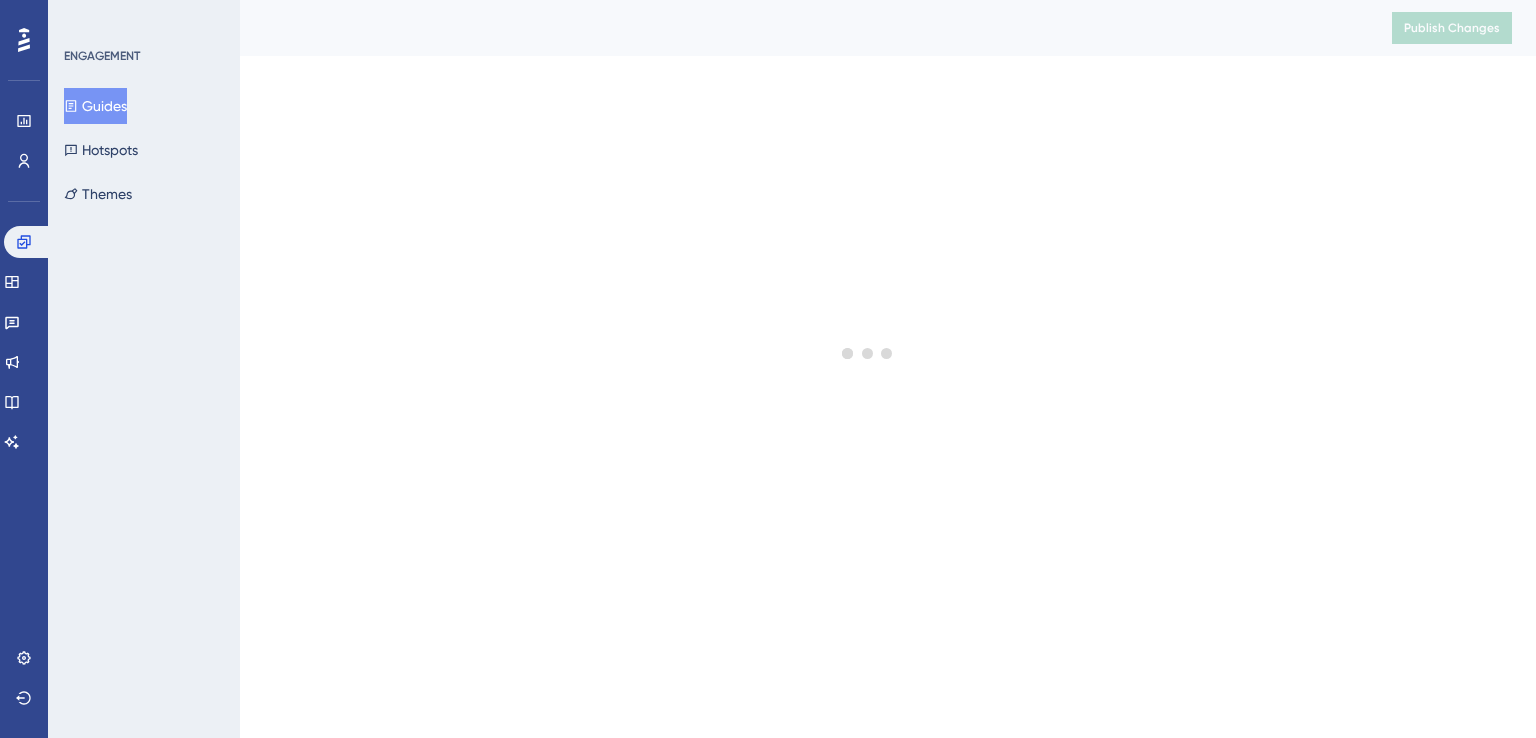scroll, scrollTop: 0, scrollLeft: 0, axis: both 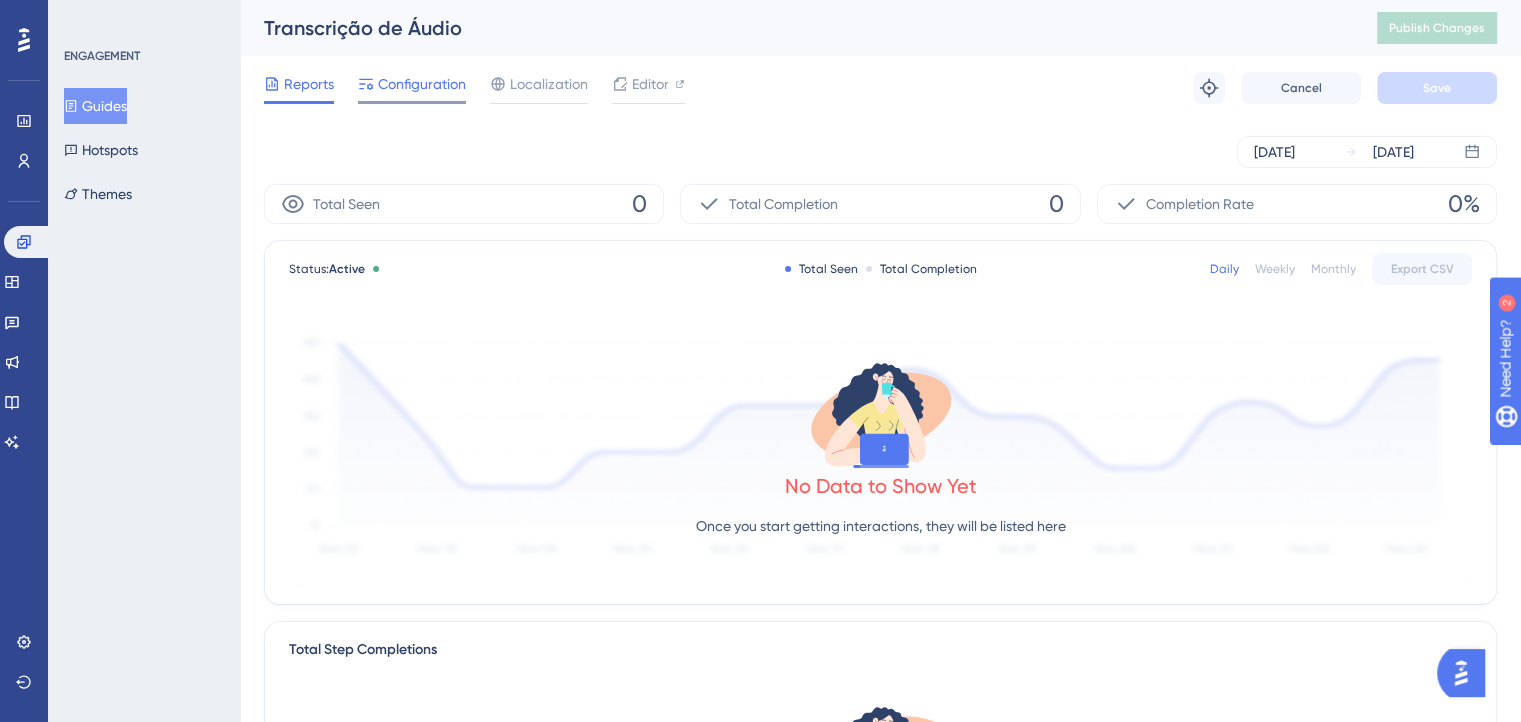 click on "Configuration" at bounding box center [412, 88] 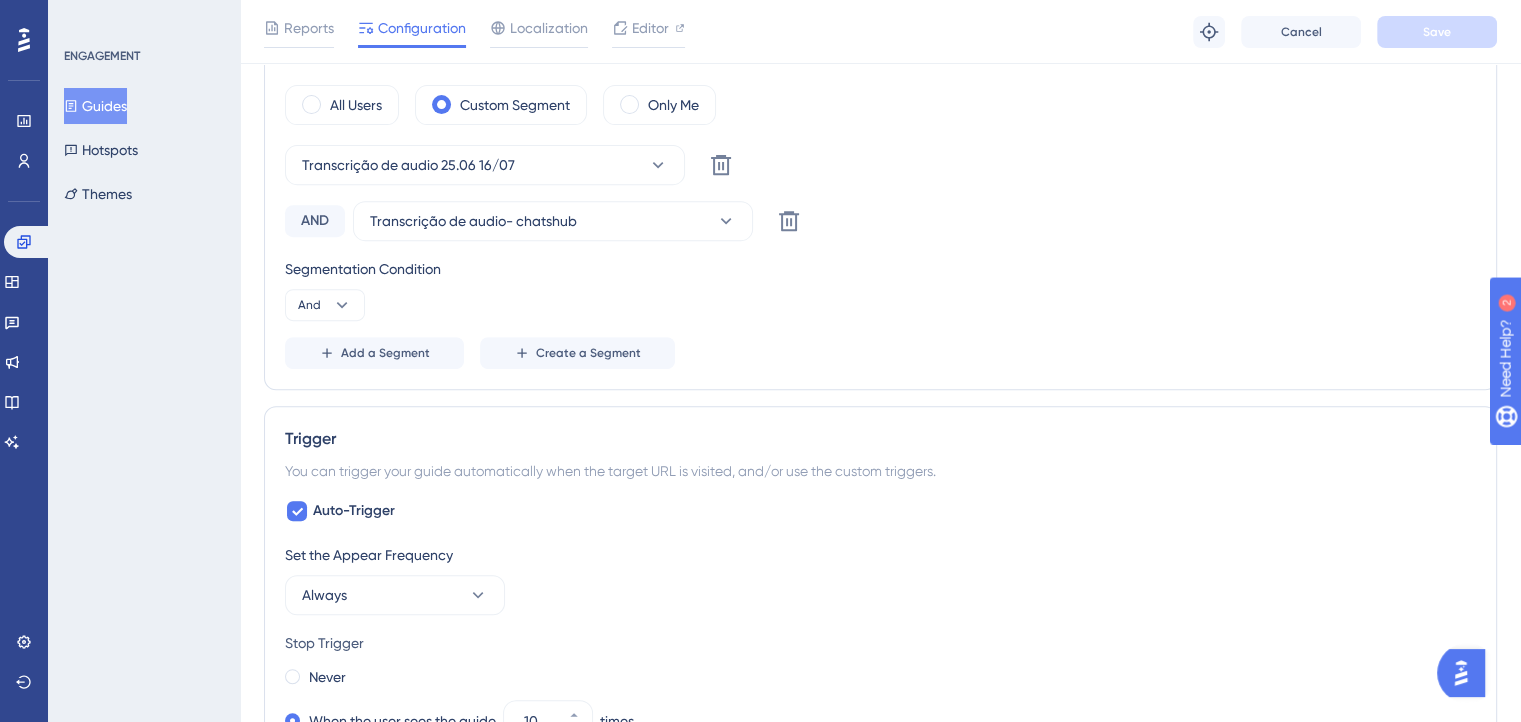 scroll, scrollTop: 1000, scrollLeft: 0, axis: vertical 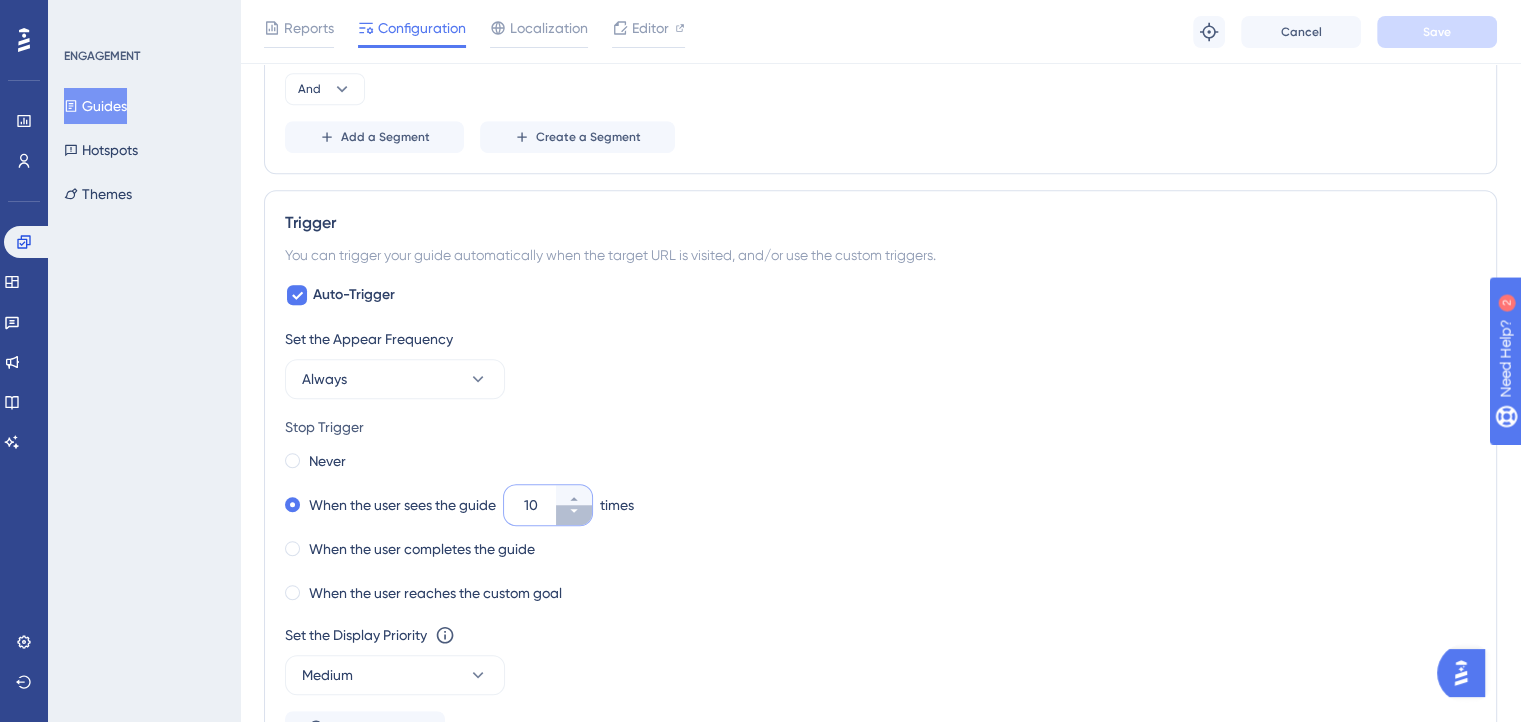 click 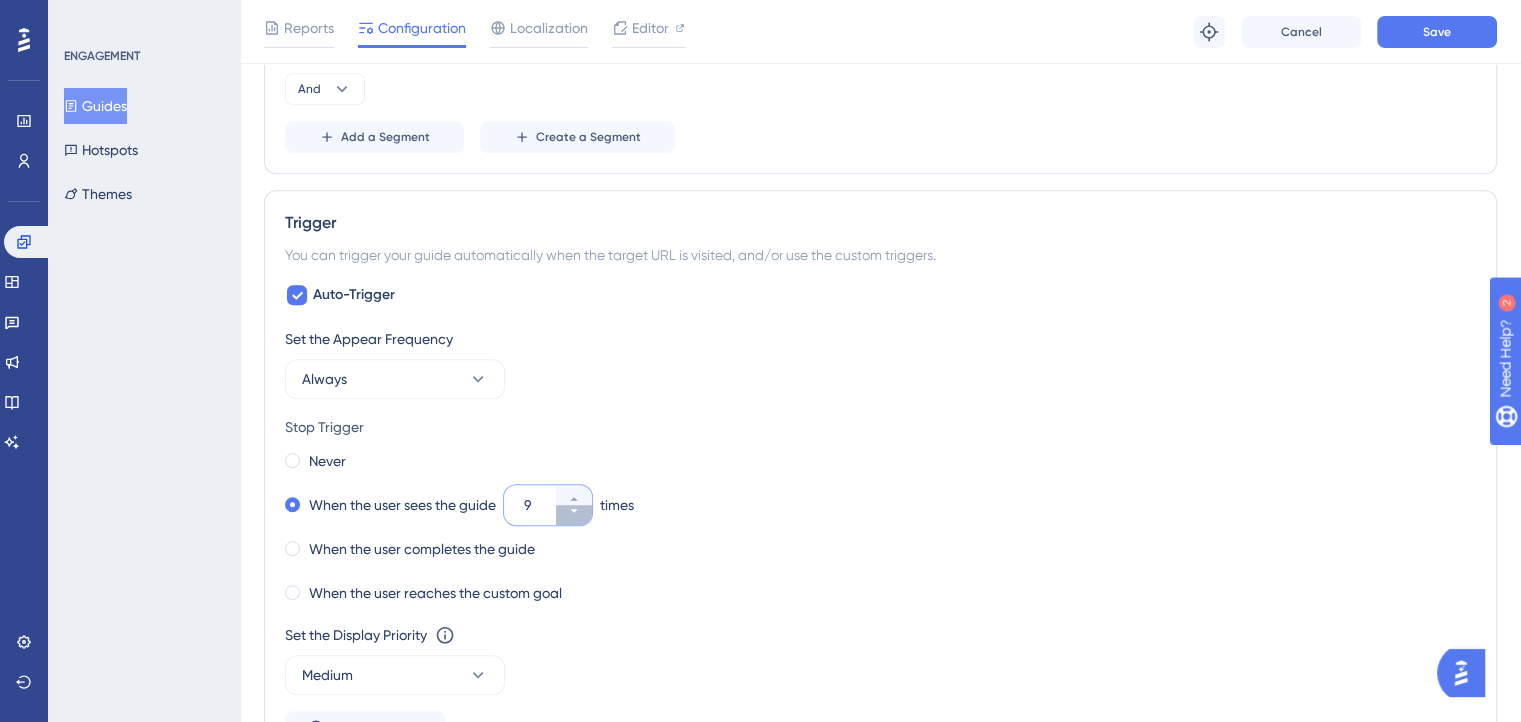 click 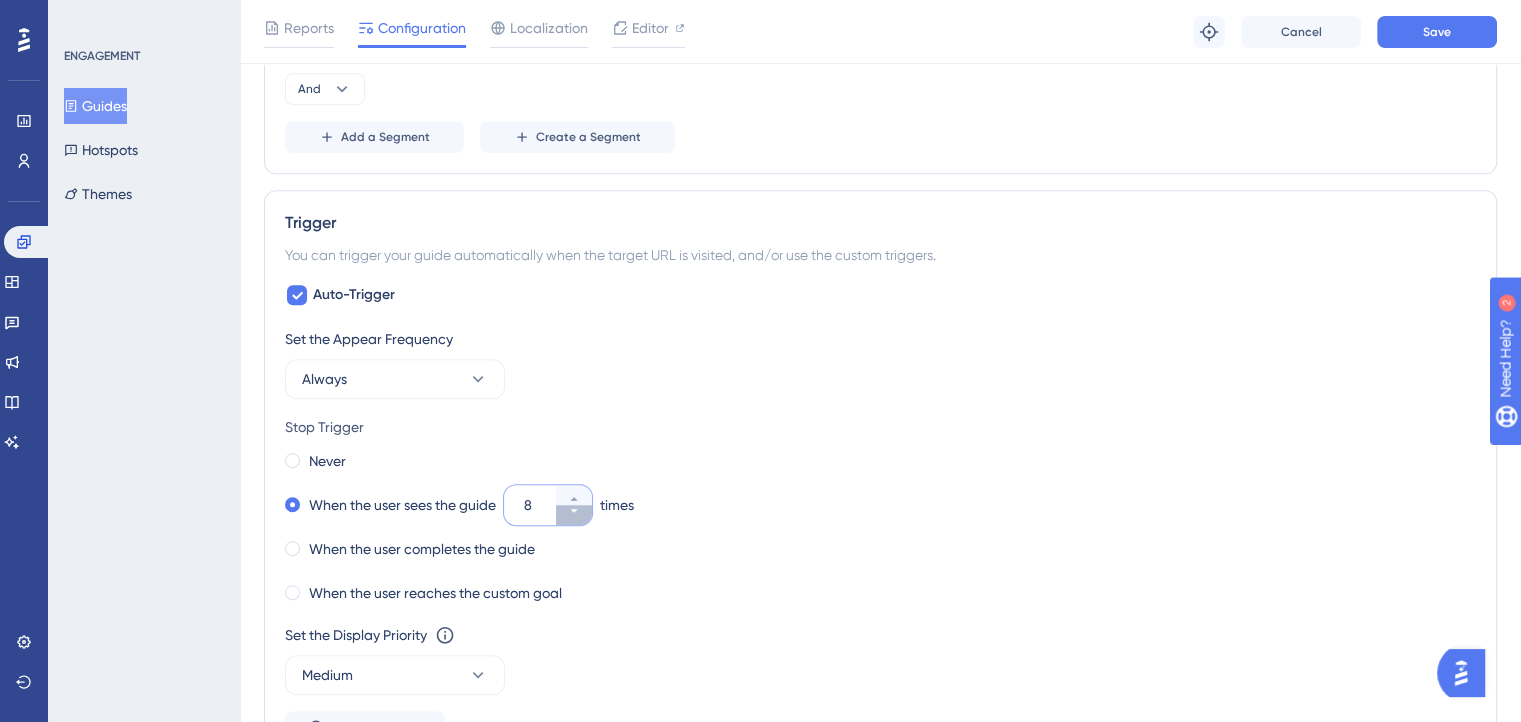 click 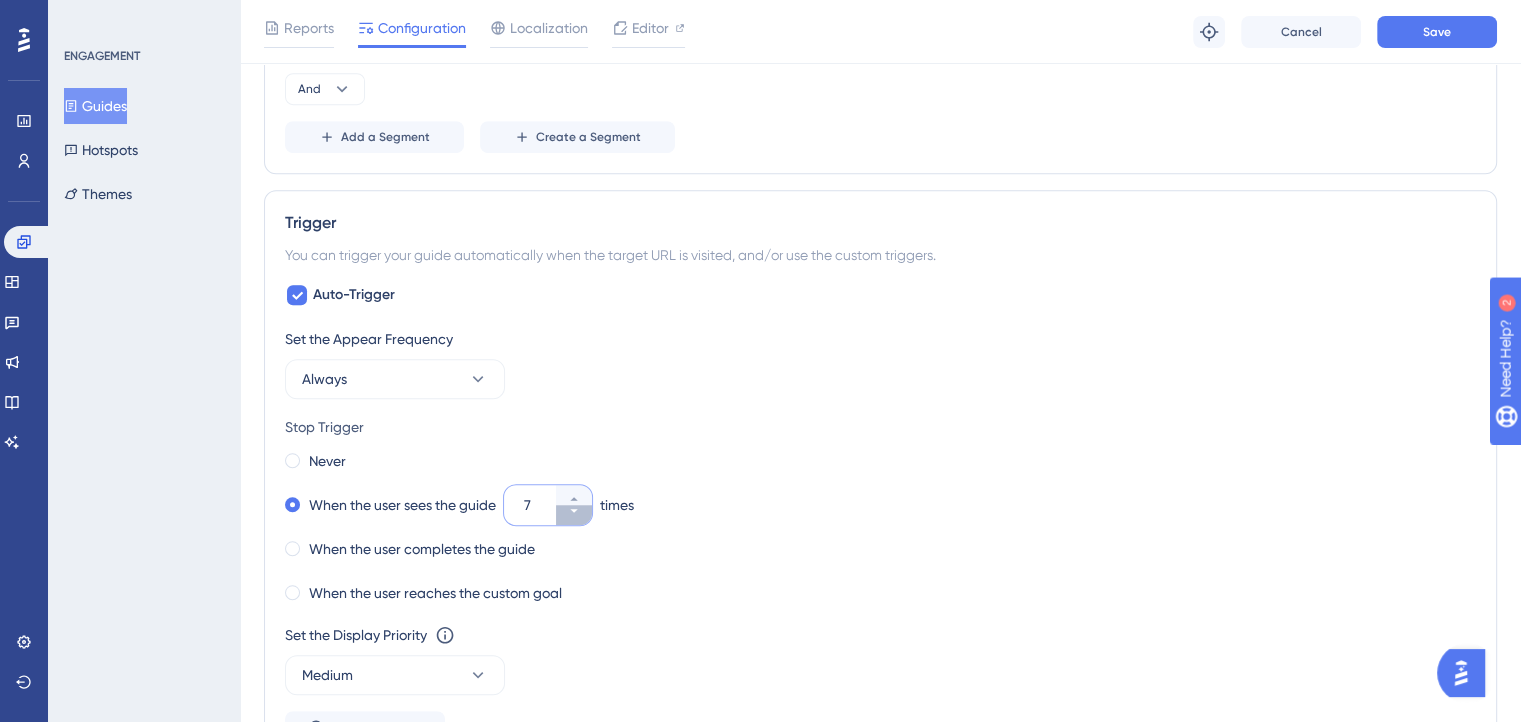 click 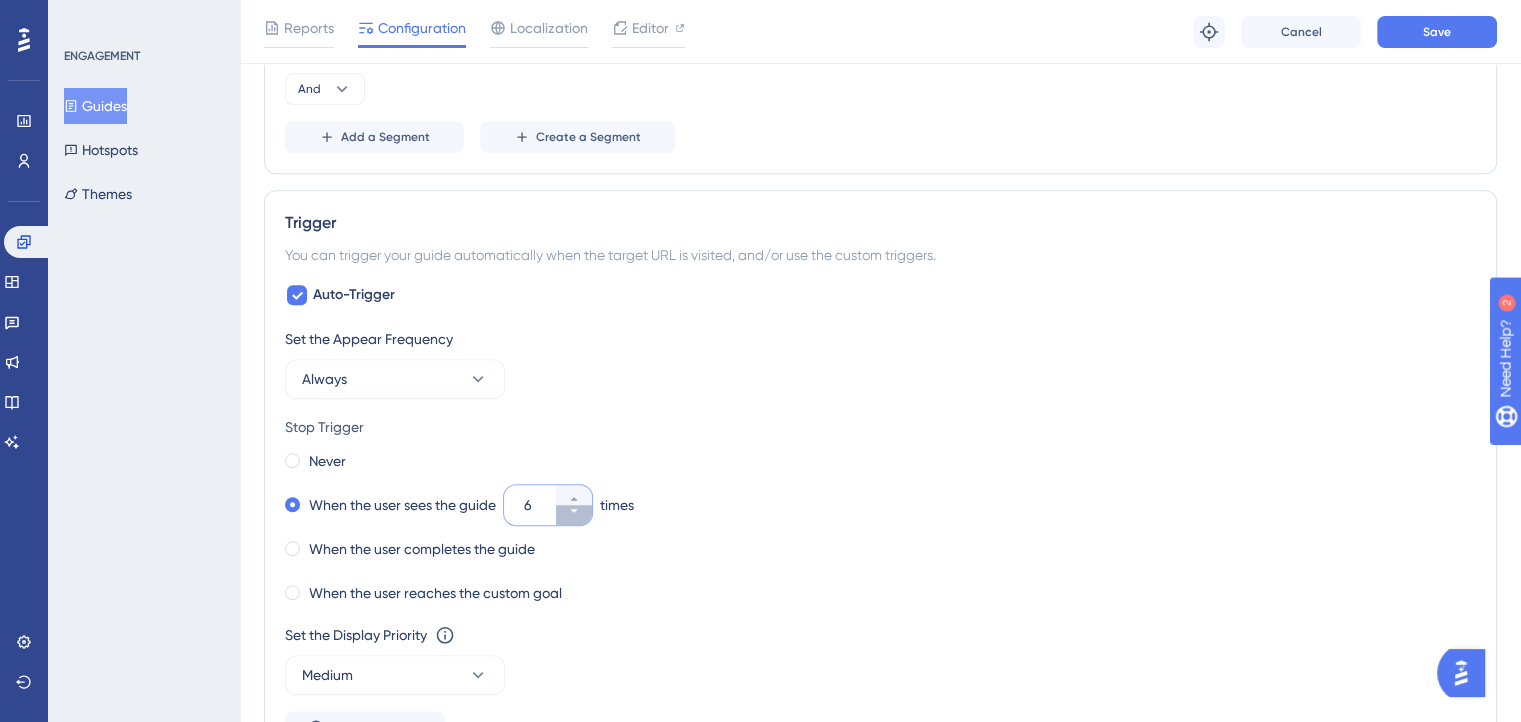 click 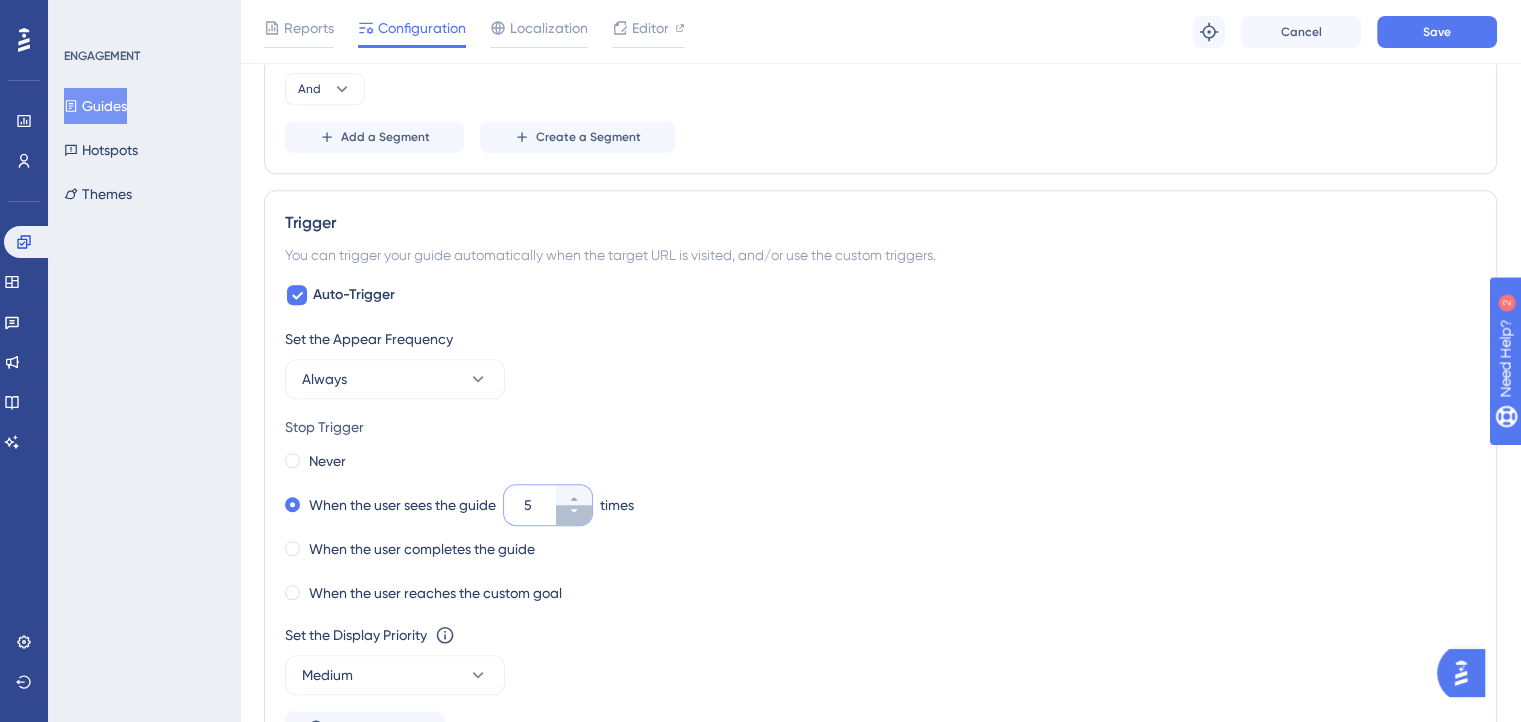 click 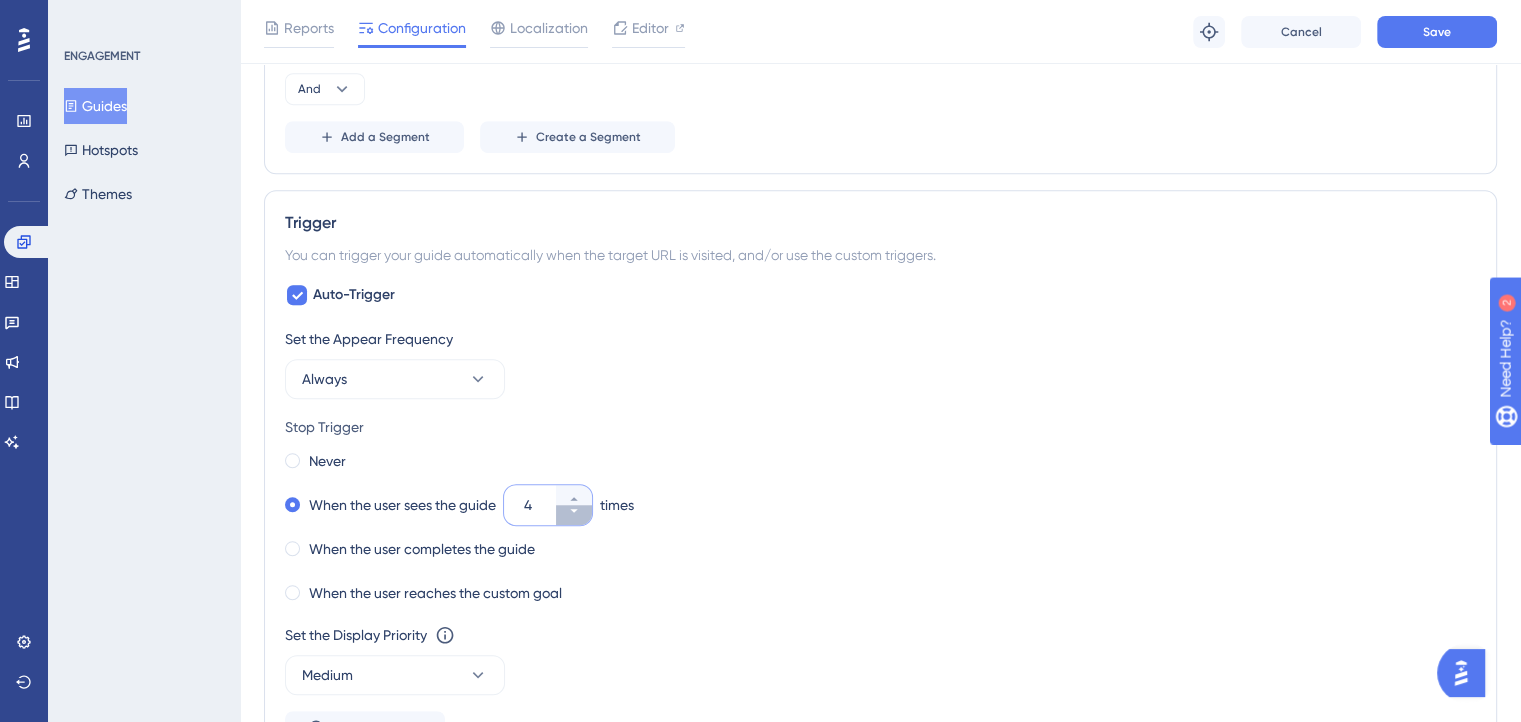 click 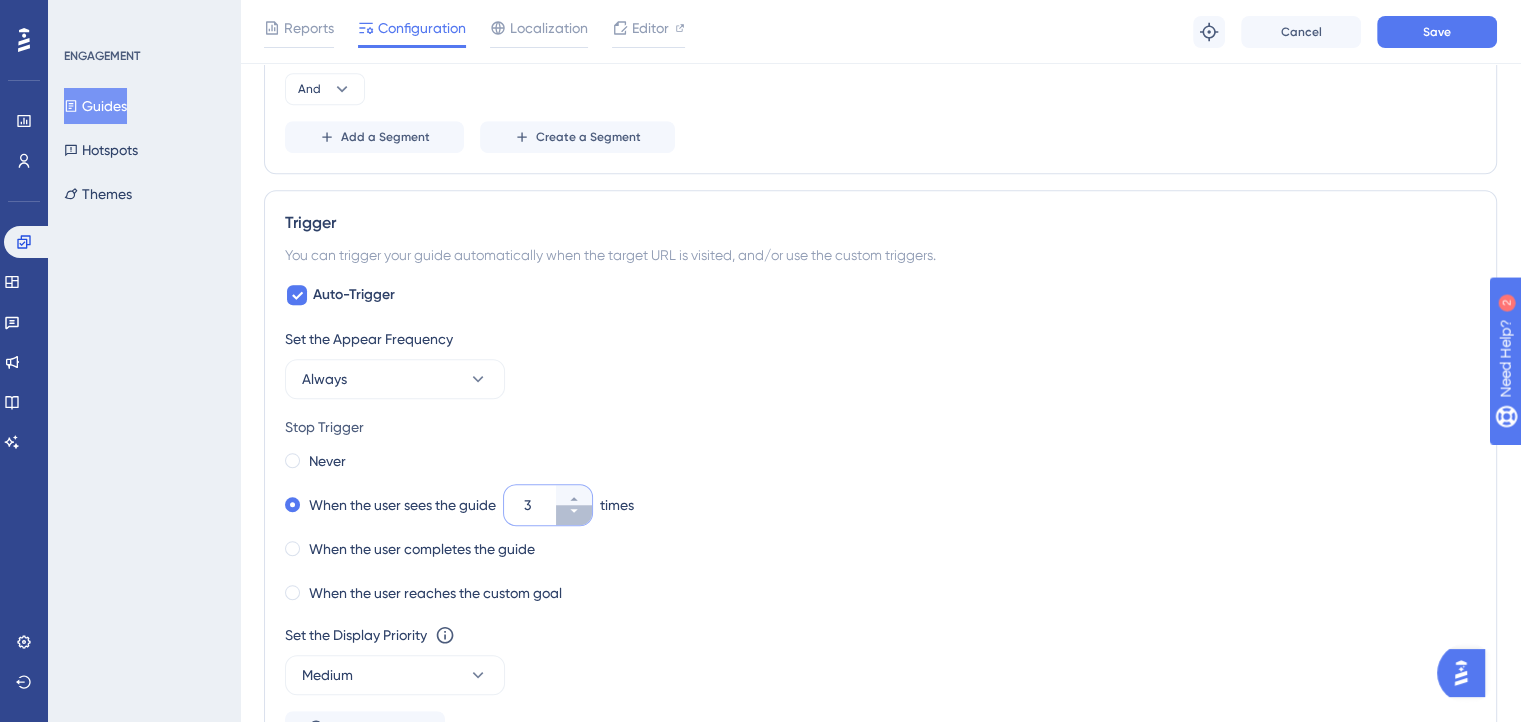 click 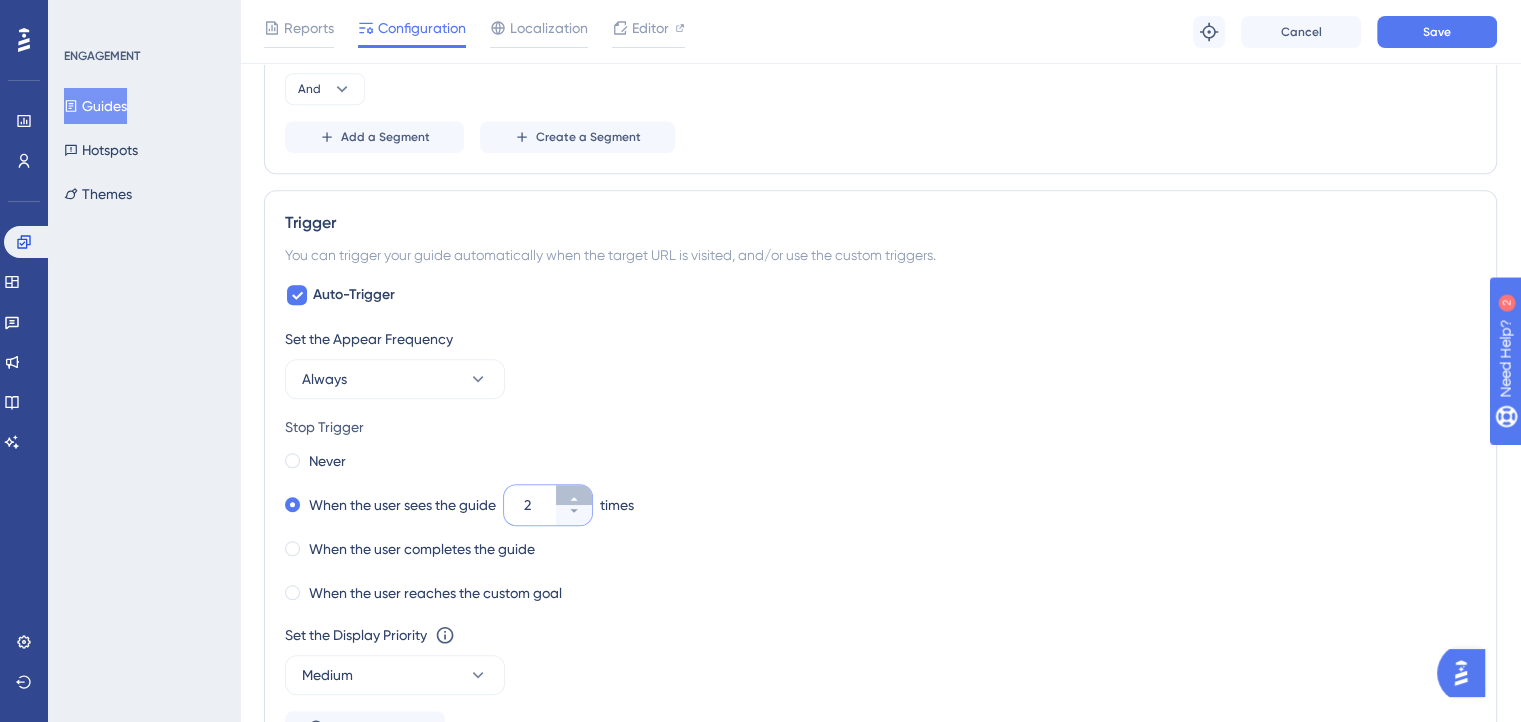 click on "2" at bounding box center [574, 495] 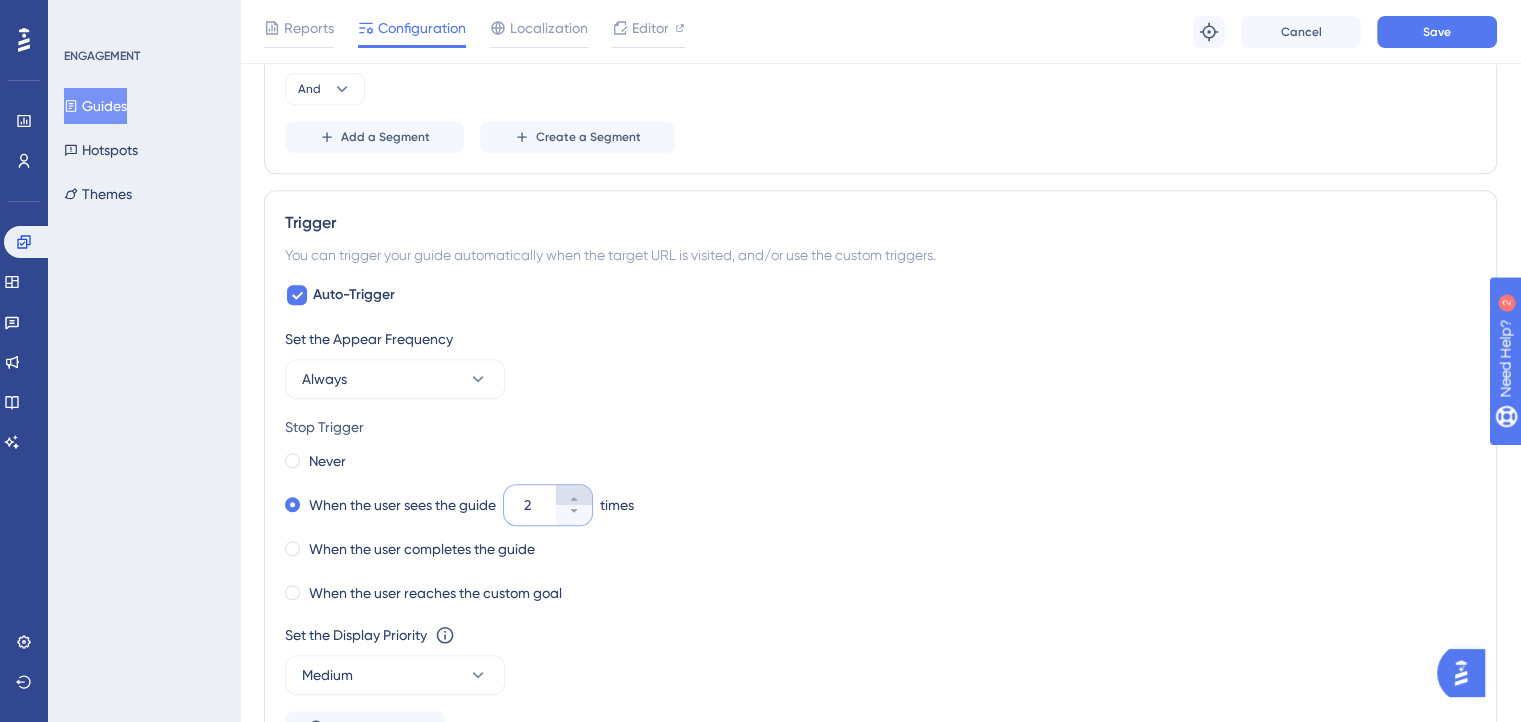 type on "3" 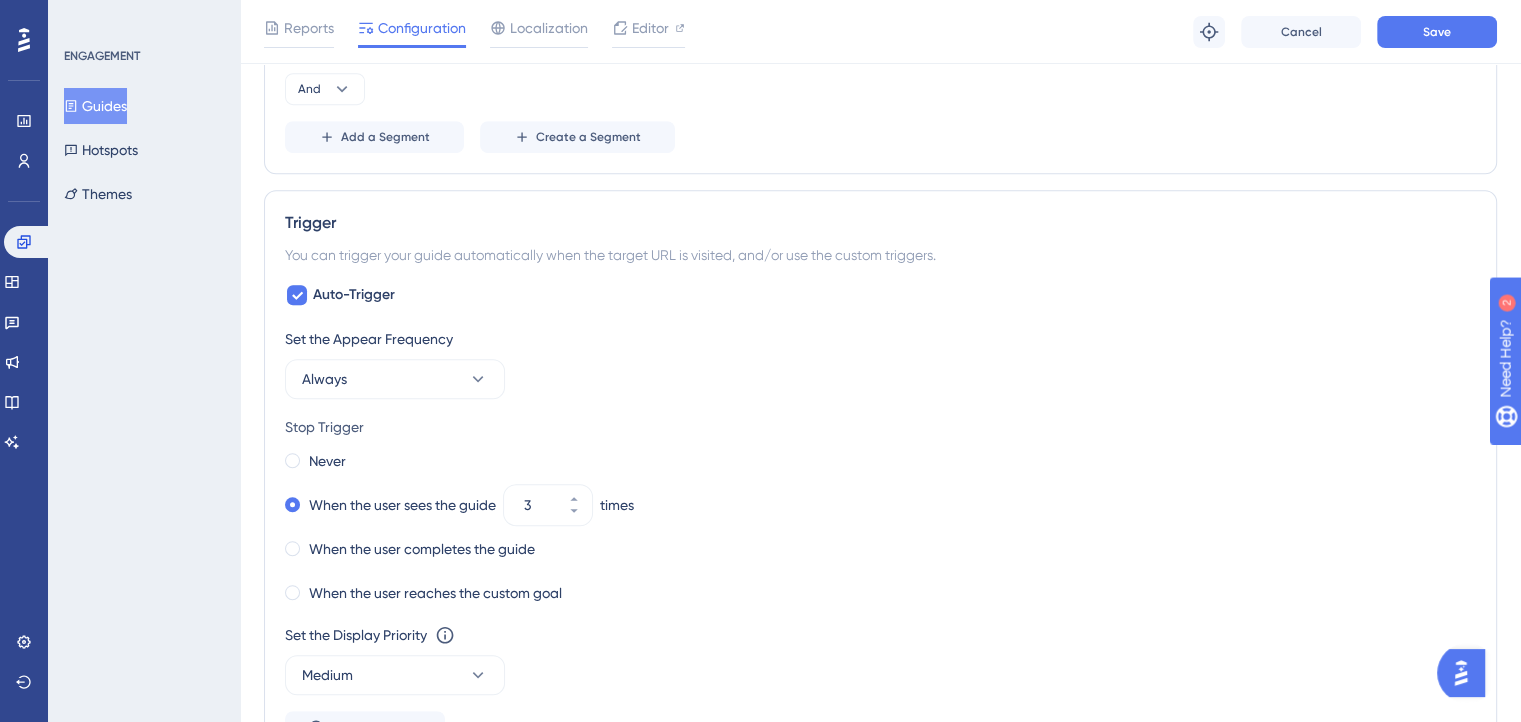 click on "Set the Appear Frequency Always" at bounding box center (880, 363) 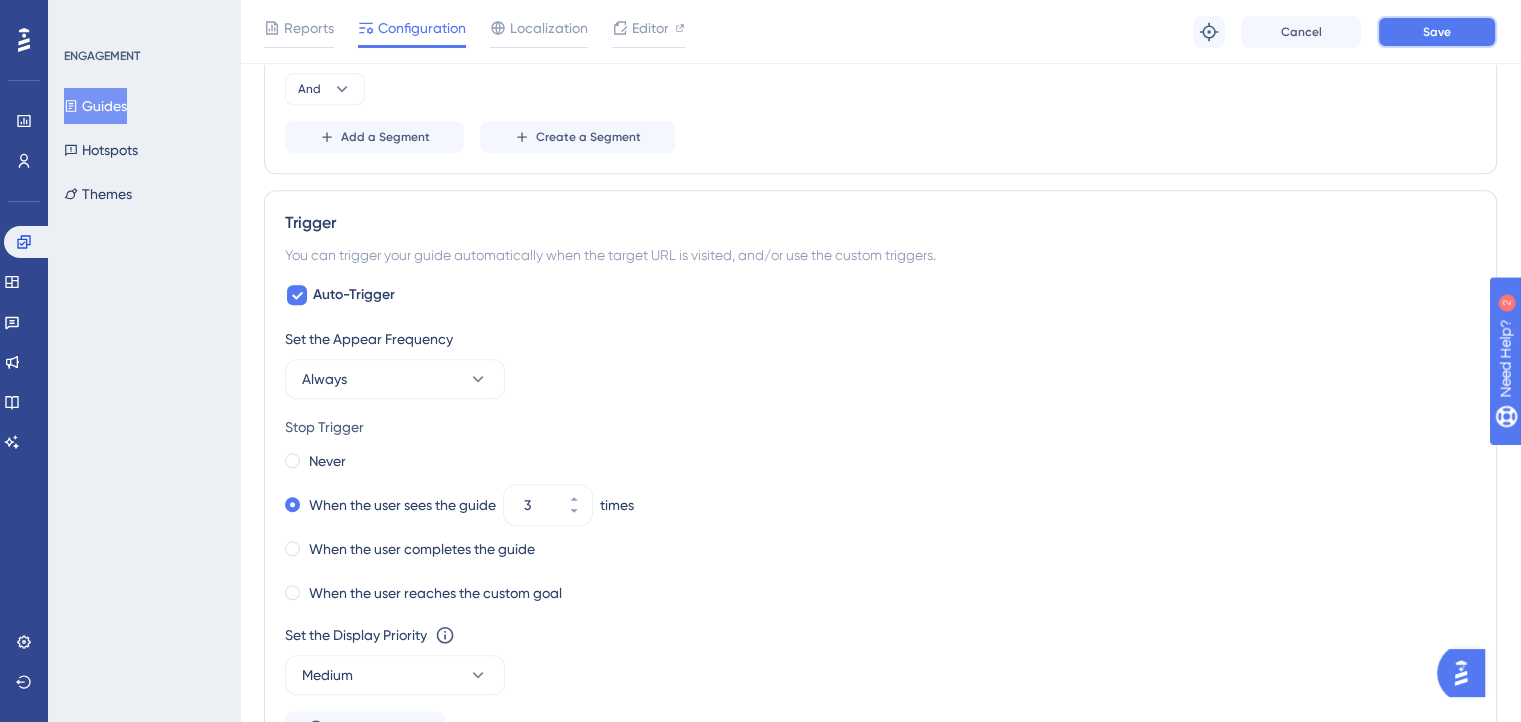 click on "Save" at bounding box center (1437, 32) 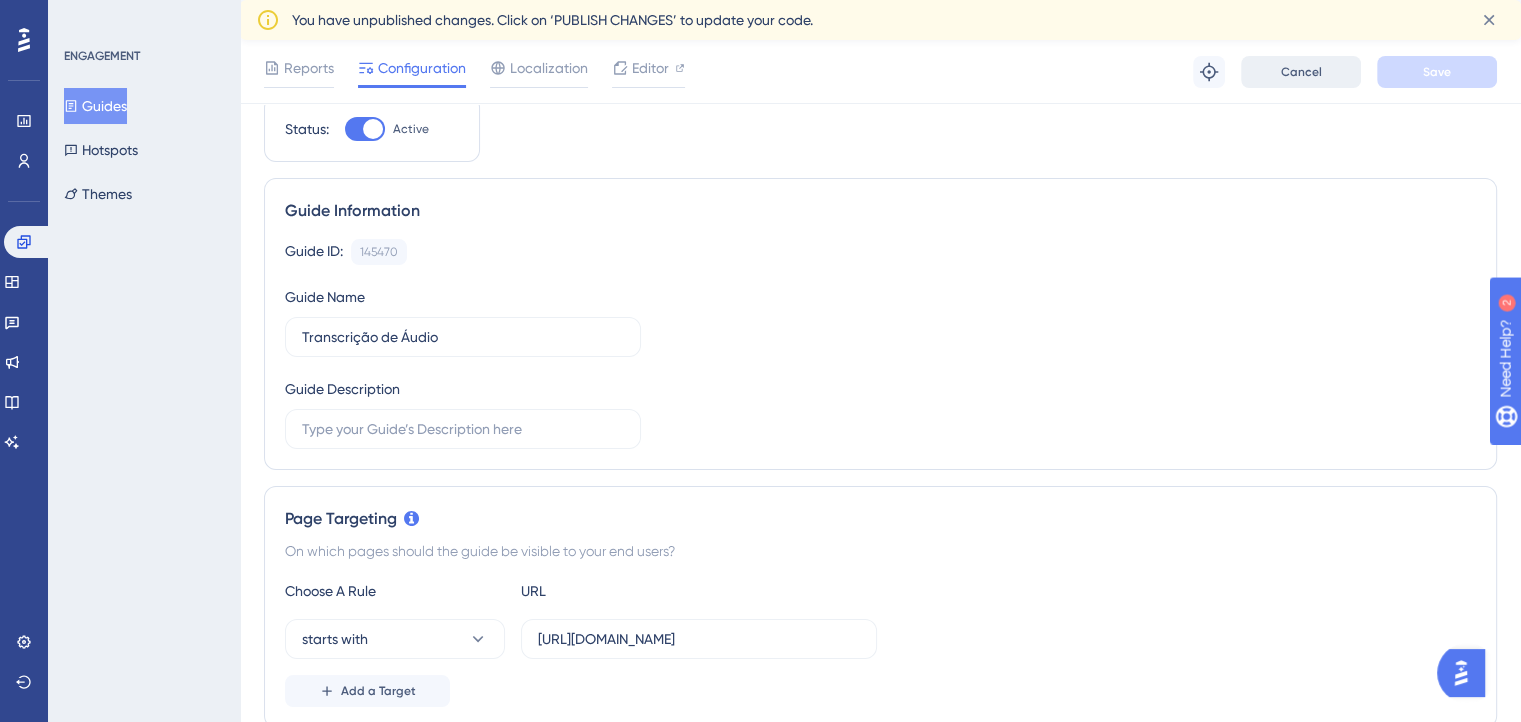 scroll, scrollTop: 0, scrollLeft: 0, axis: both 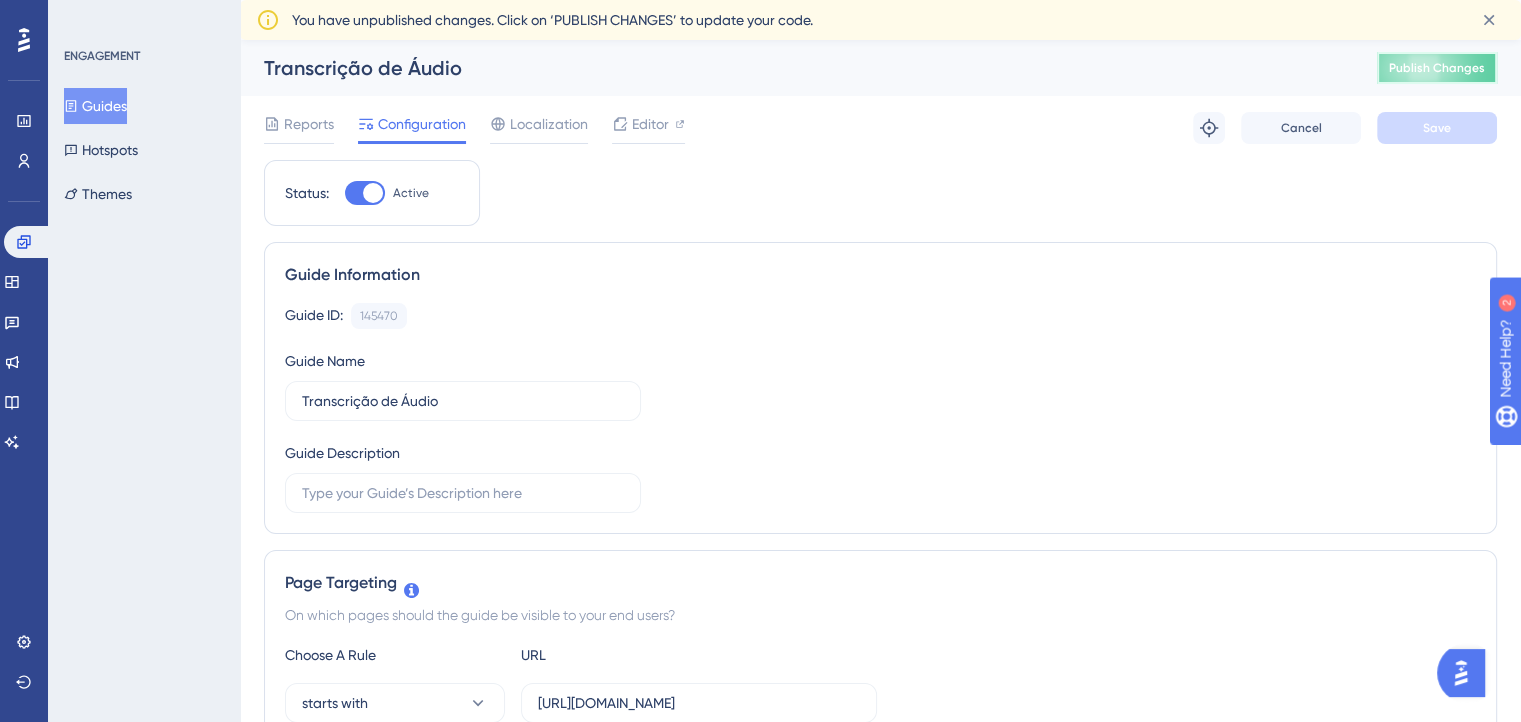 click on "Publish Changes" at bounding box center [1437, 68] 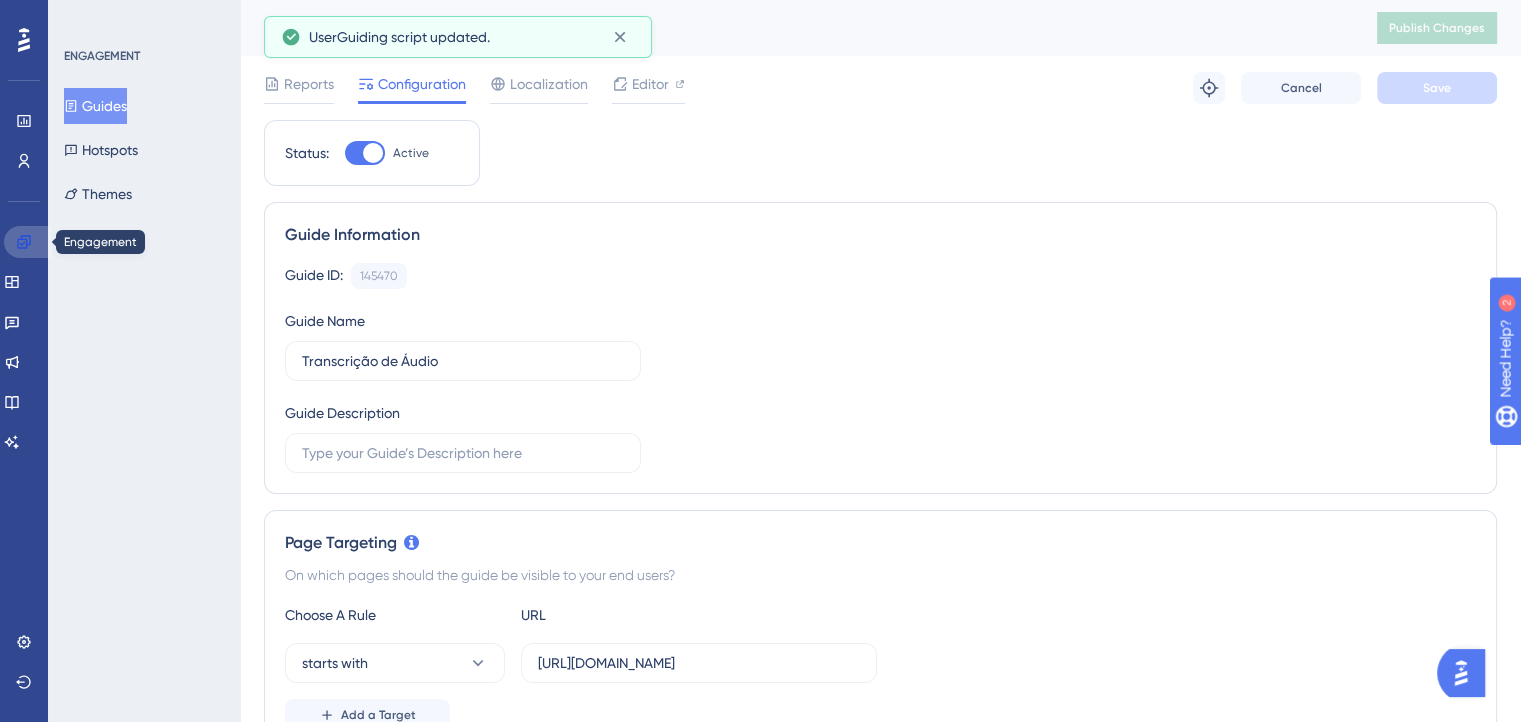 click 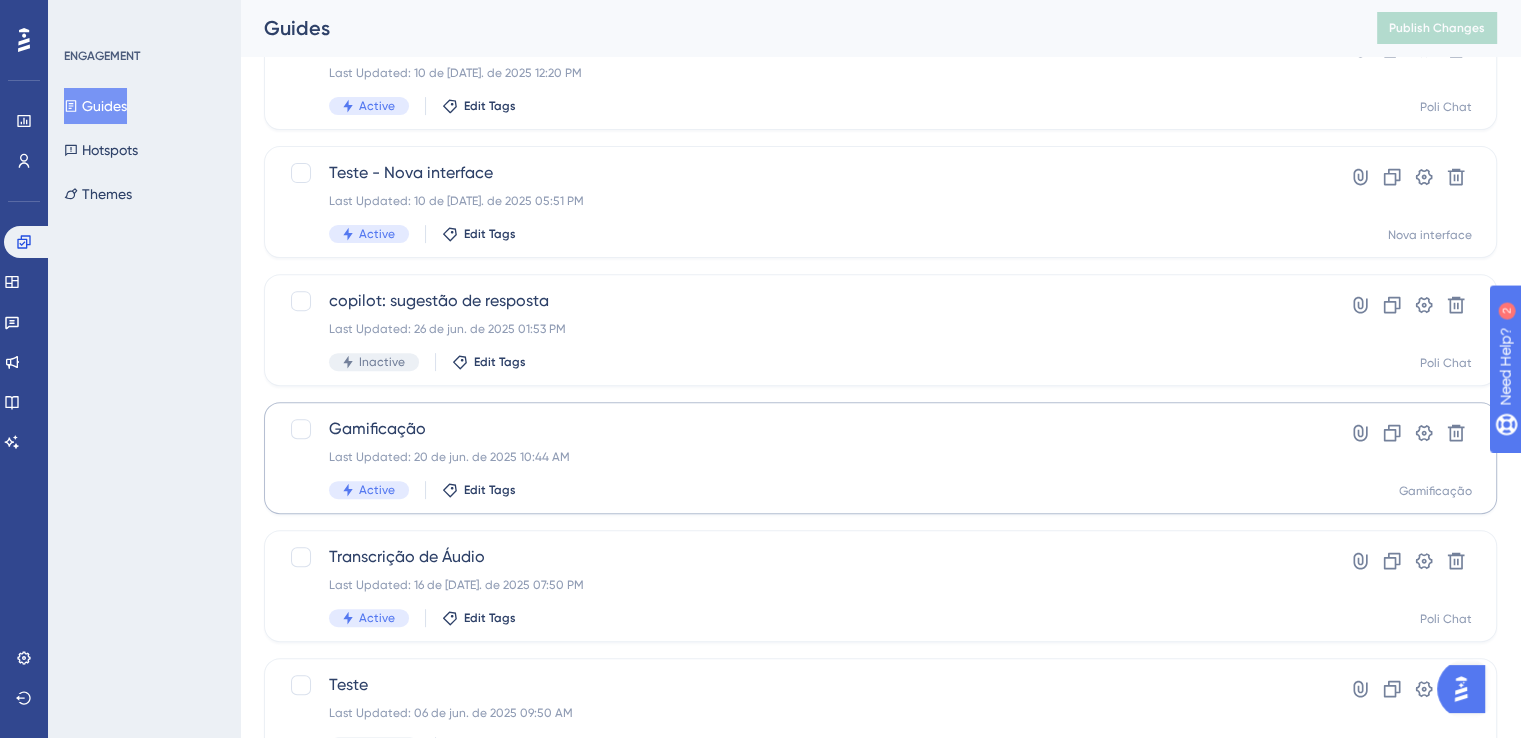 scroll, scrollTop: 814, scrollLeft: 0, axis: vertical 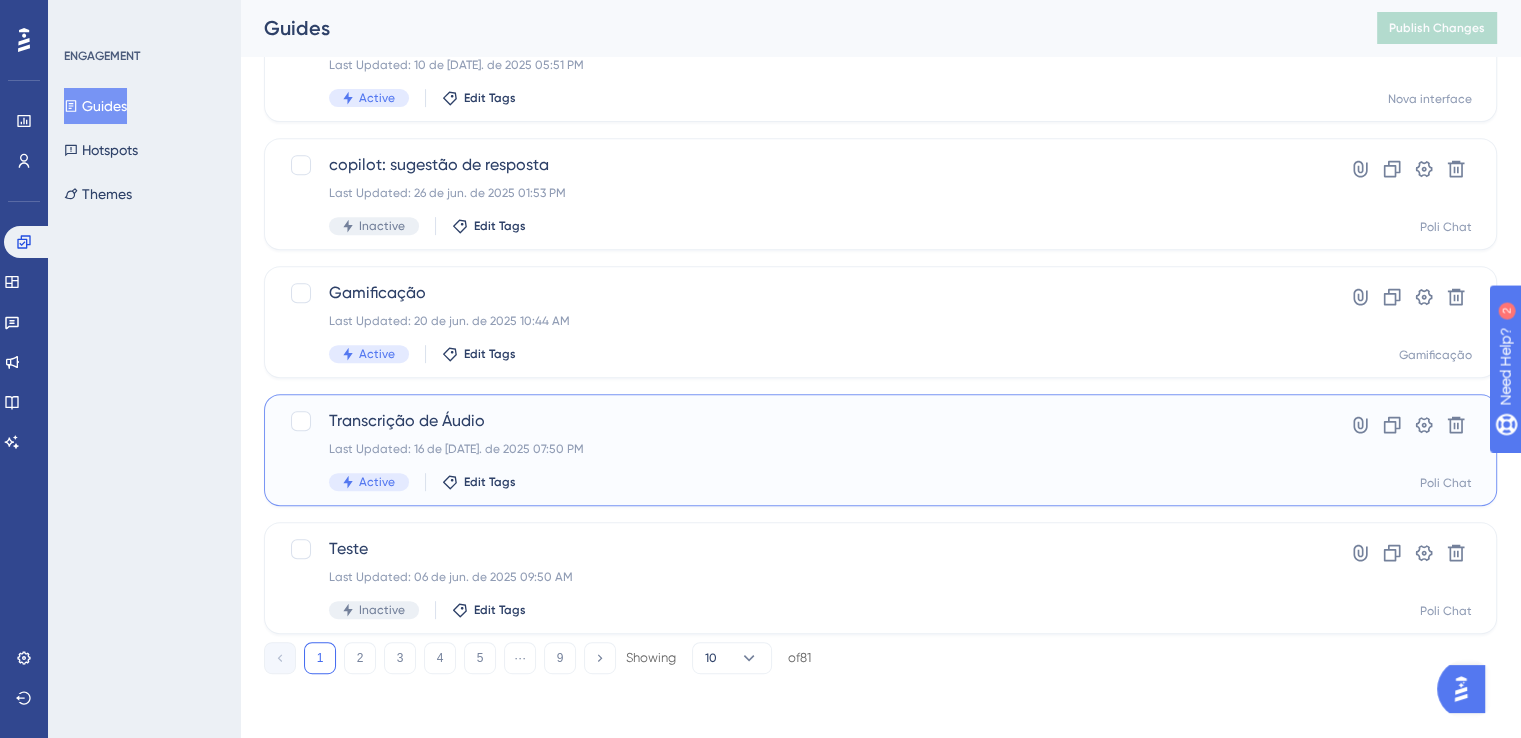 click on "Transcrição de Áudio" at bounding box center (800, 421) 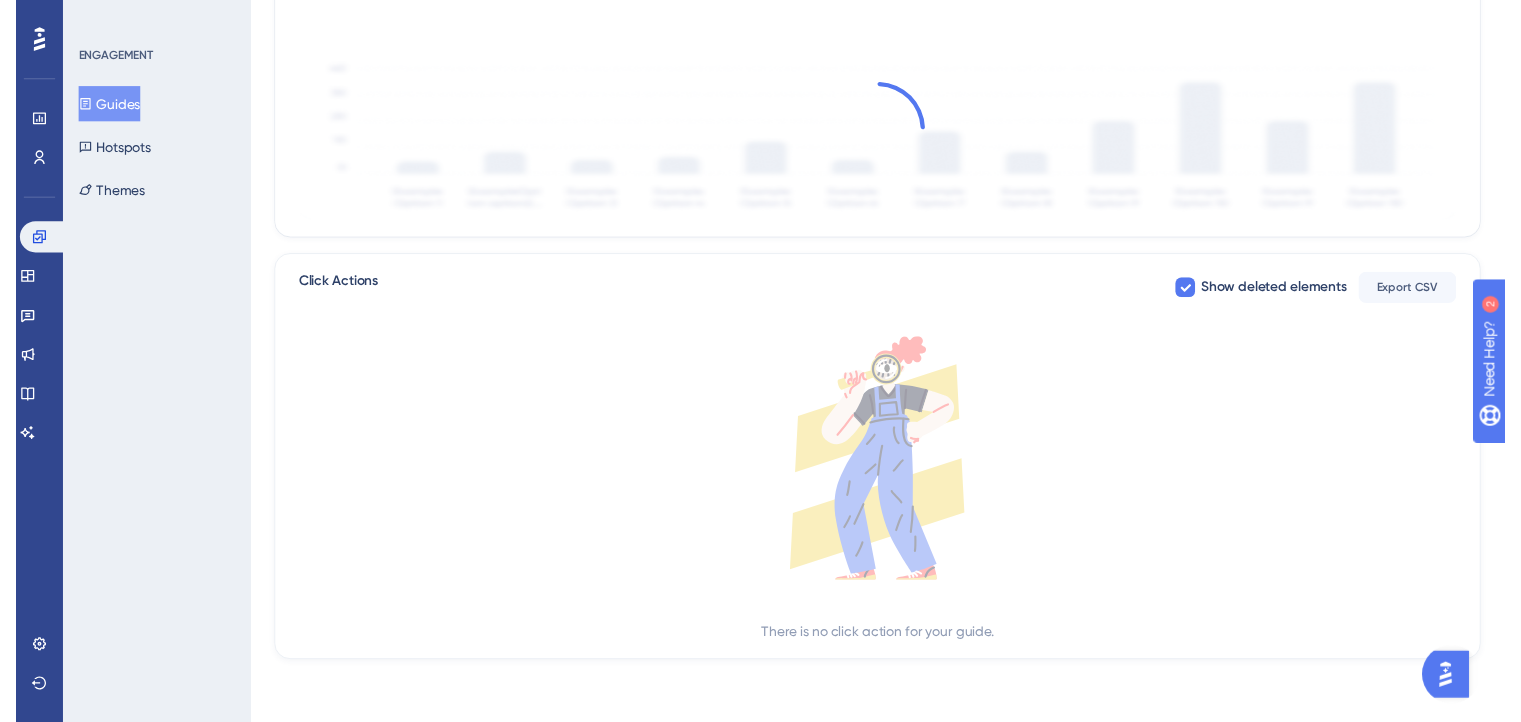 scroll, scrollTop: 0, scrollLeft: 0, axis: both 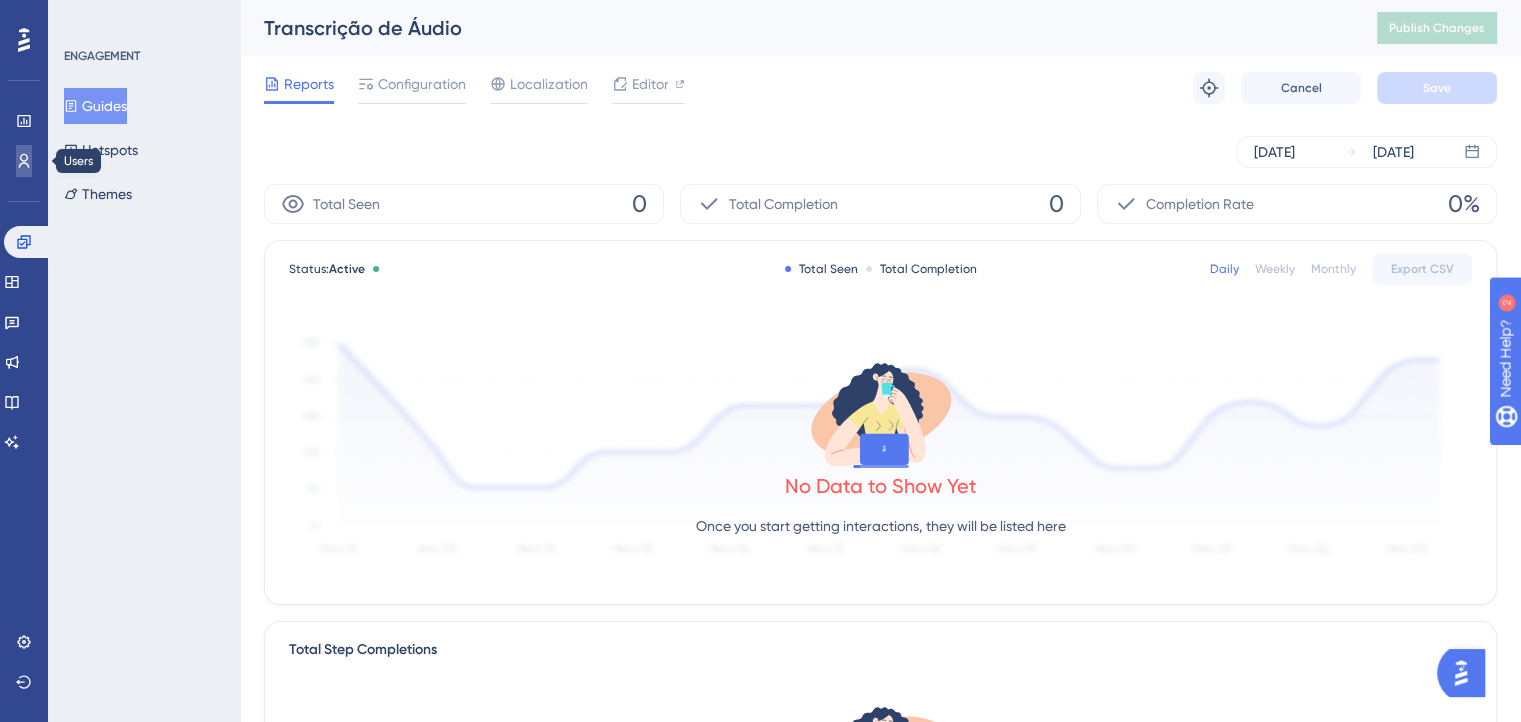 click at bounding box center [24, 161] 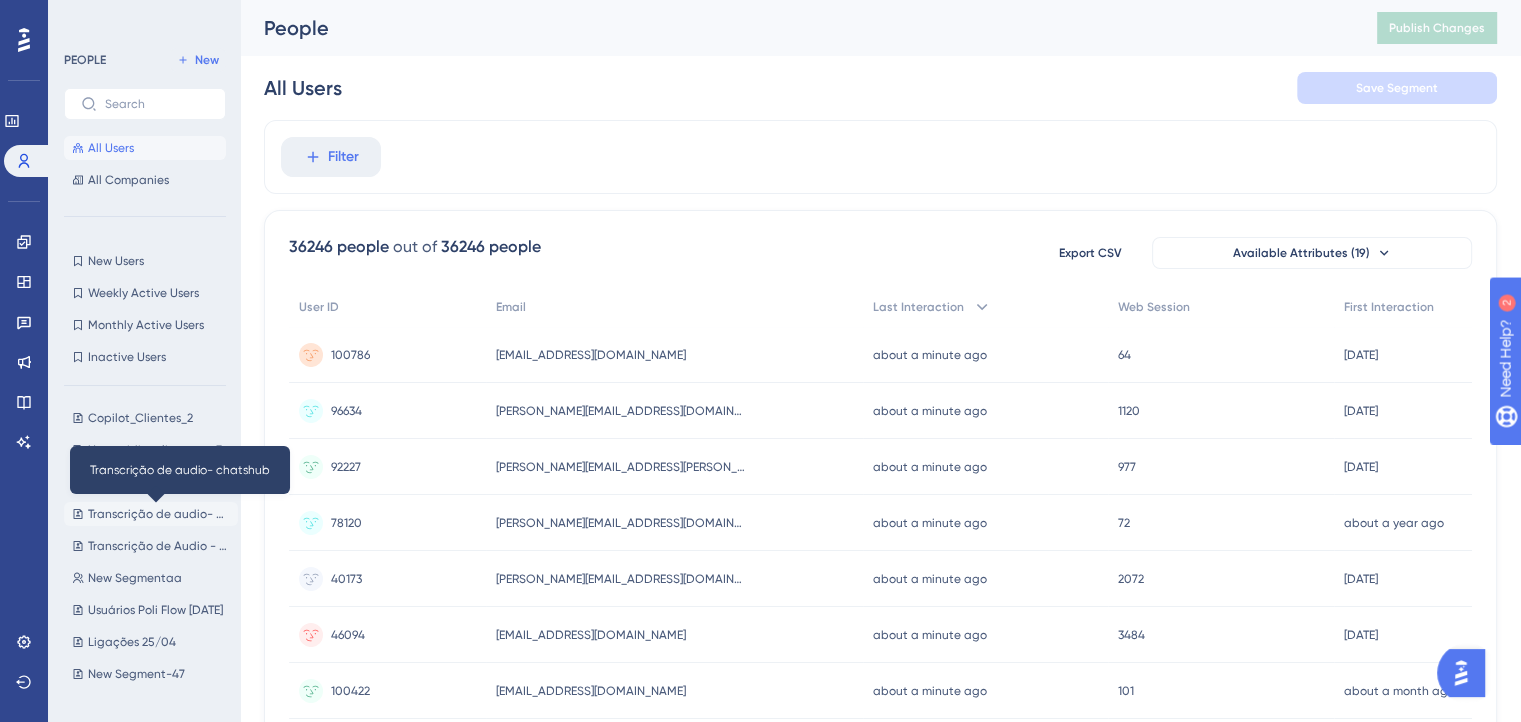 scroll, scrollTop: 200, scrollLeft: 0, axis: vertical 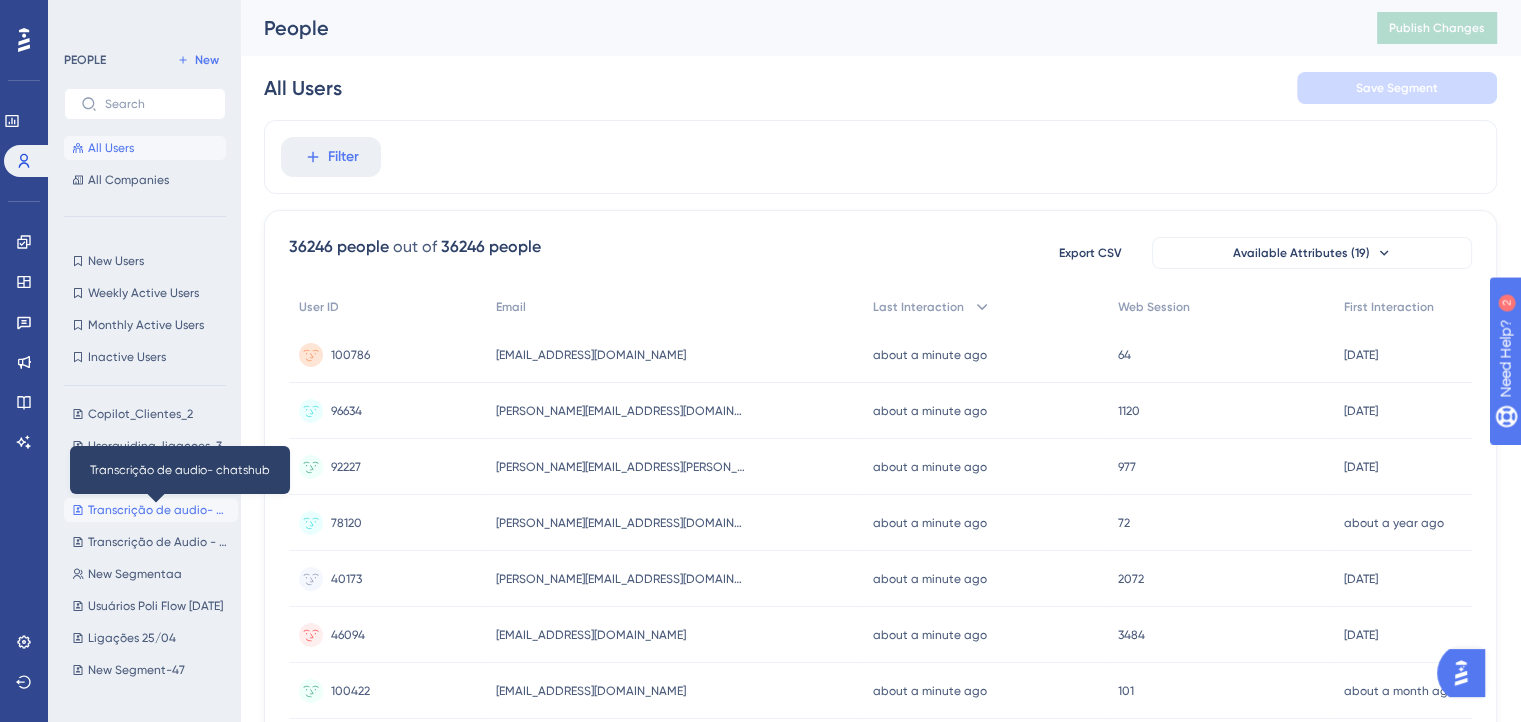 click on "Transcrição de audio- chatshub" at bounding box center (159, 510) 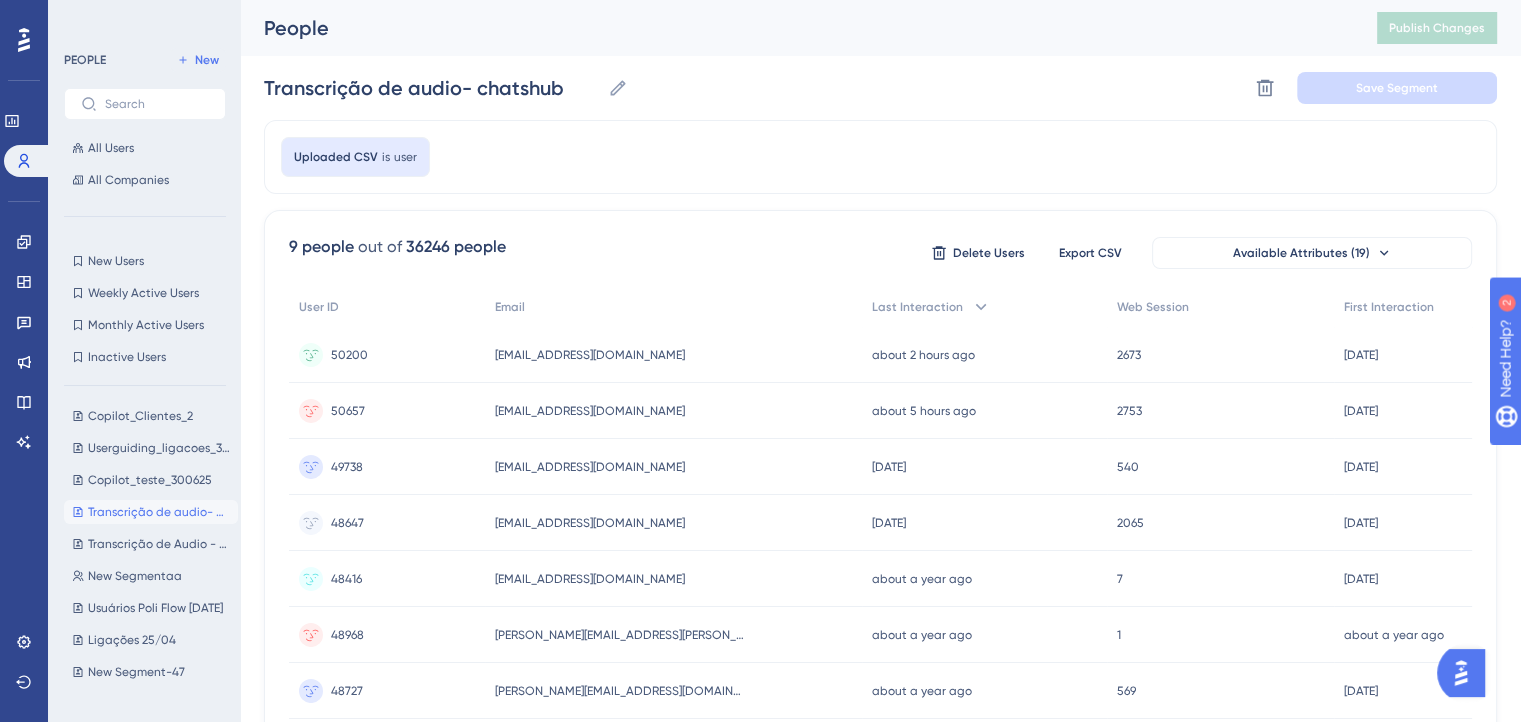 scroll, scrollTop: 200, scrollLeft: 0, axis: vertical 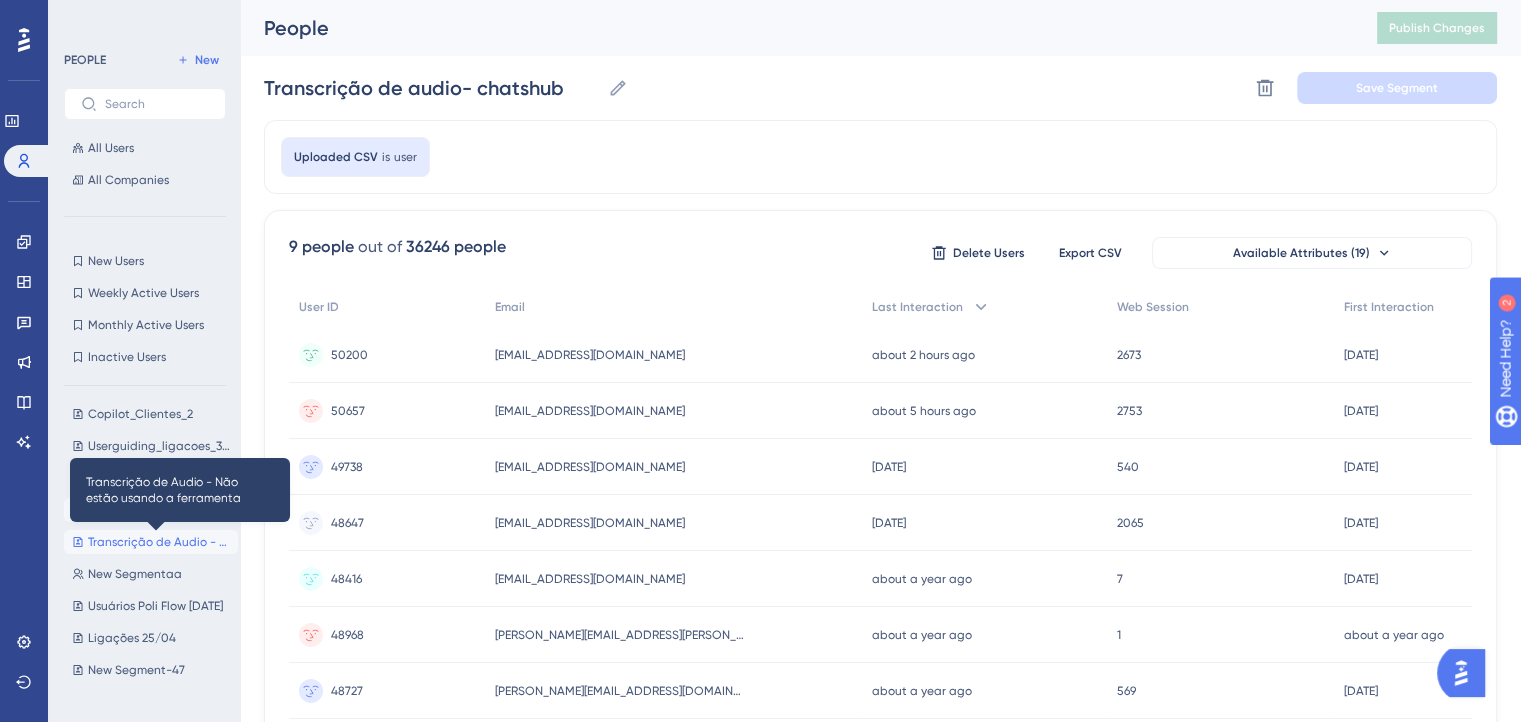 click on "Transcrição de Audio - Não estão usando a ferramenta" at bounding box center [159, 542] 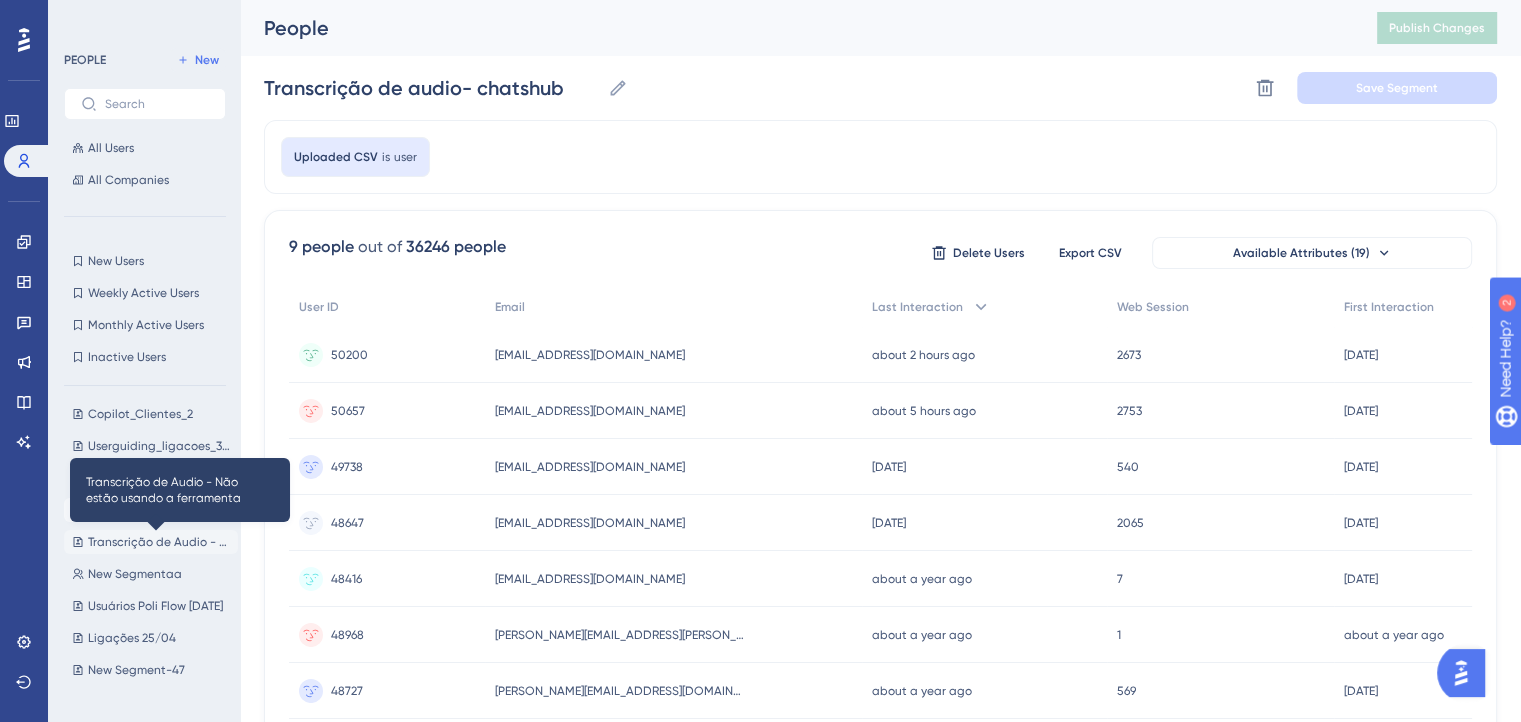 type on "Transcrição de Audio - Não estão usando a ferramenta" 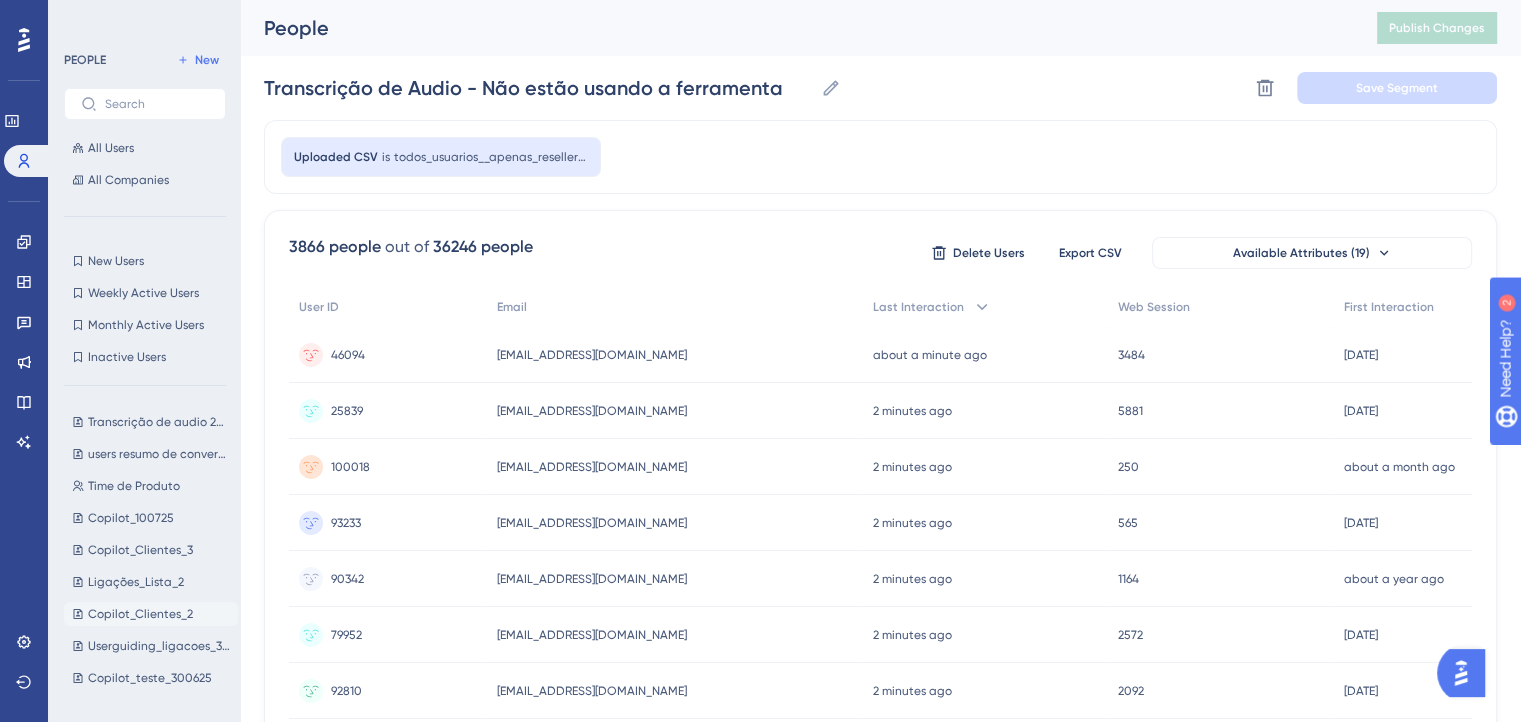 scroll, scrollTop: 400, scrollLeft: 0, axis: vertical 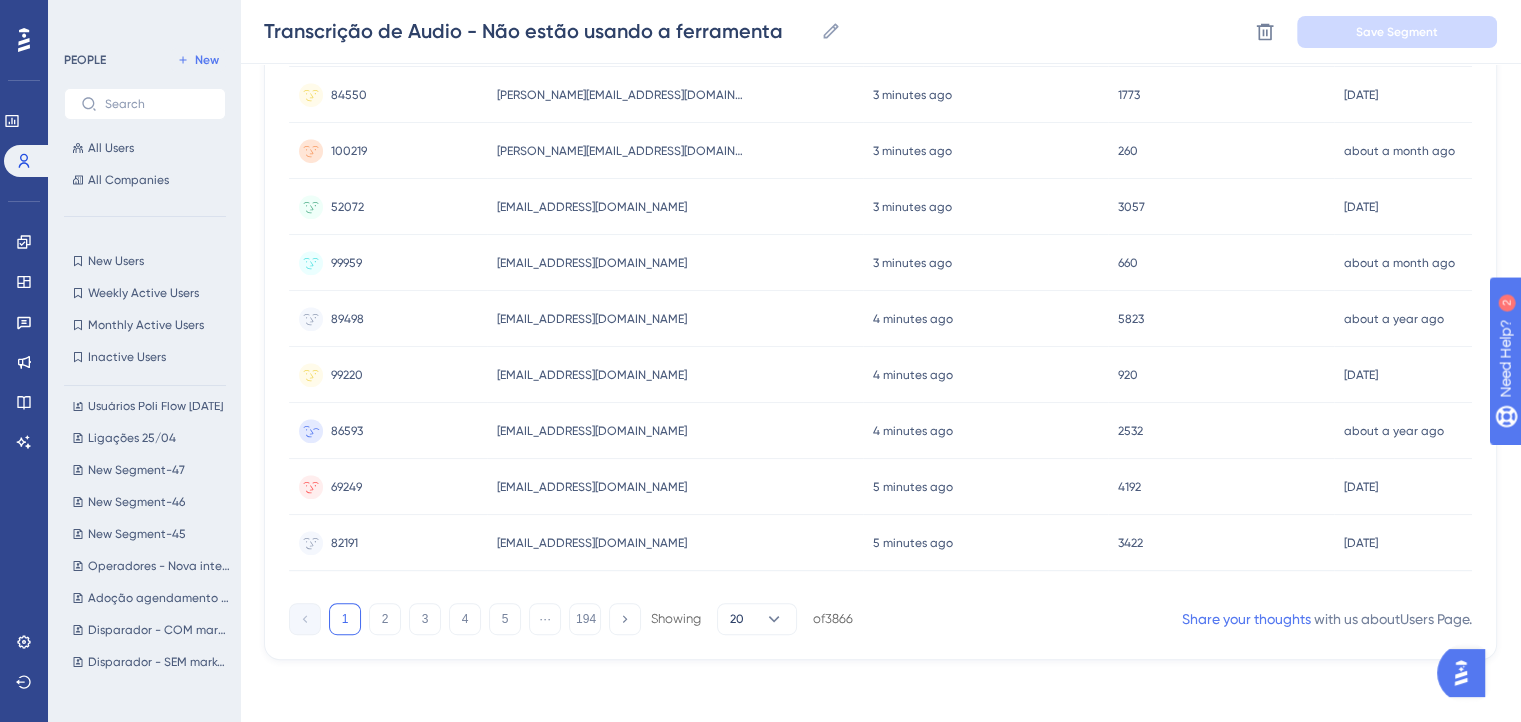 click 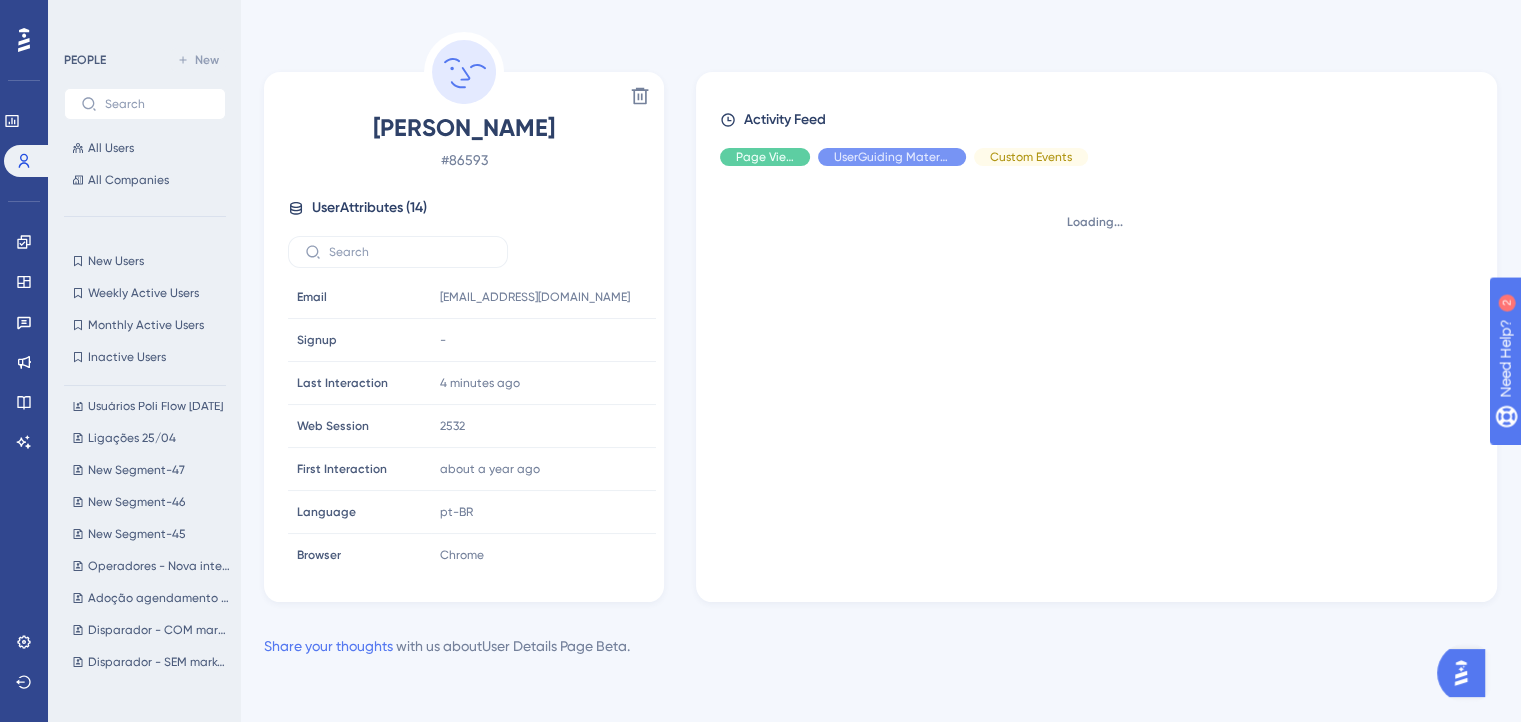 scroll, scrollTop: 0, scrollLeft: 0, axis: both 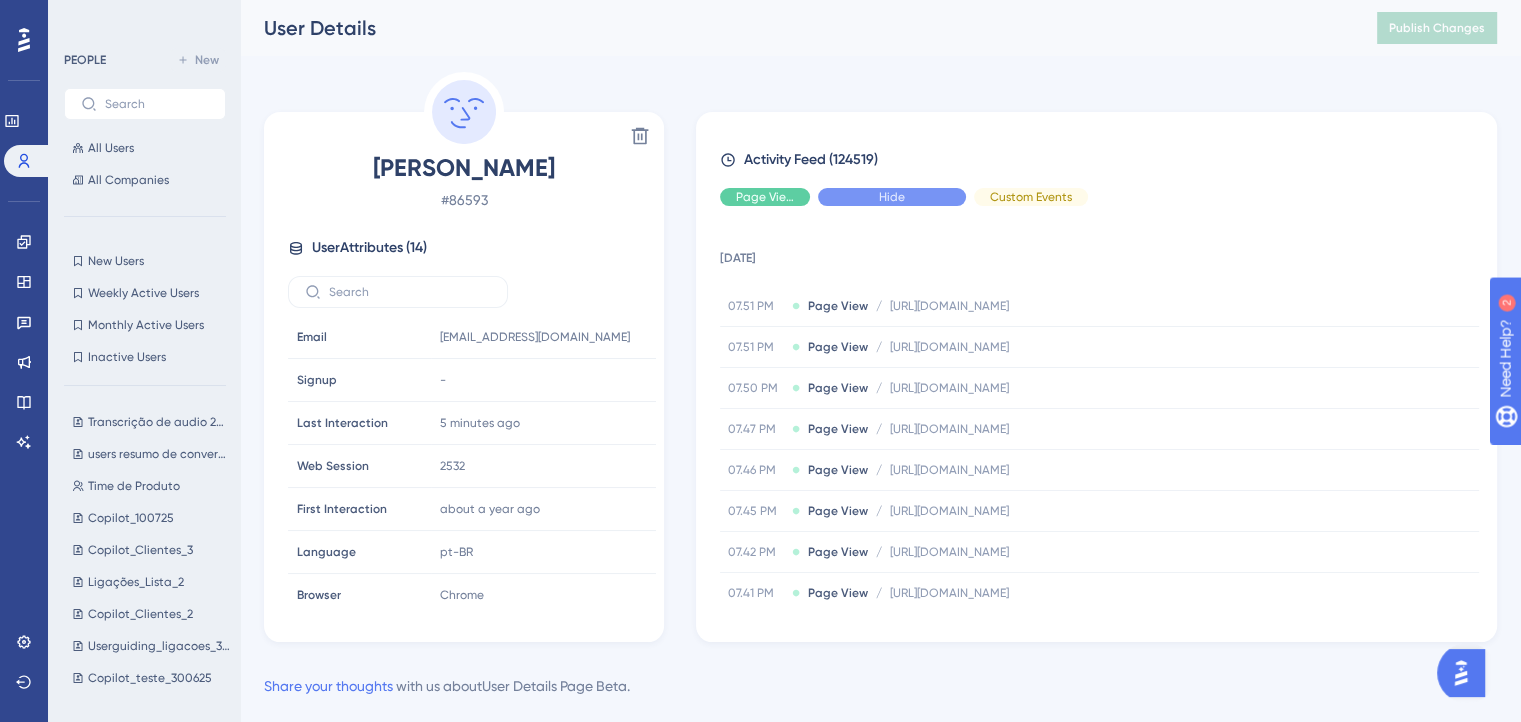 click on "Hide" at bounding box center (892, 197) 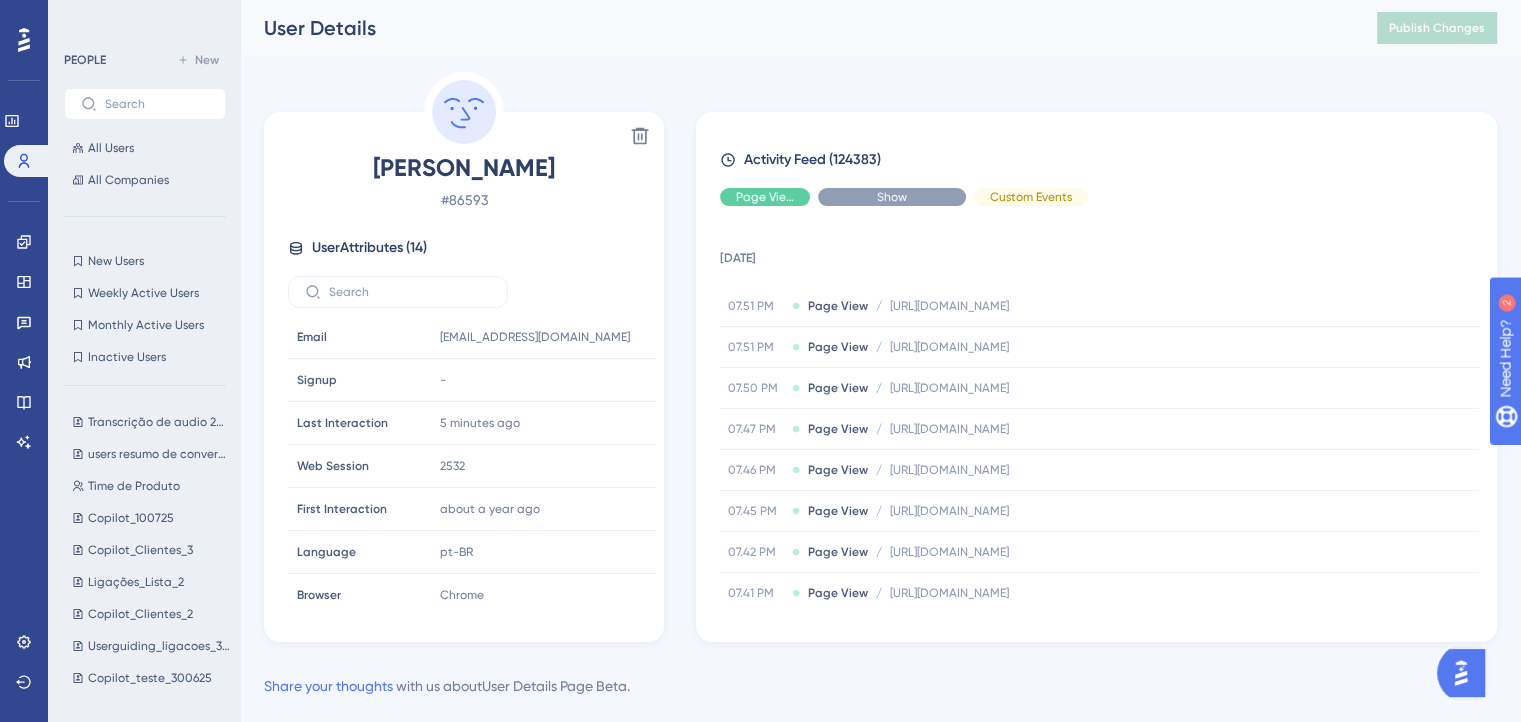 click on "Show" at bounding box center [892, 197] 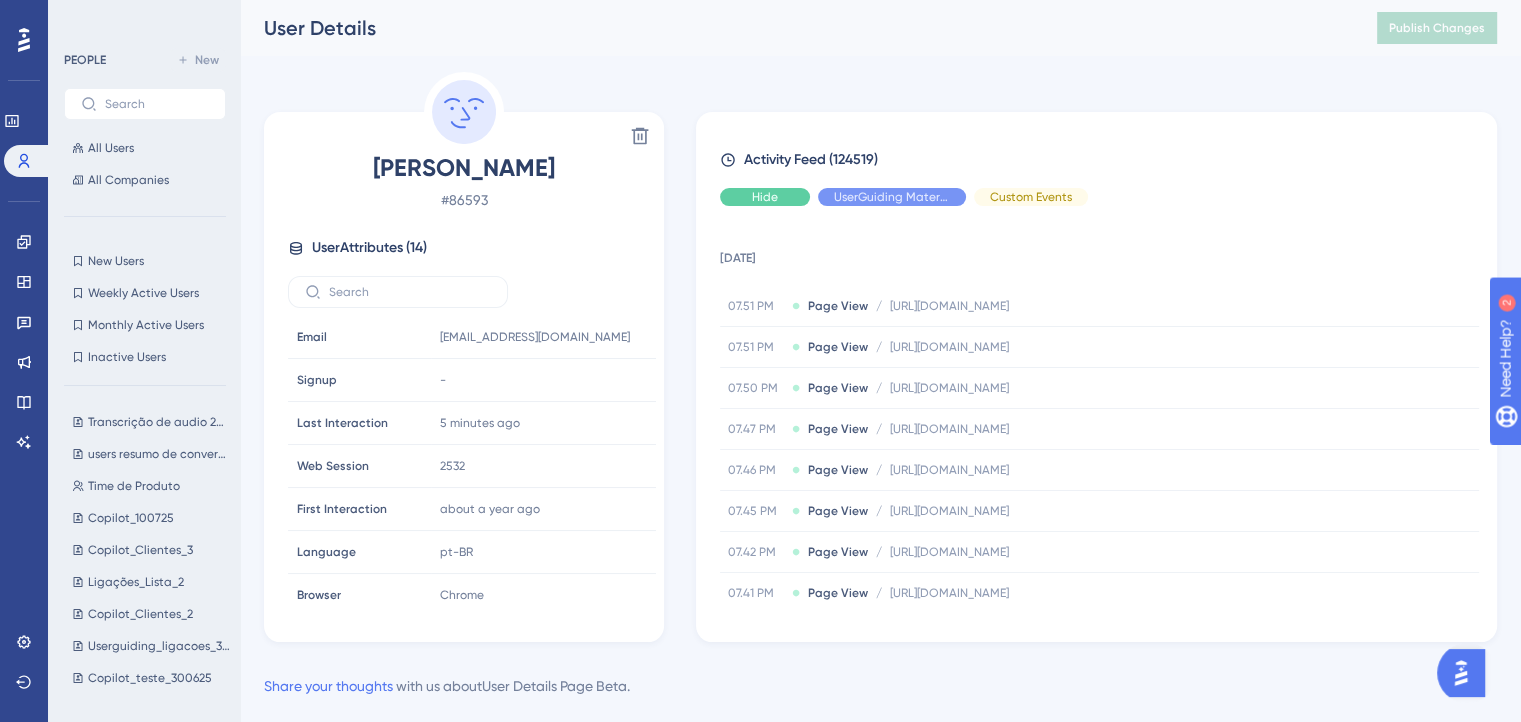 click on "Hide" at bounding box center [765, 197] 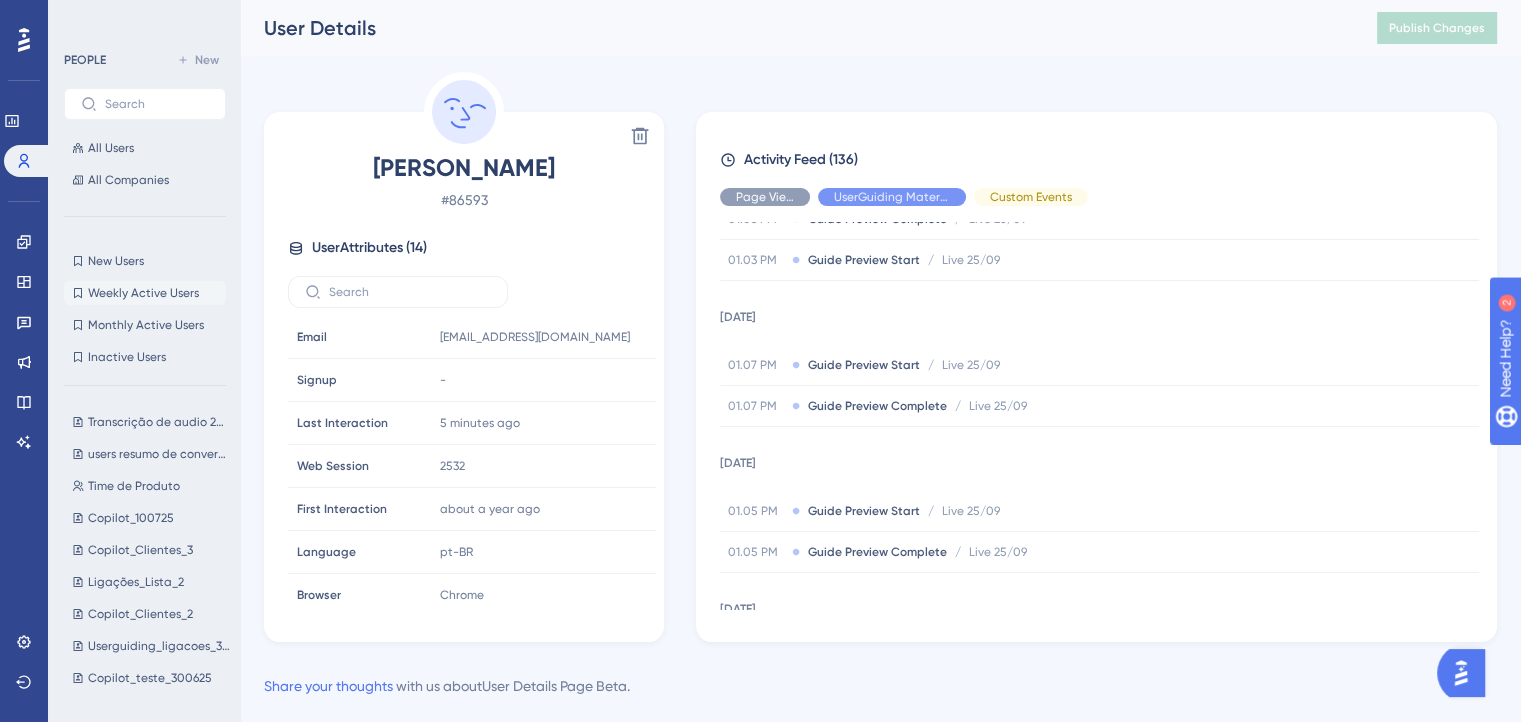 scroll, scrollTop: 1620, scrollLeft: 0, axis: vertical 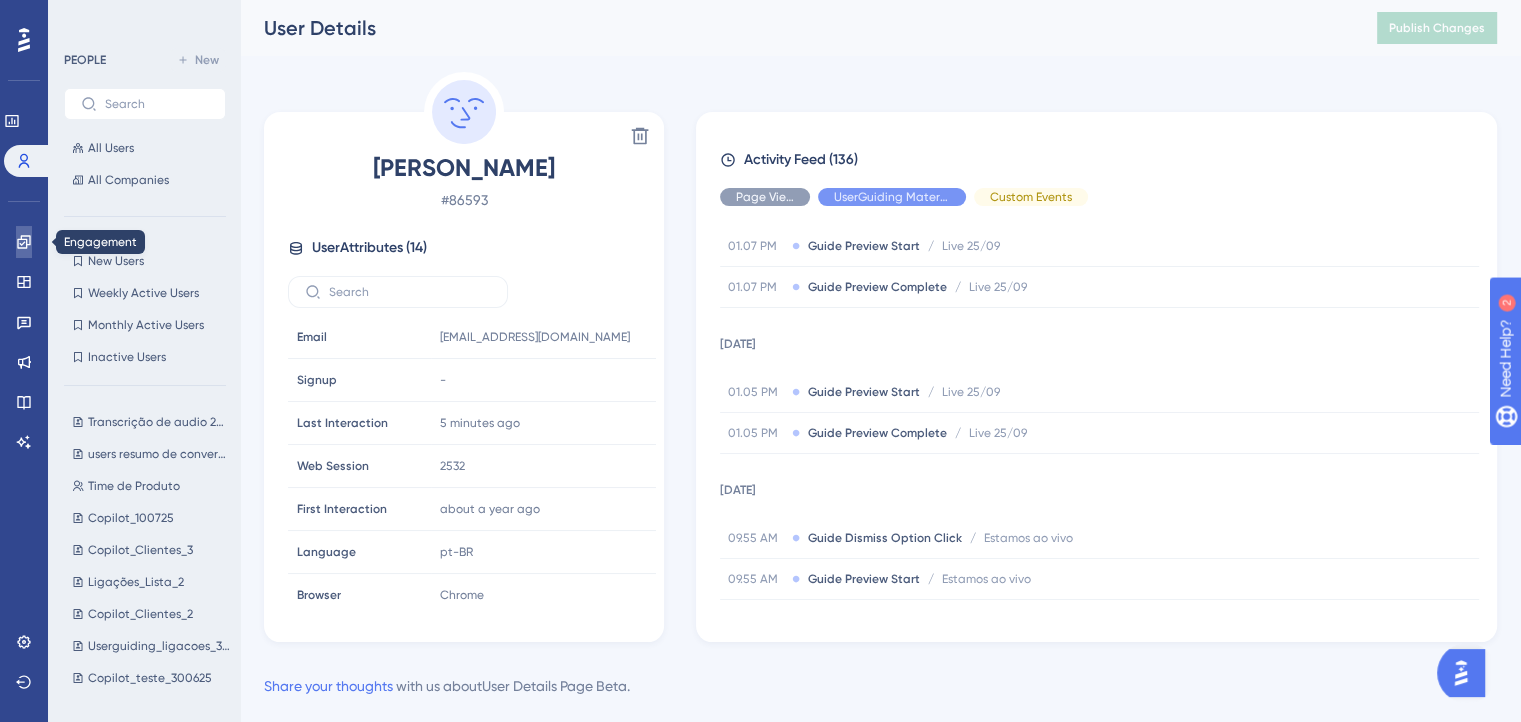 click 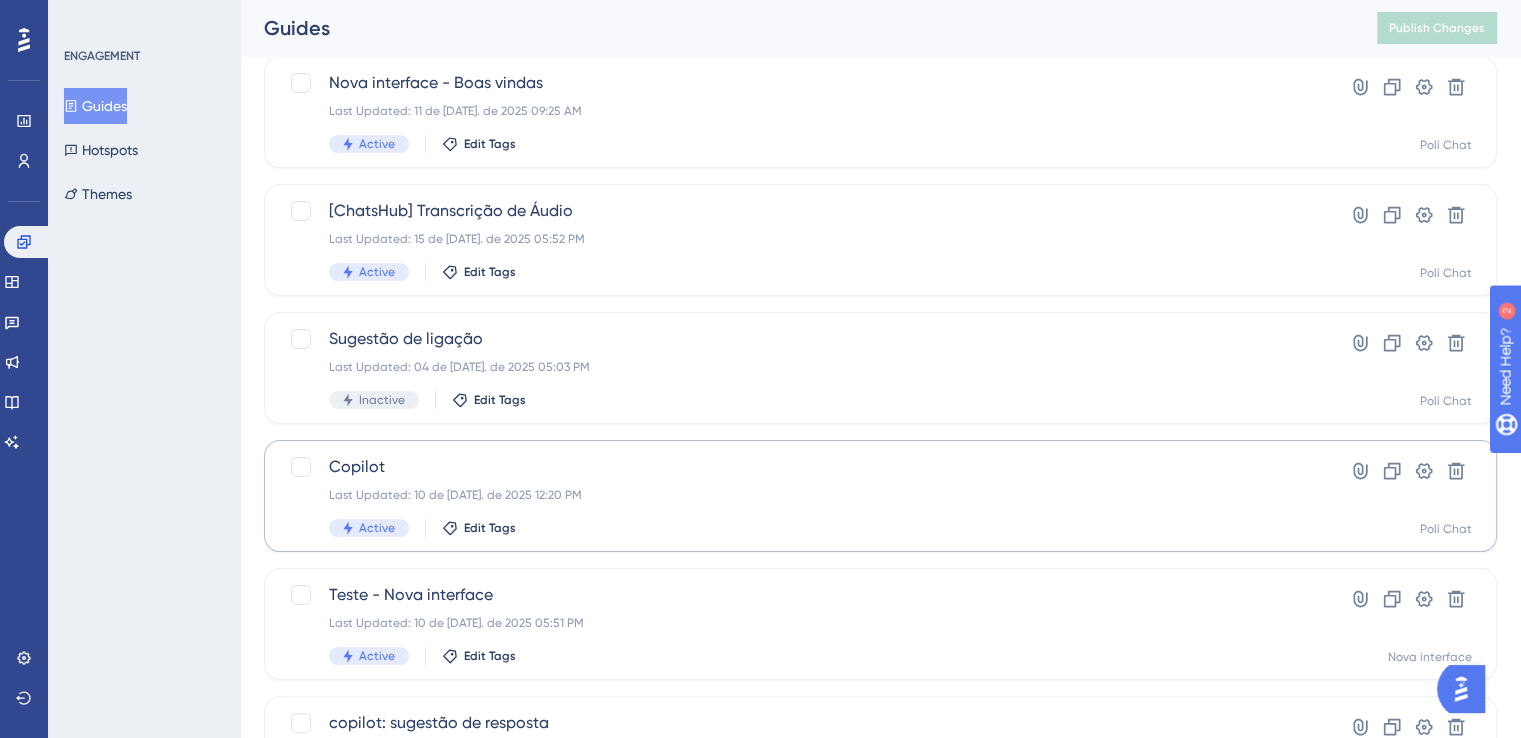 scroll, scrollTop: 300, scrollLeft: 0, axis: vertical 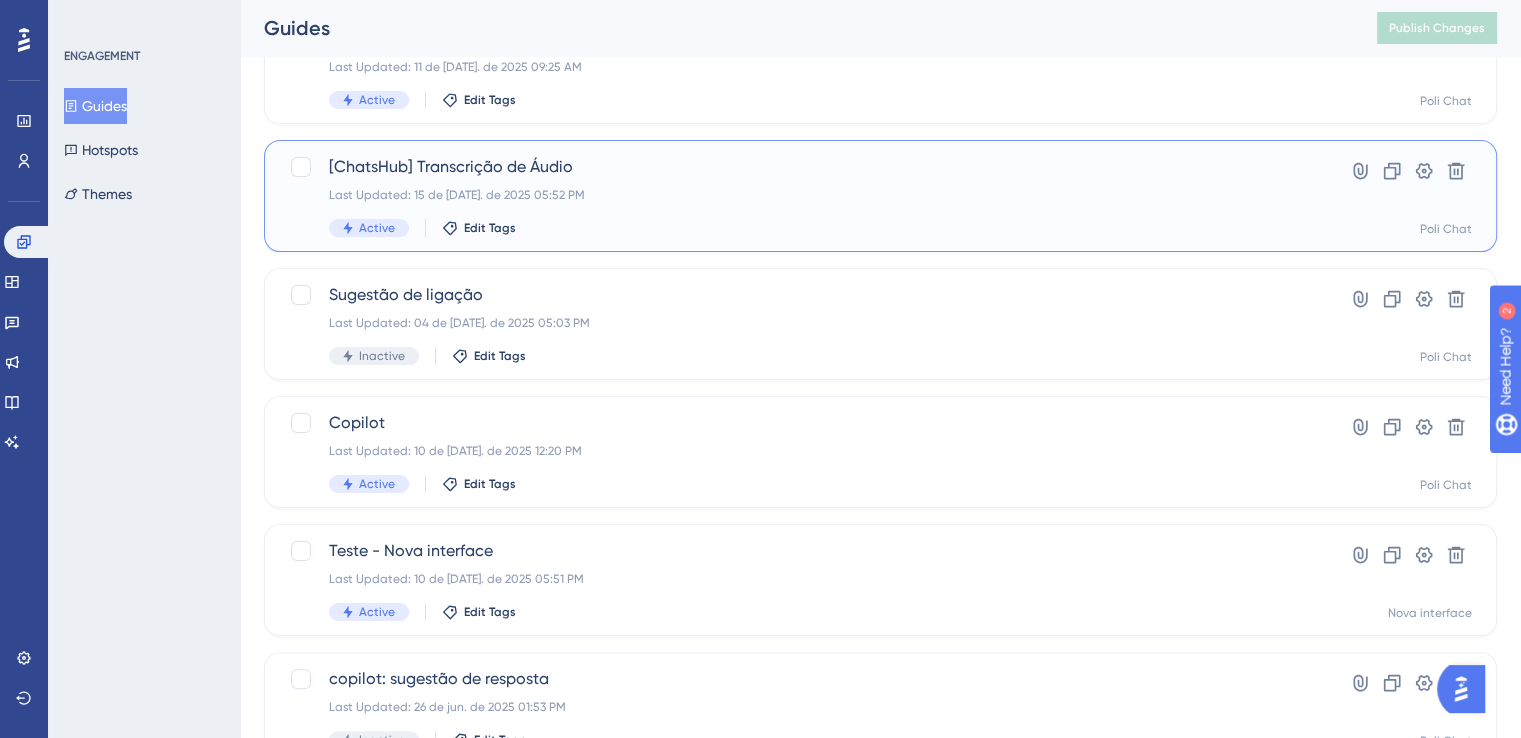 click on "[ChatsHub] Transcrição de Áudio Last Updated: 15 de jul. de 2025 05:52 PM Active Edit Tags" at bounding box center [800, 196] 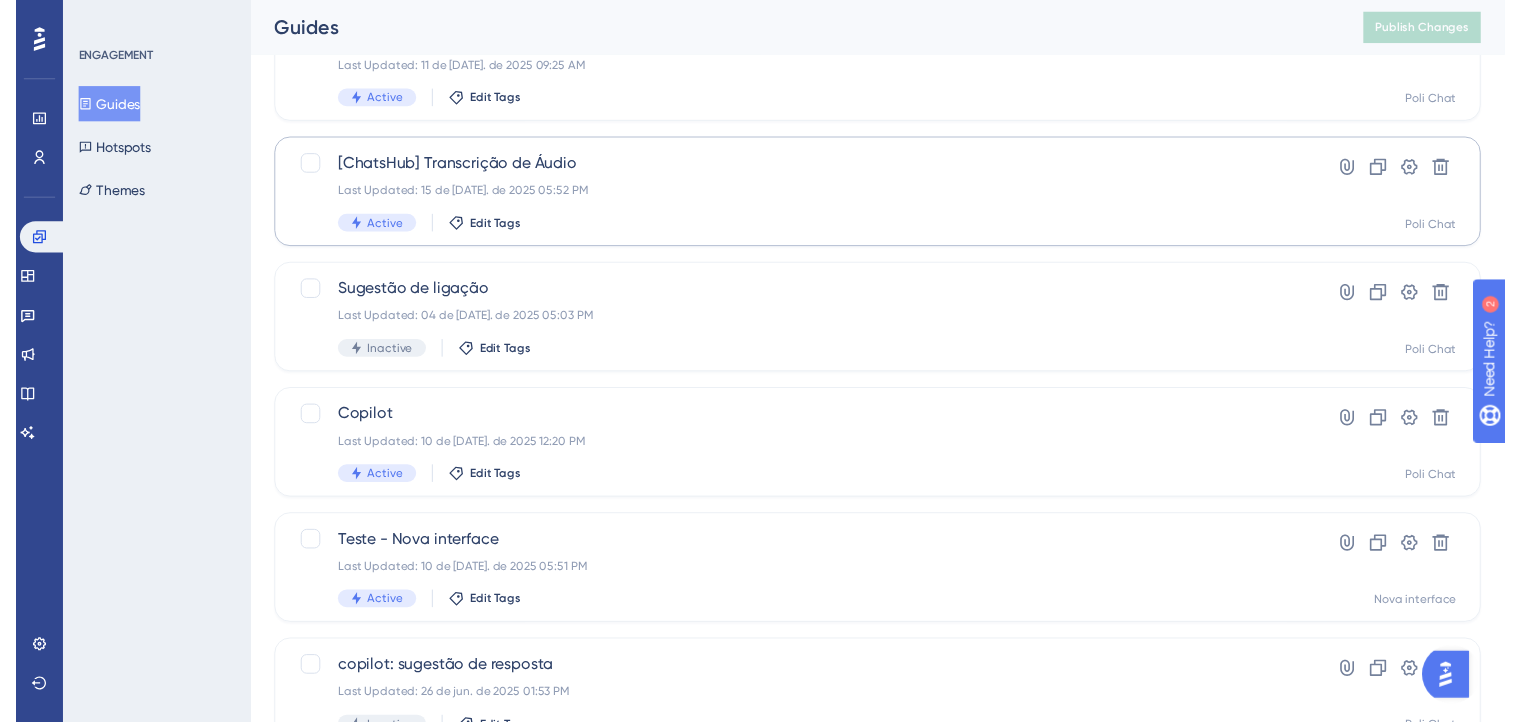 scroll, scrollTop: 0, scrollLeft: 0, axis: both 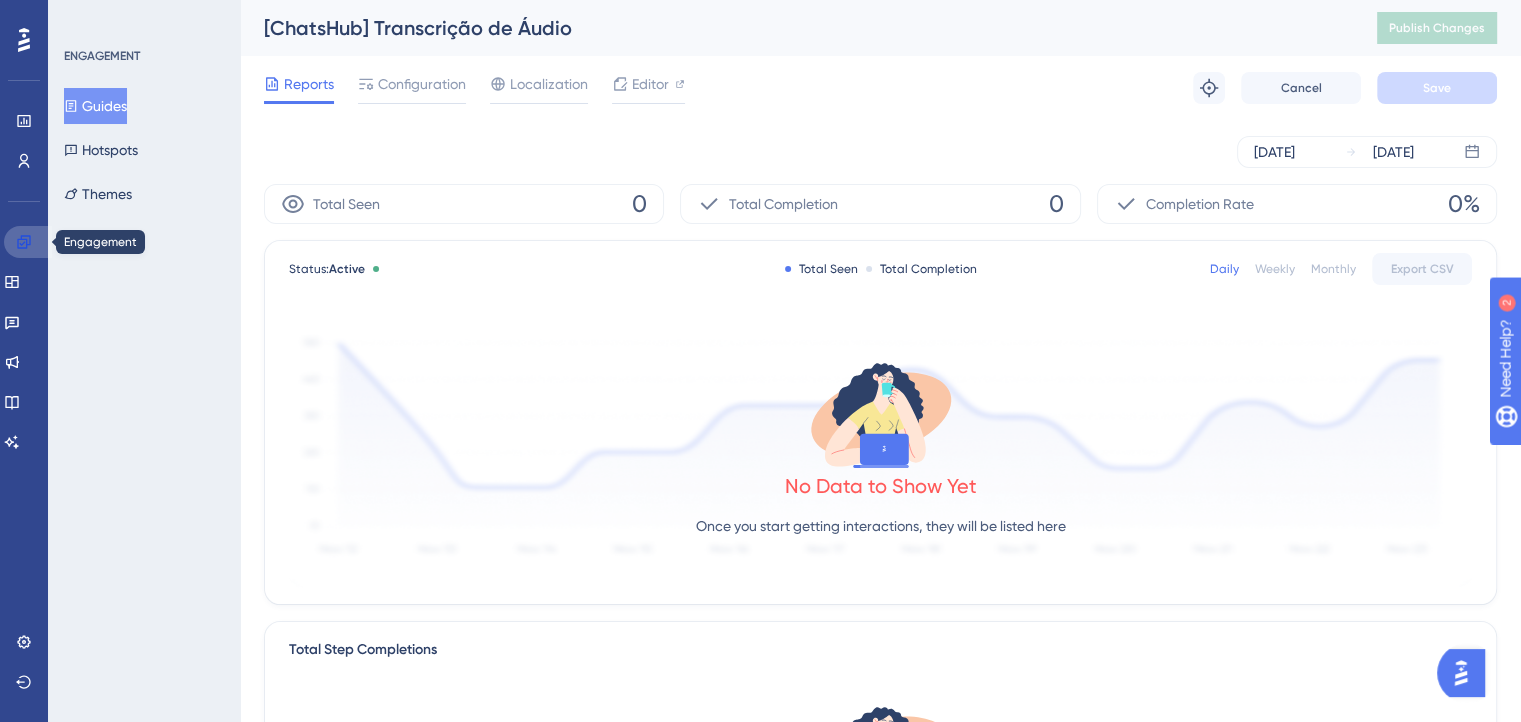 click 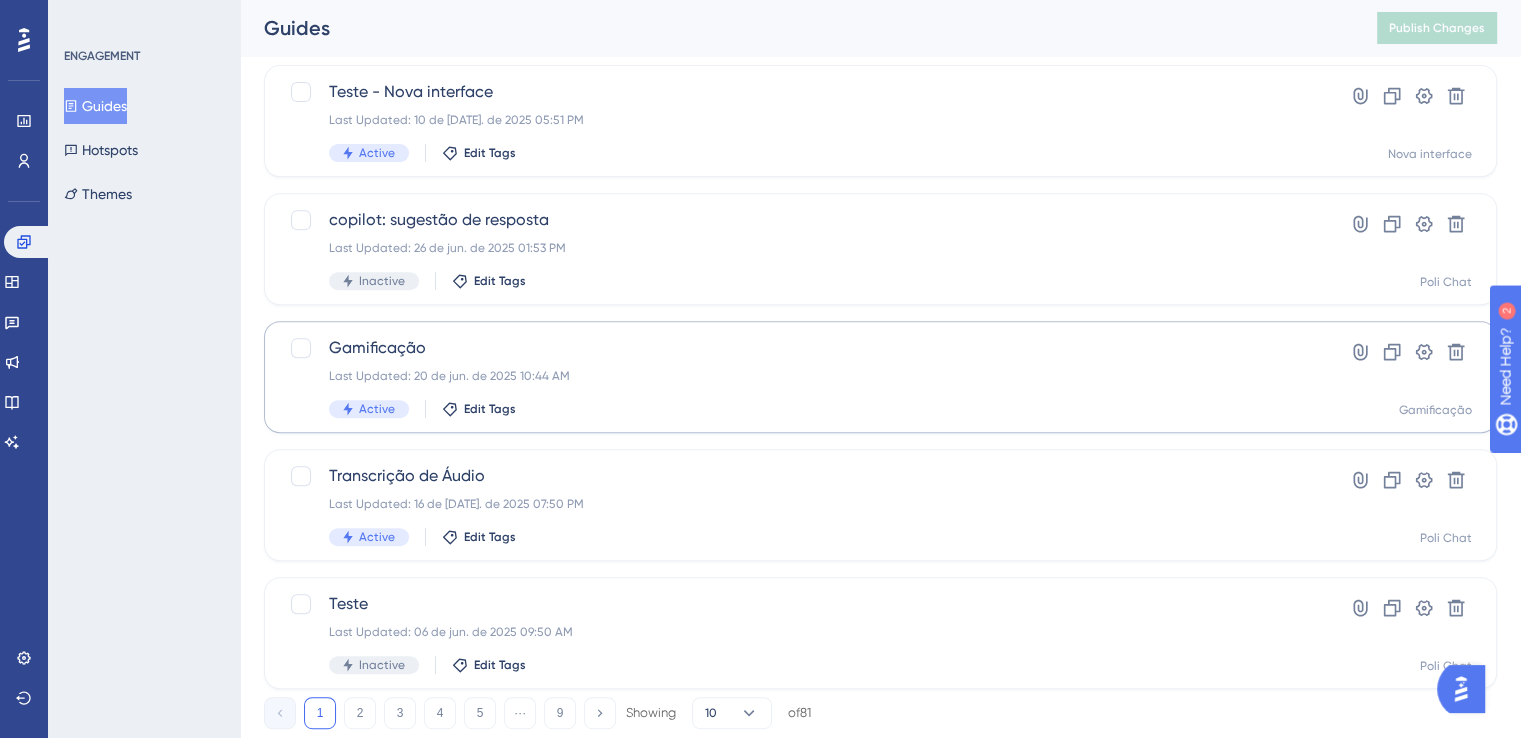 scroll, scrollTop: 814, scrollLeft: 0, axis: vertical 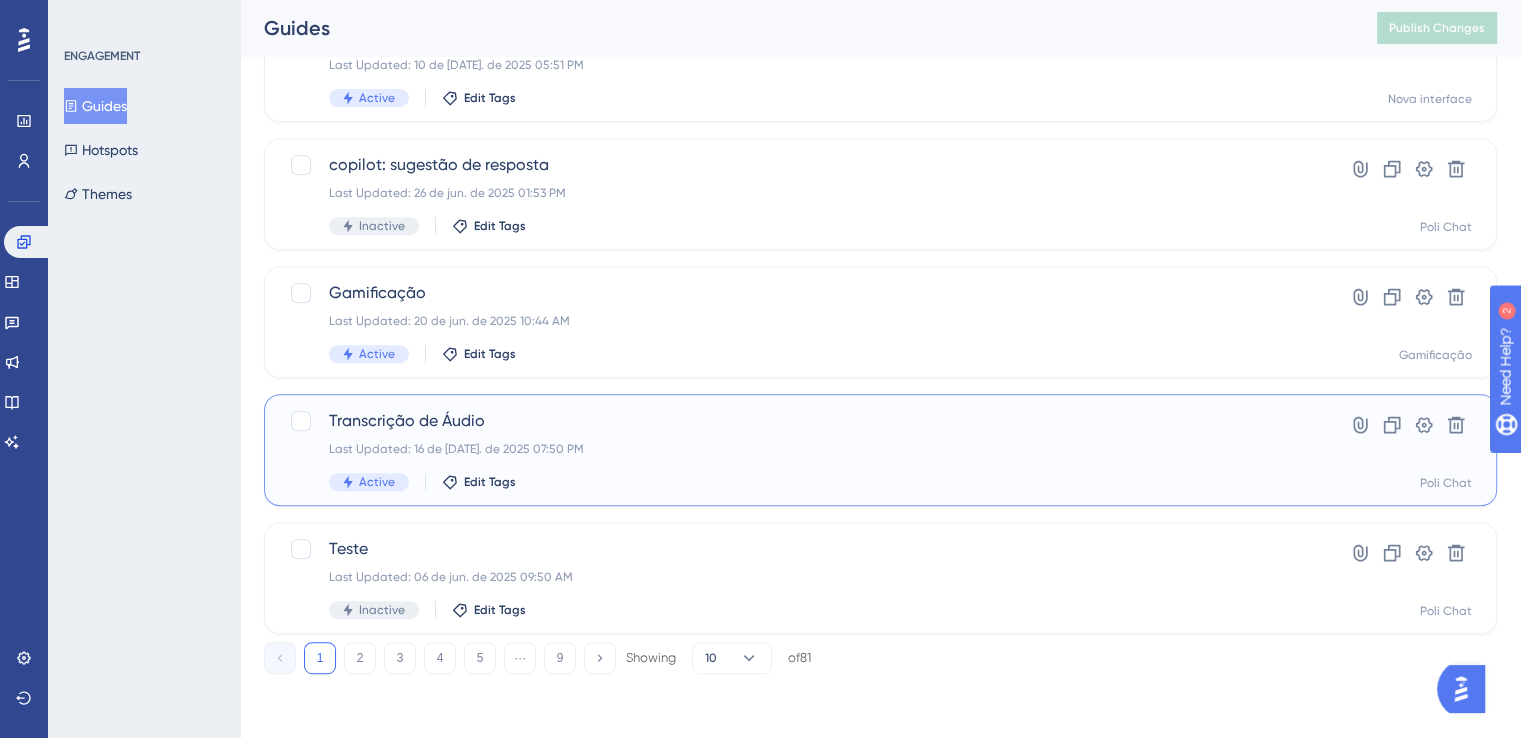 click on "Transcrição de Áudio Last Updated: 16 de jul. de 2025 07:50 PM Active Edit Tags" at bounding box center [800, 450] 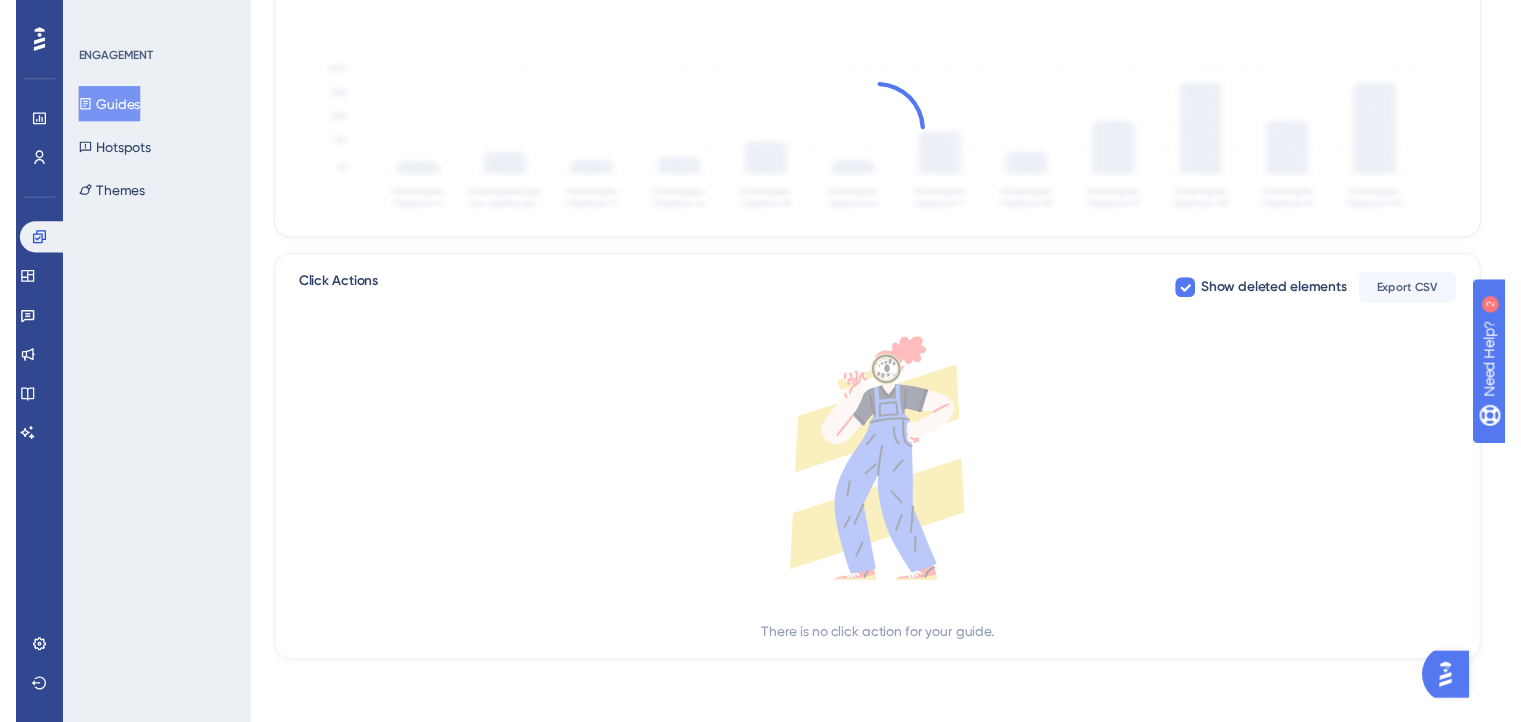 scroll, scrollTop: 0, scrollLeft: 0, axis: both 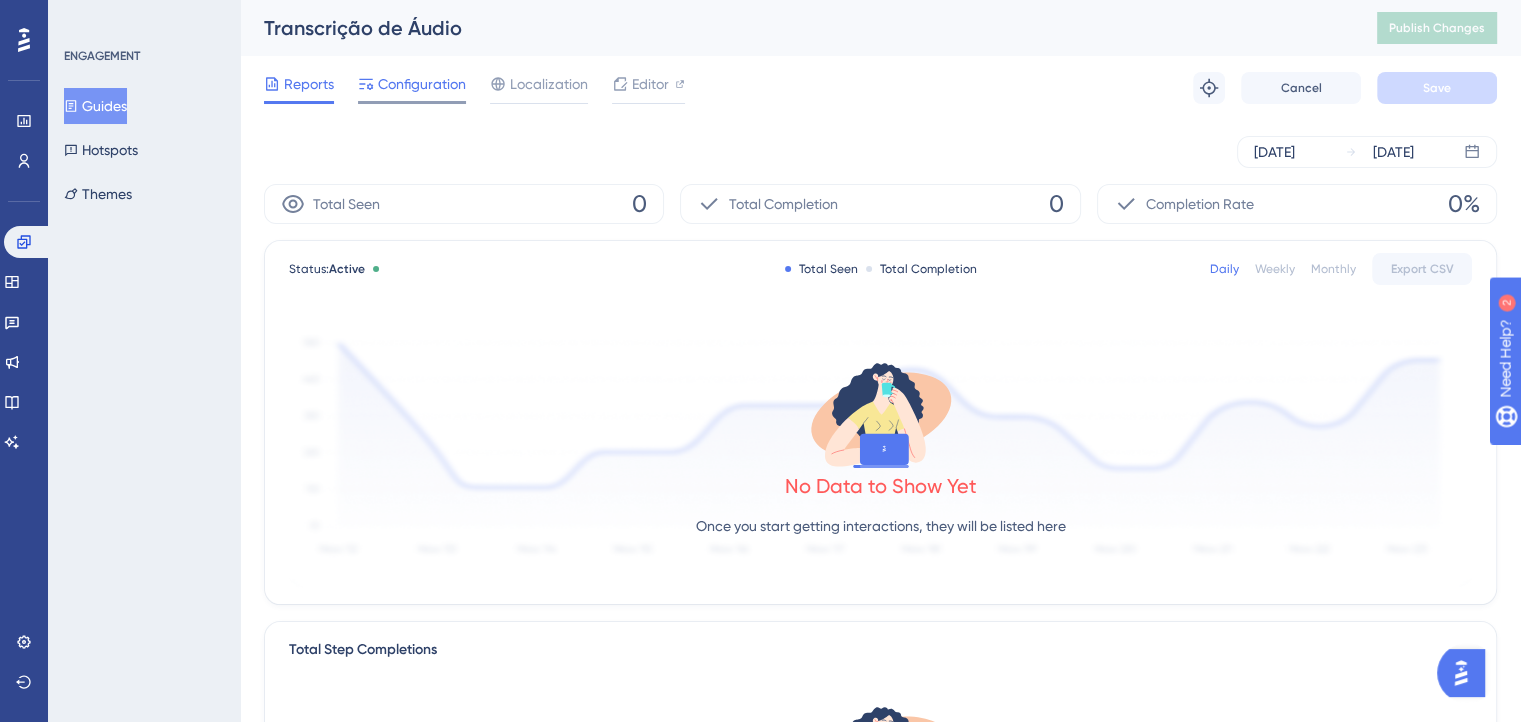 click on "Configuration" at bounding box center (422, 84) 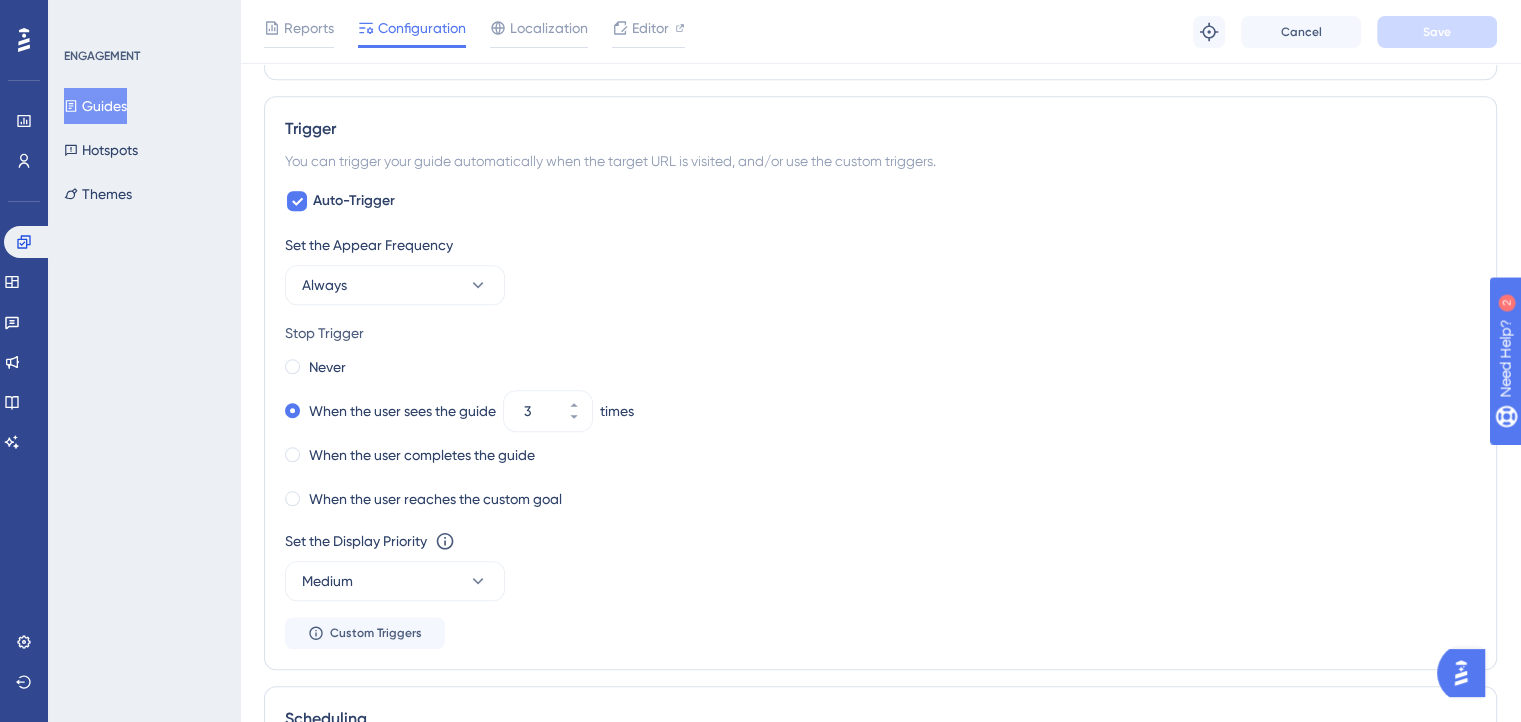 scroll, scrollTop: 1100, scrollLeft: 0, axis: vertical 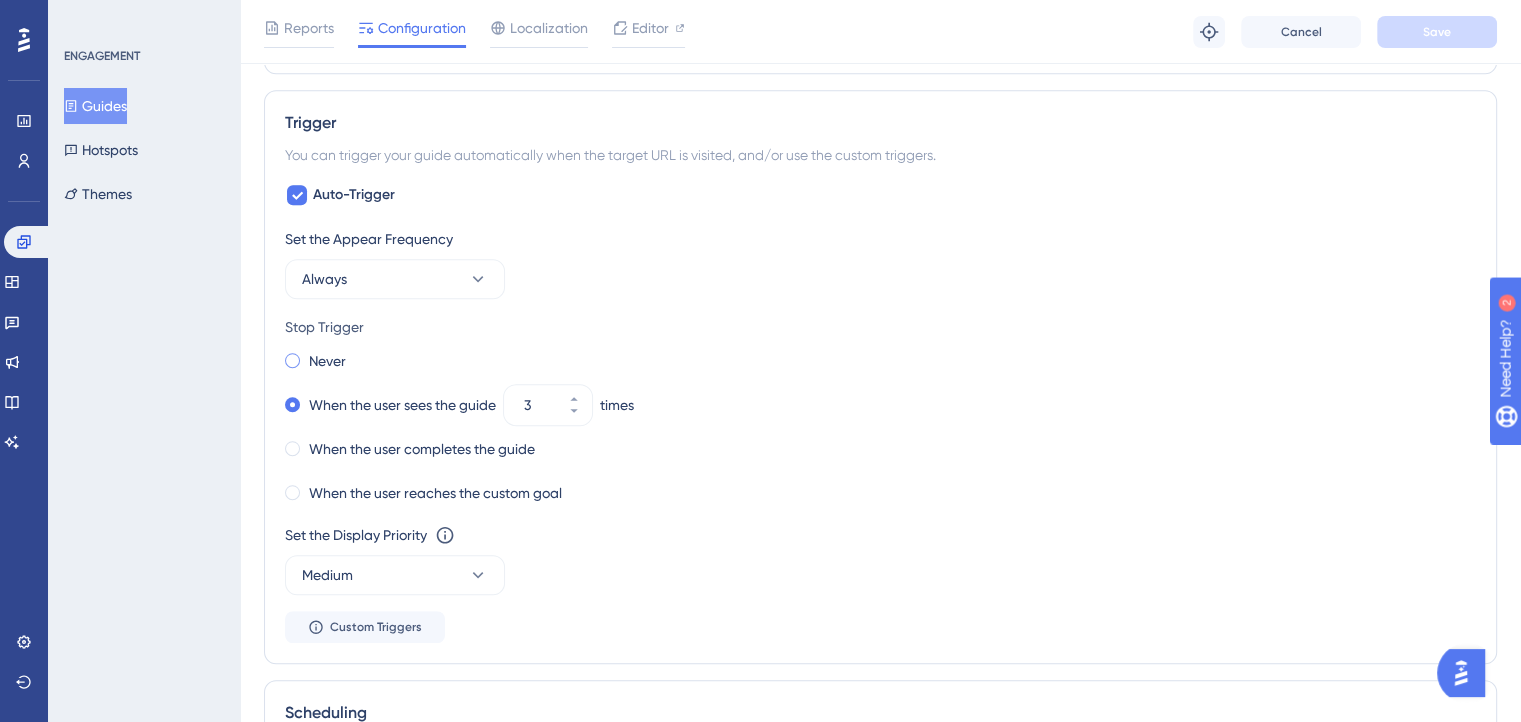 click on "Never" at bounding box center (315, 361) 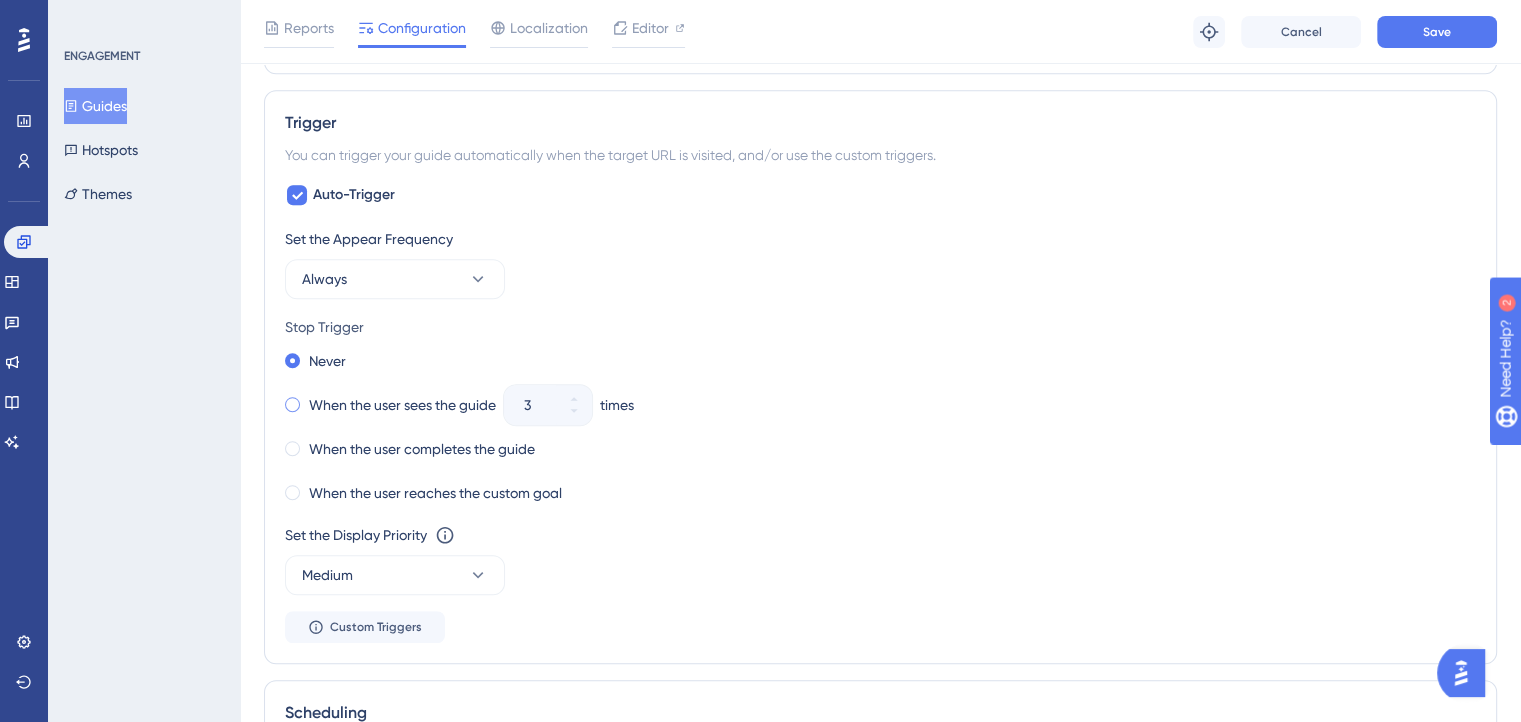 click on "When the user sees the guide" at bounding box center (402, 405) 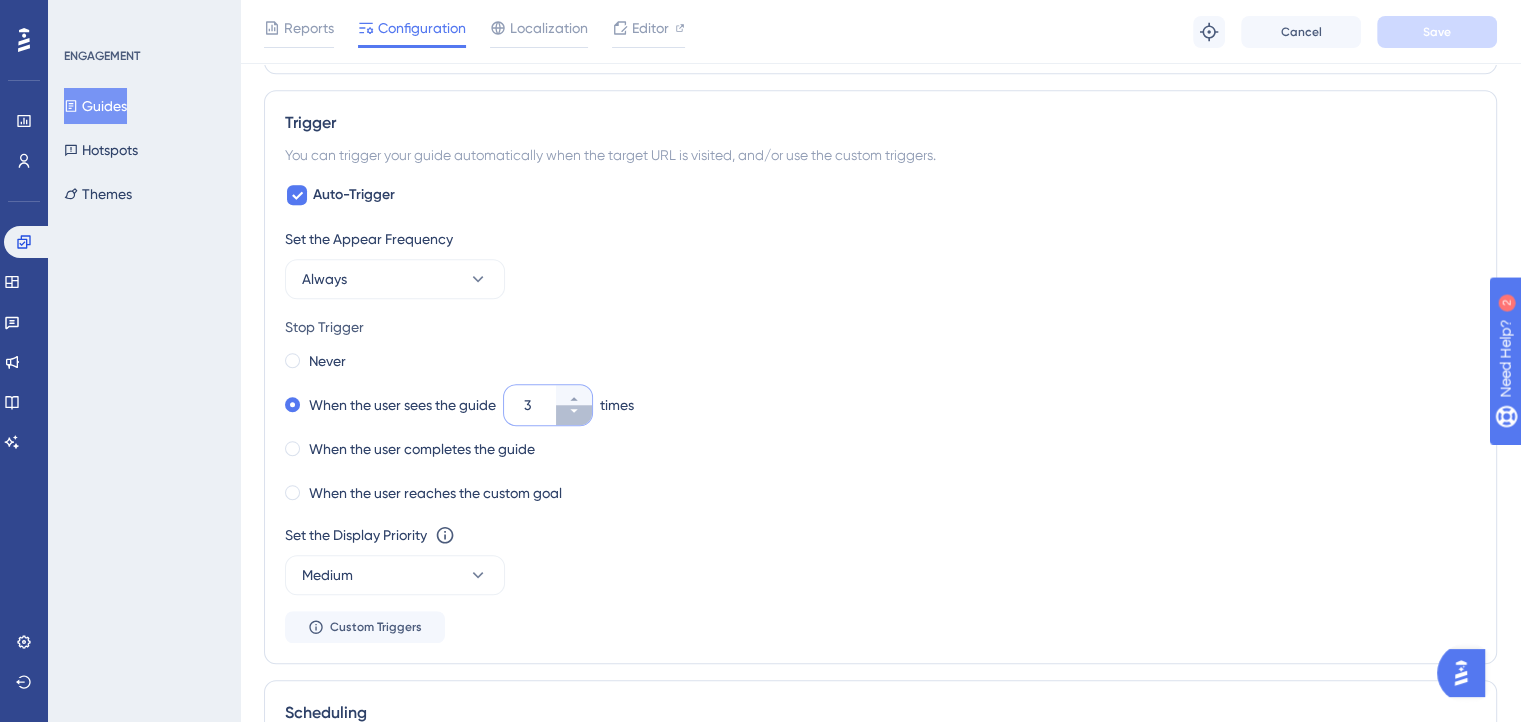 click on "3" at bounding box center [574, 415] 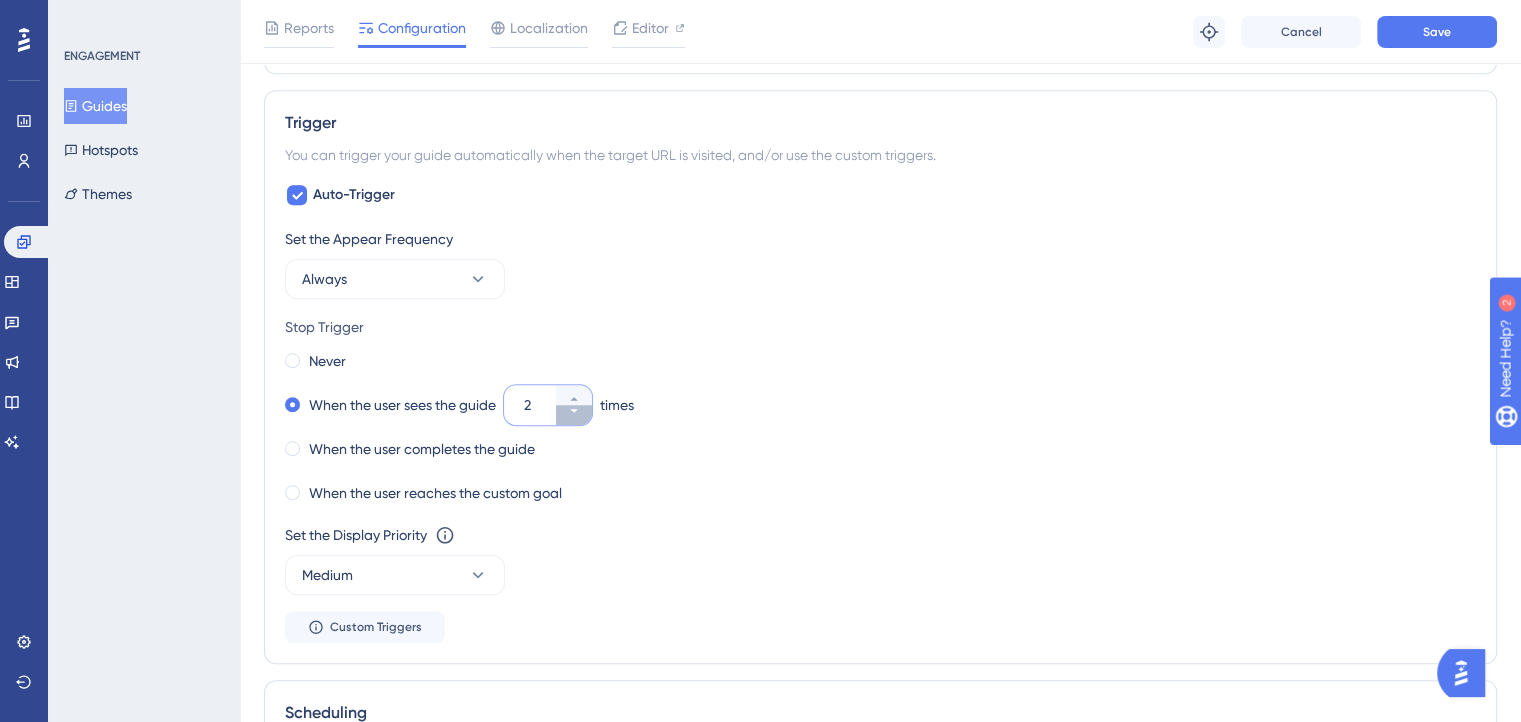 click on "2" at bounding box center [574, 415] 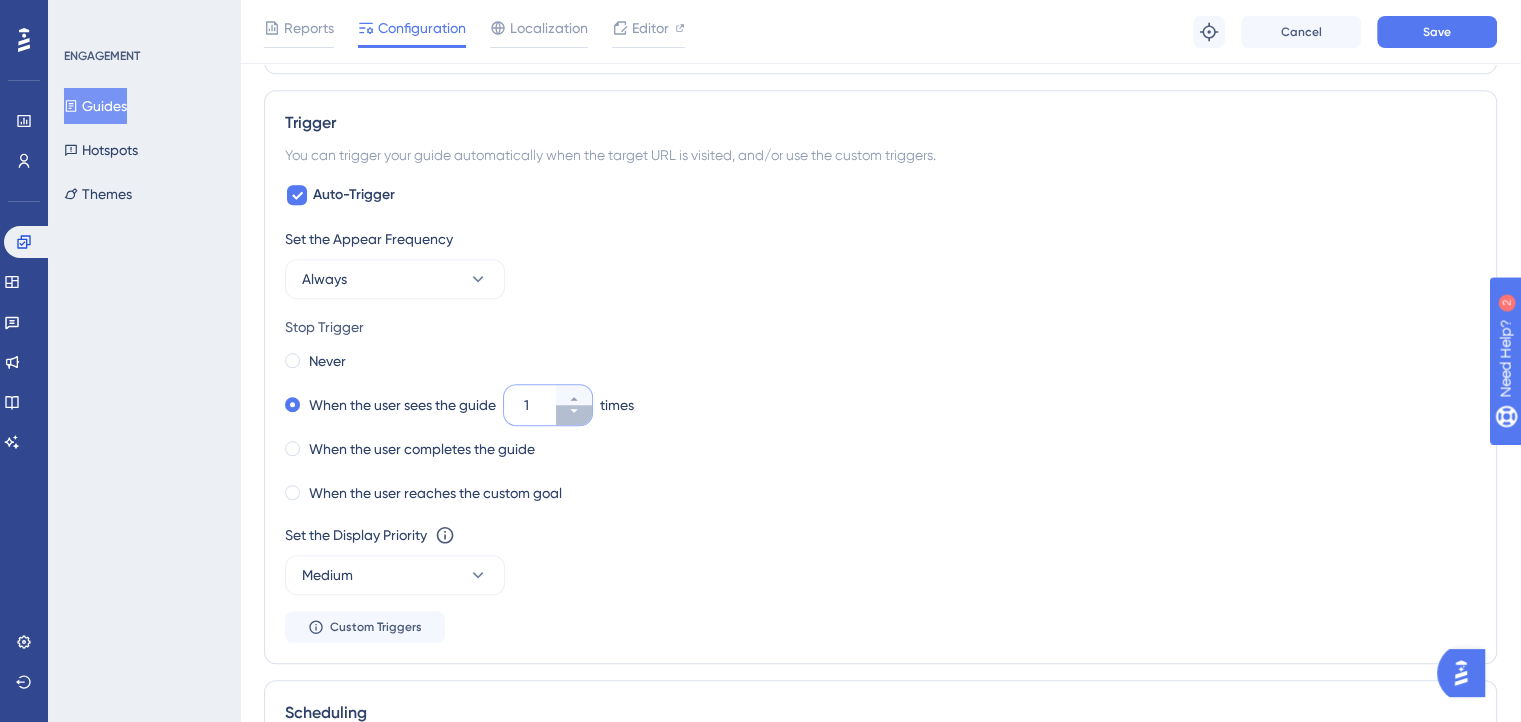 click on "1" at bounding box center (574, 415) 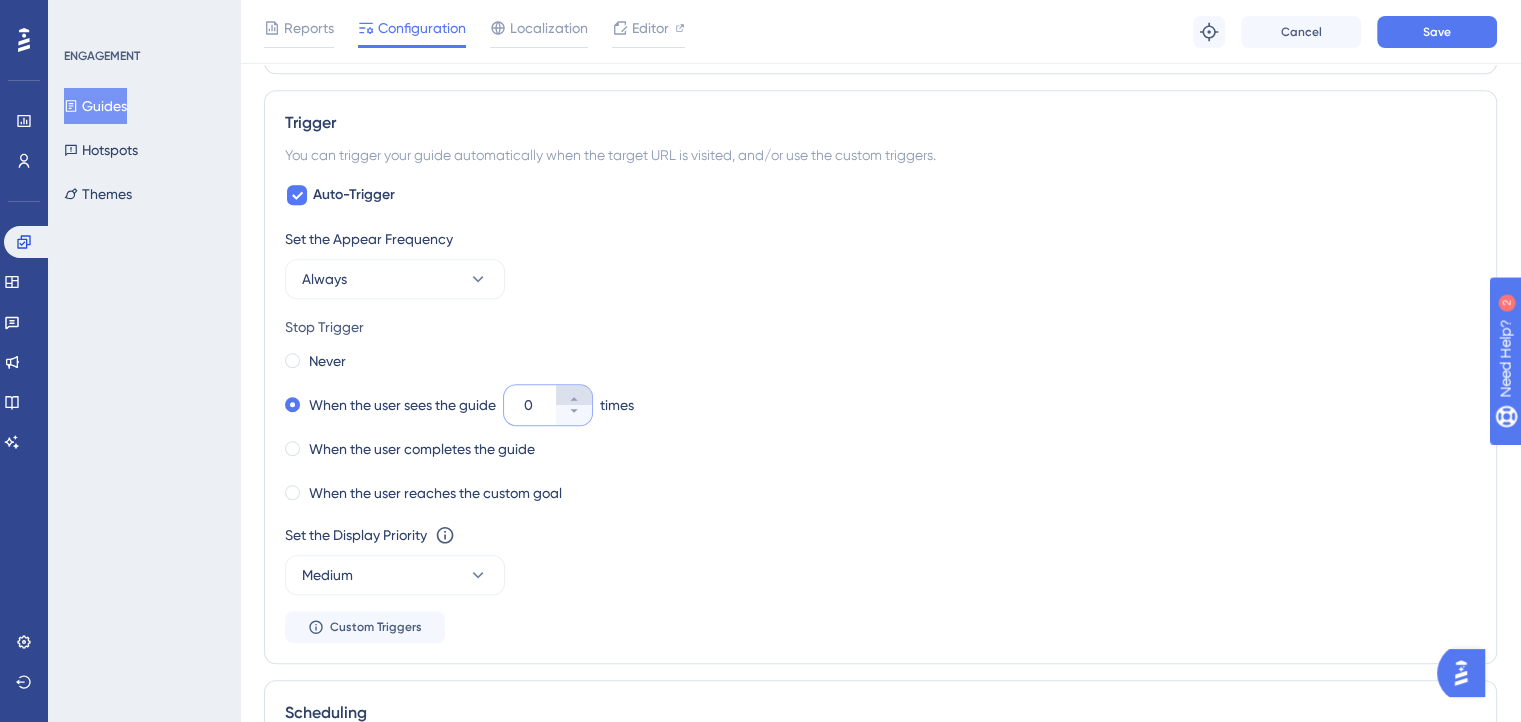 click on "0" at bounding box center (574, 395) 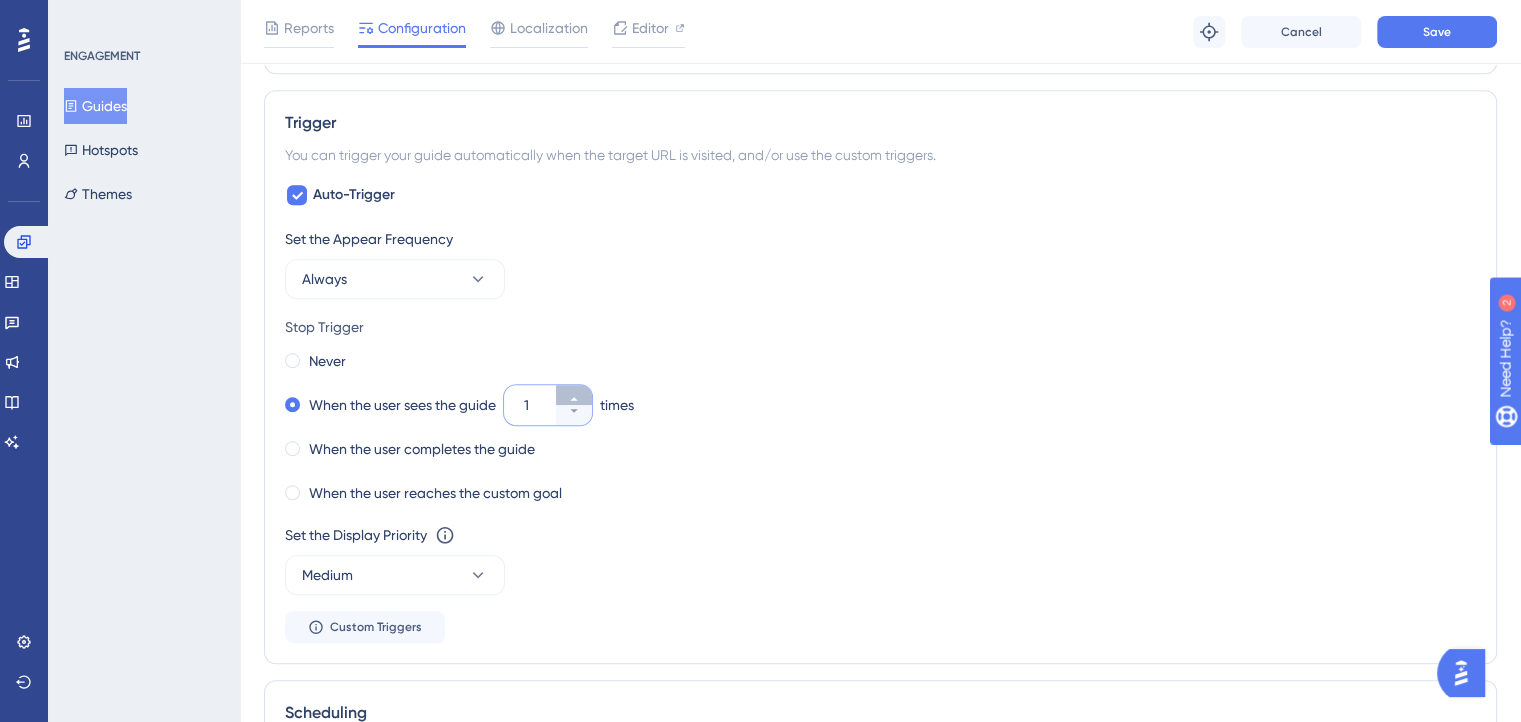 click on "1" at bounding box center [574, 395] 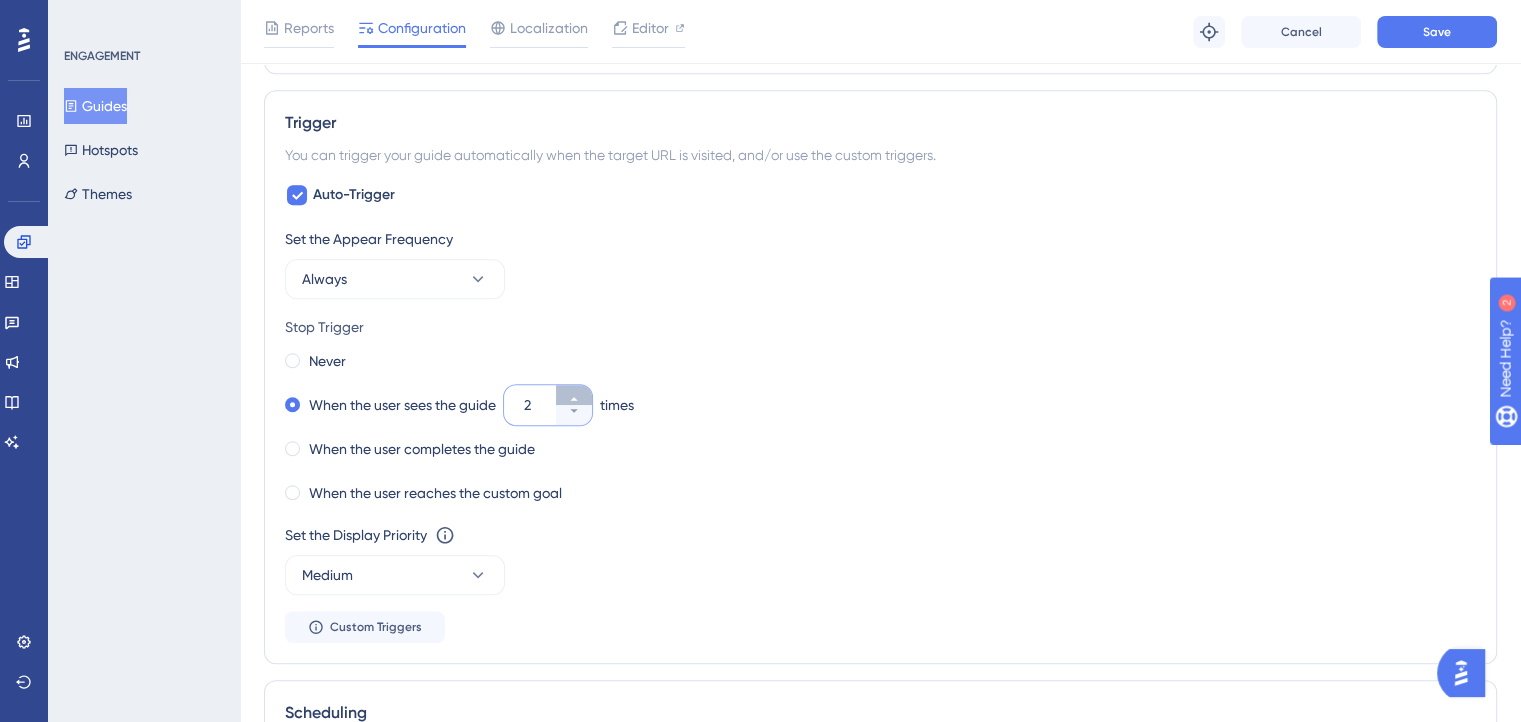 click on "2" at bounding box center (574, 395) 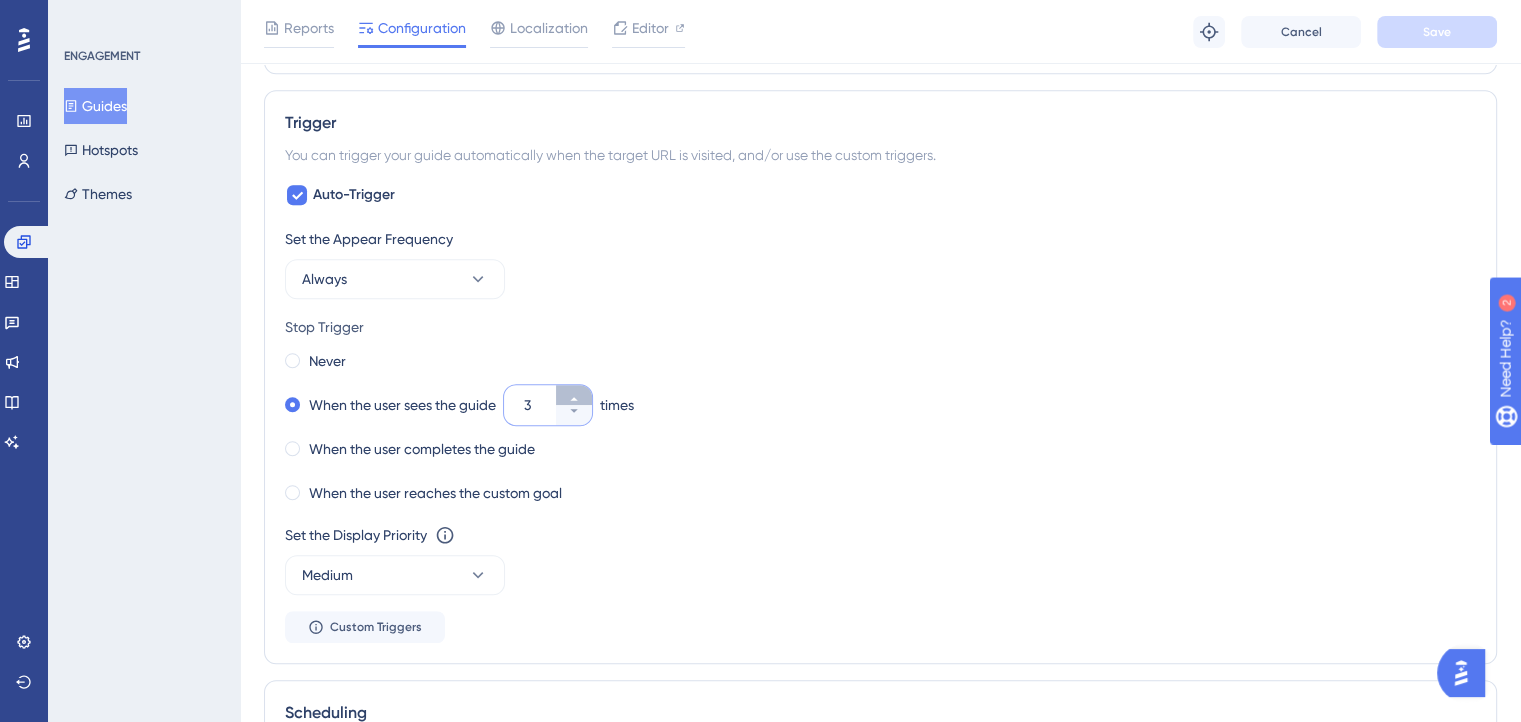 click on "3" at bounding box center (574, 395) 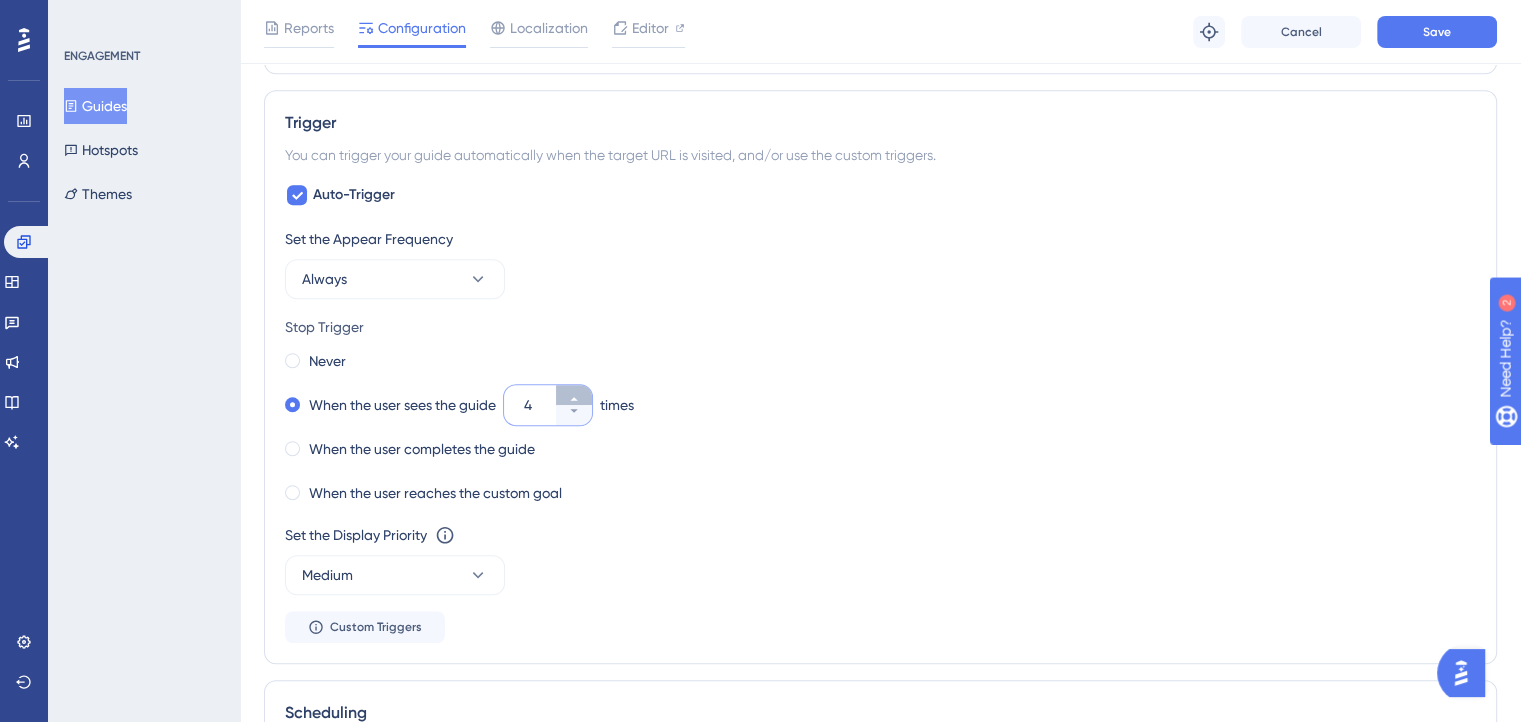 click on "4" at bounding box center [574, 395] 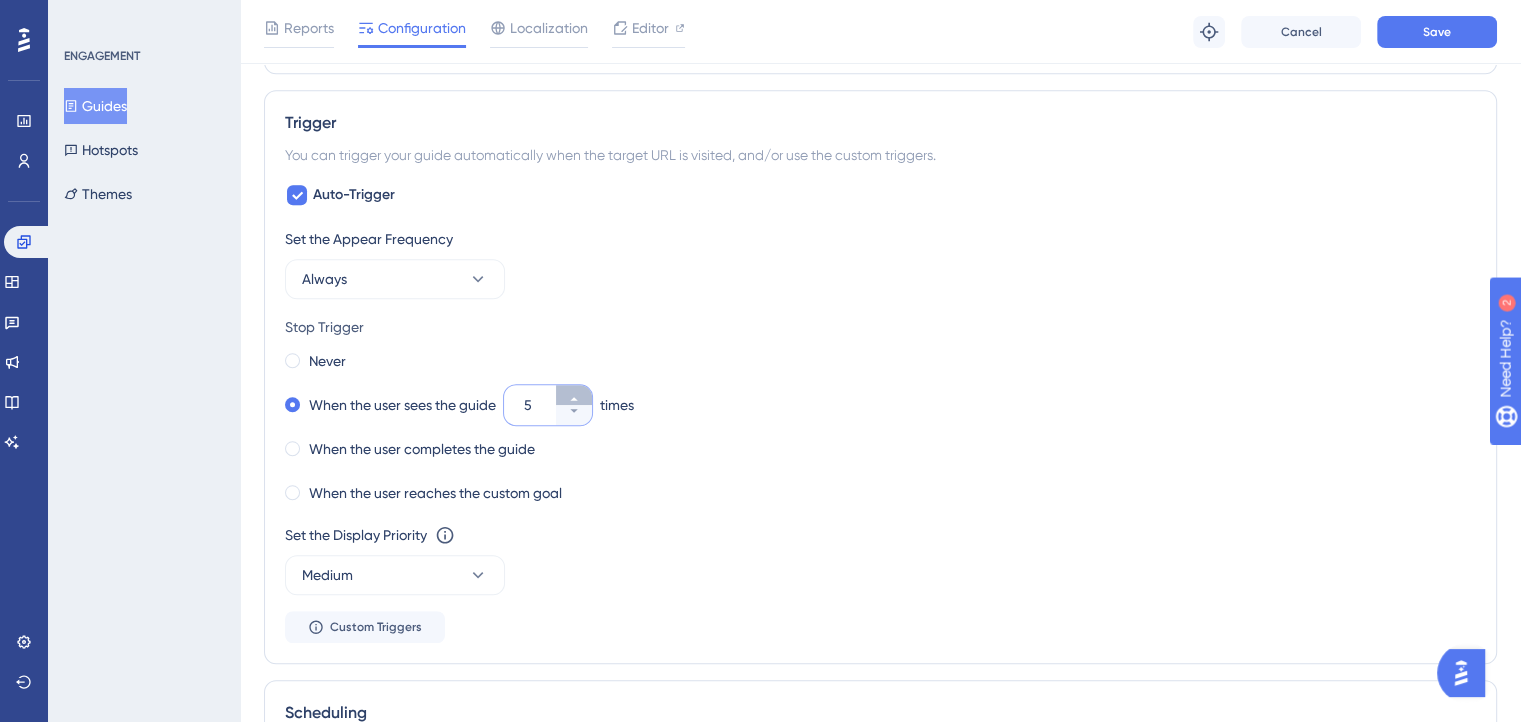 click on "5" at bounding box center (574, 395) 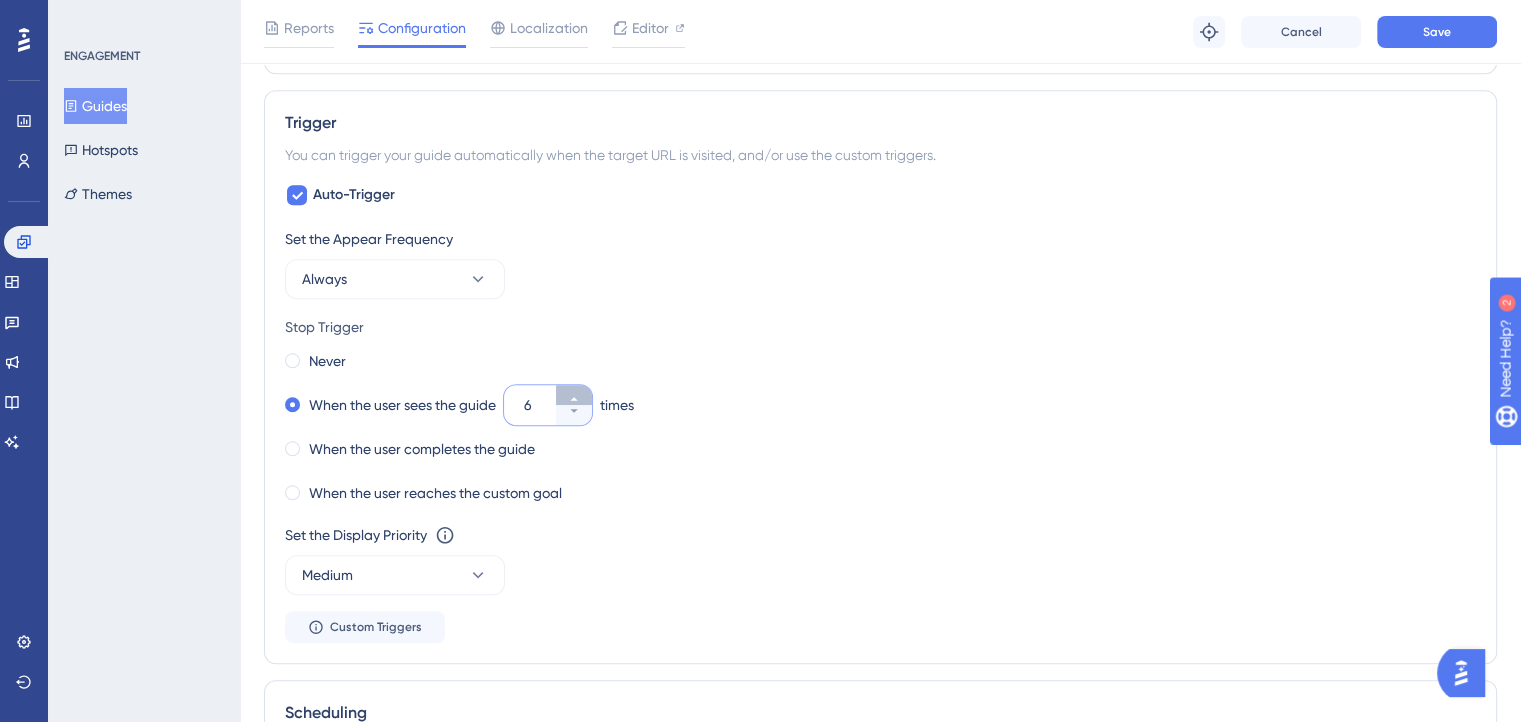 click on "6" at bounding box center [574, 395] 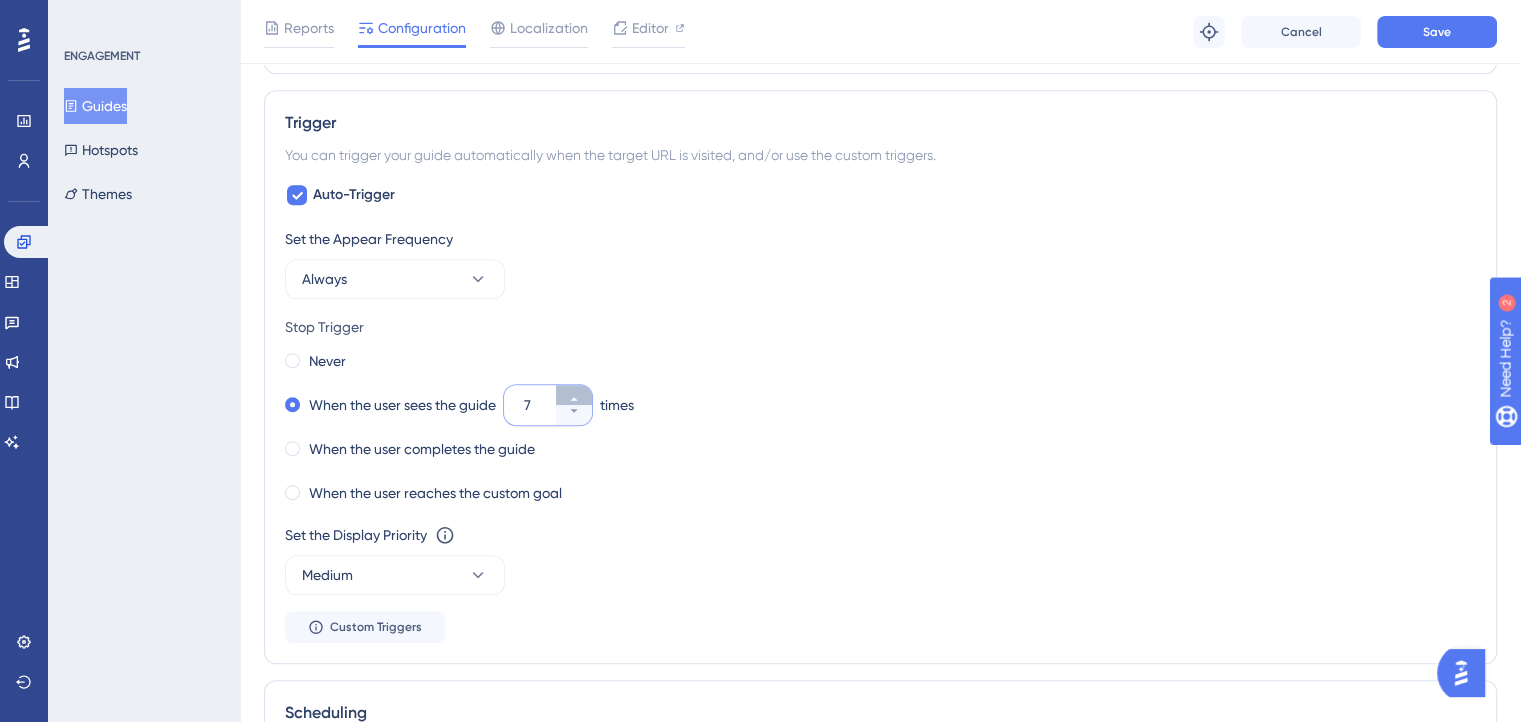 click on "7" at bounding box center [574, 395] 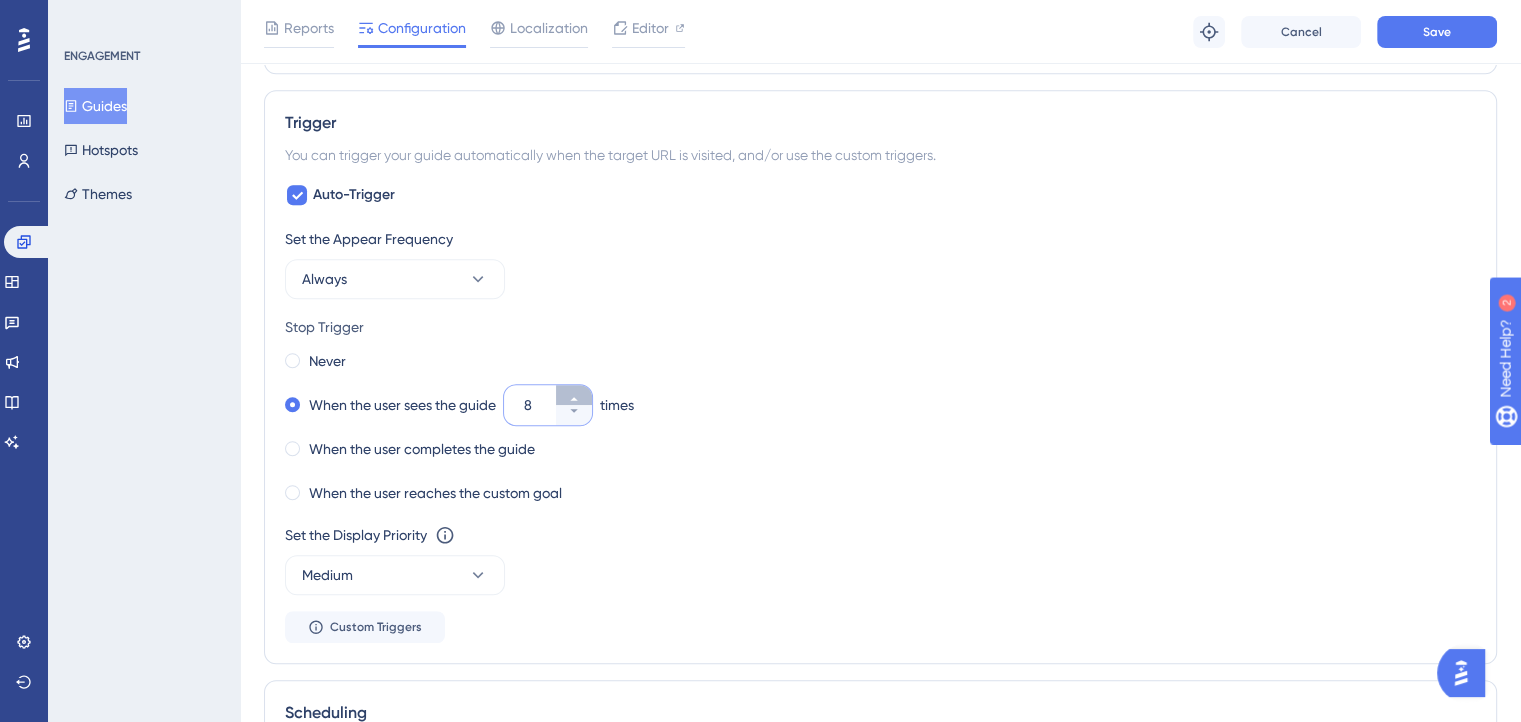 click on "8" at bounding box center [574, 395] 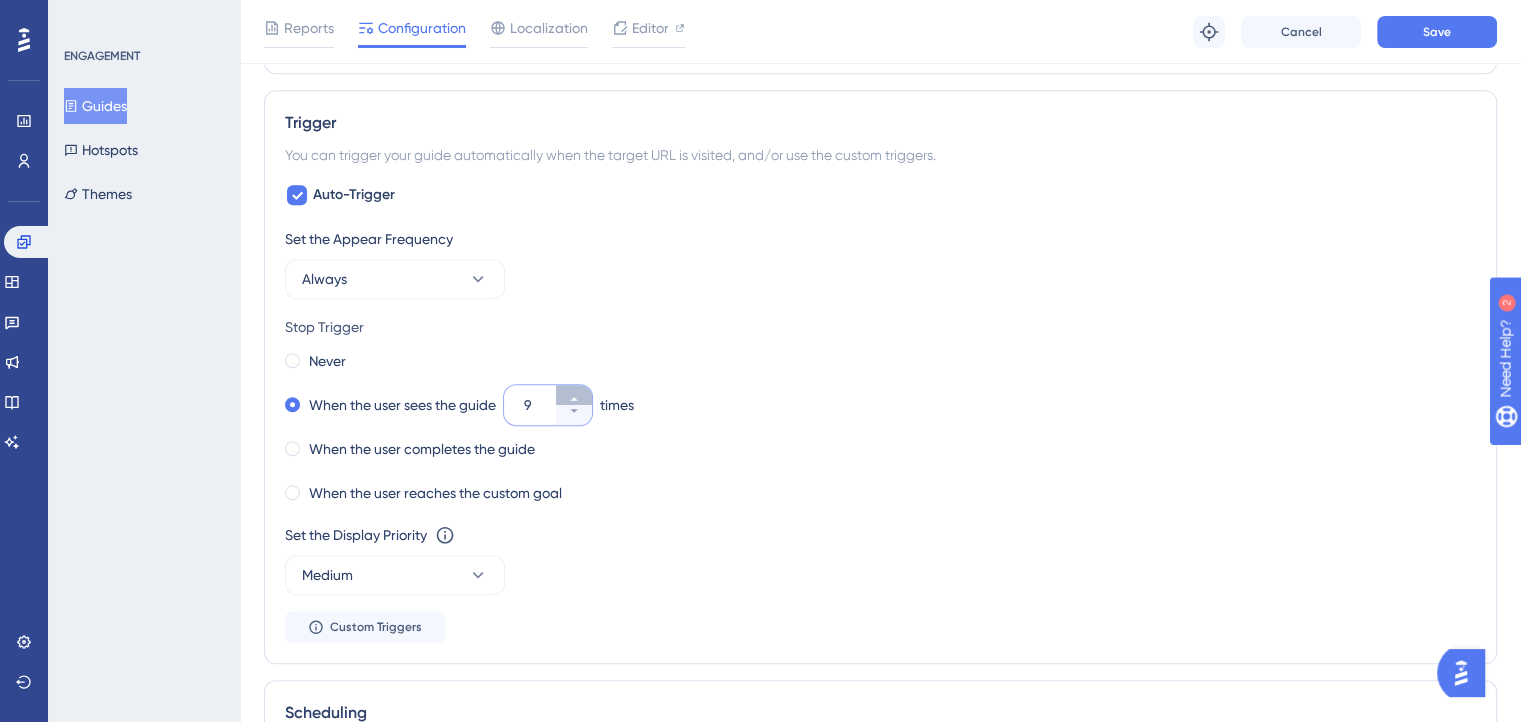 click on "9" at bounding box center (574, 395) 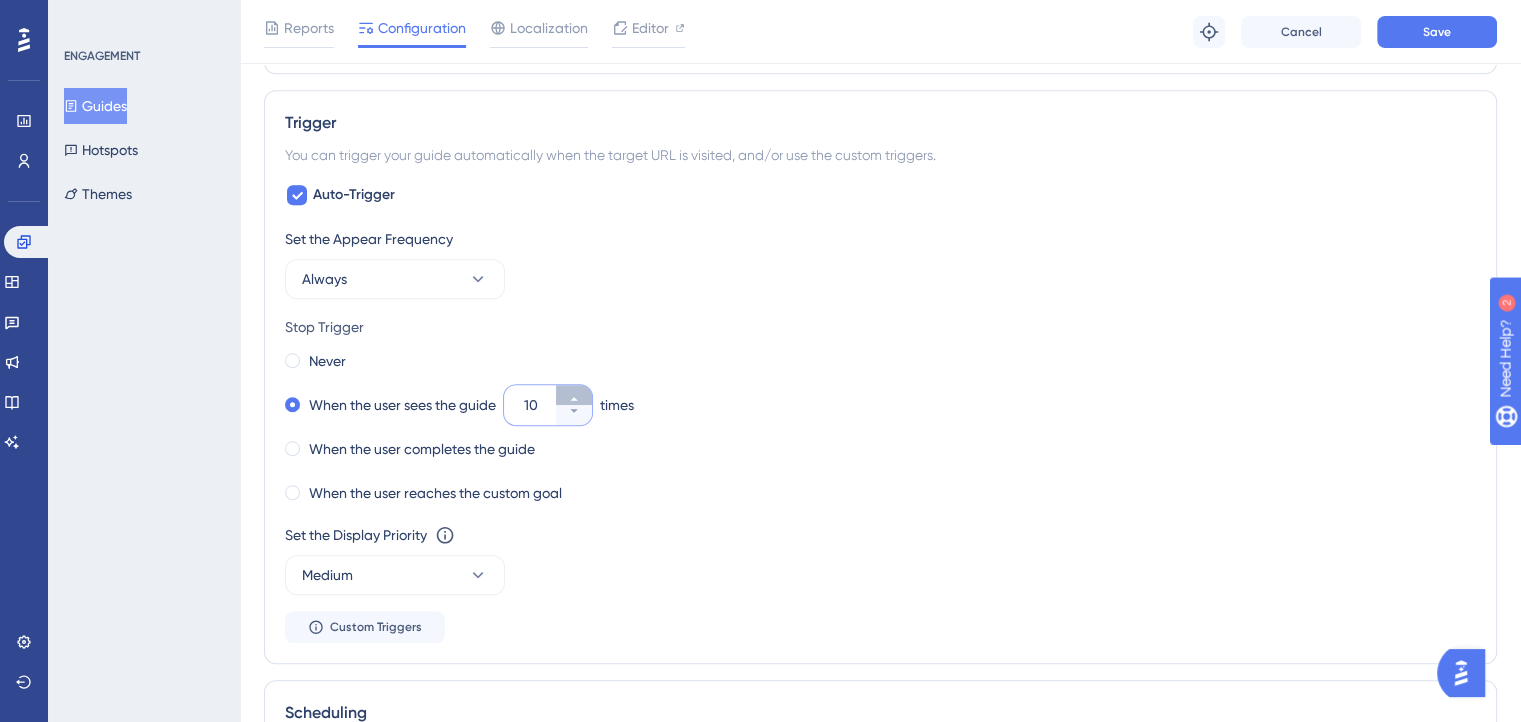click on "10" at bounding box center (574, 395) 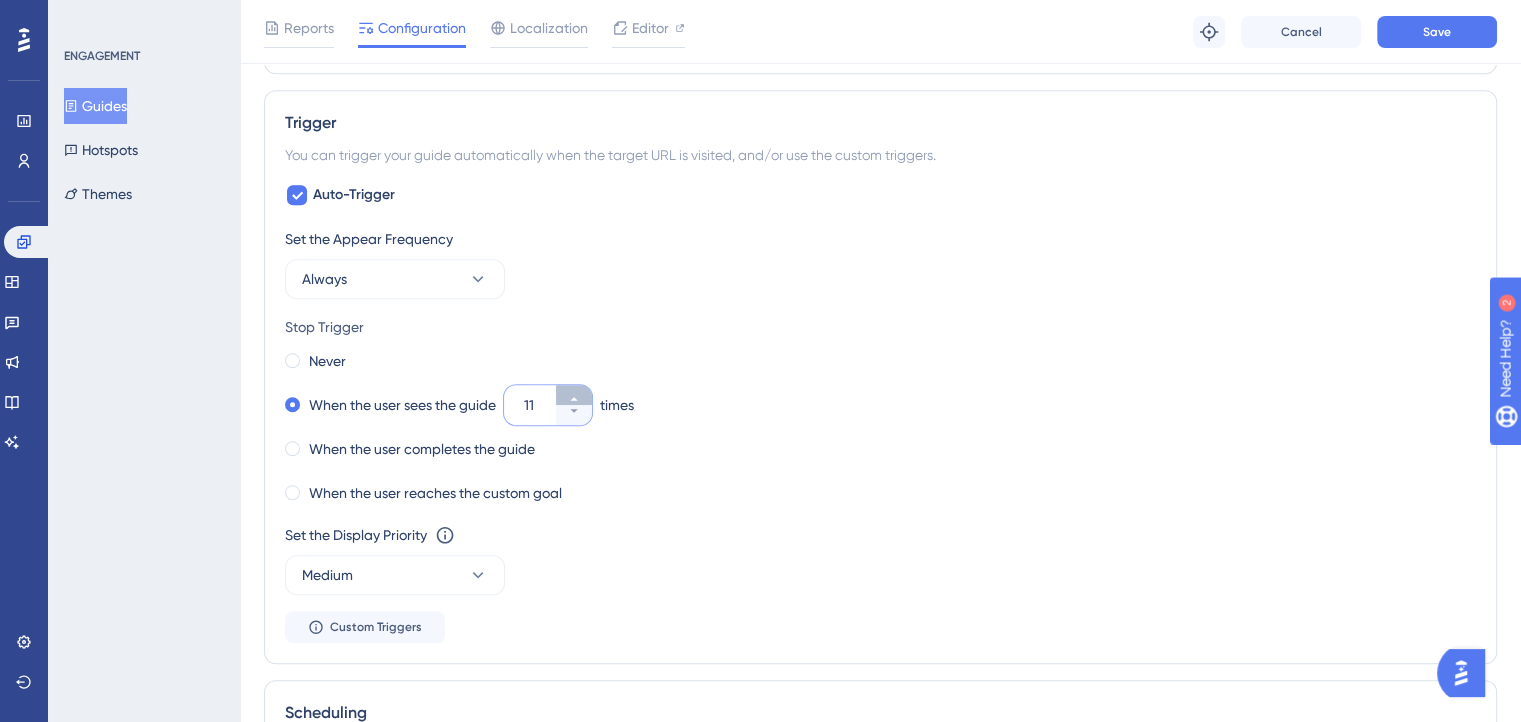 click on "11" at bounding box center [574, 395] 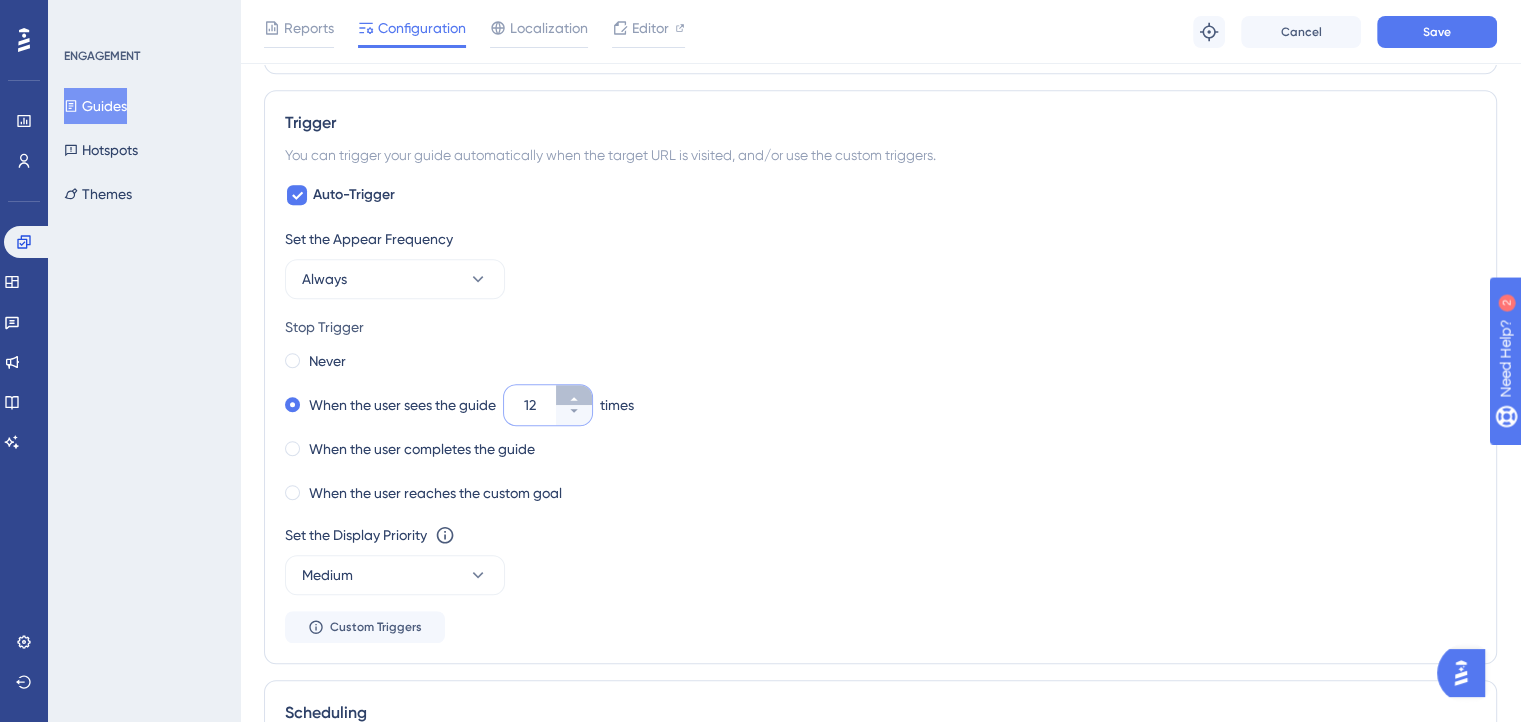 click on "12" at bounding box center (574, 395) 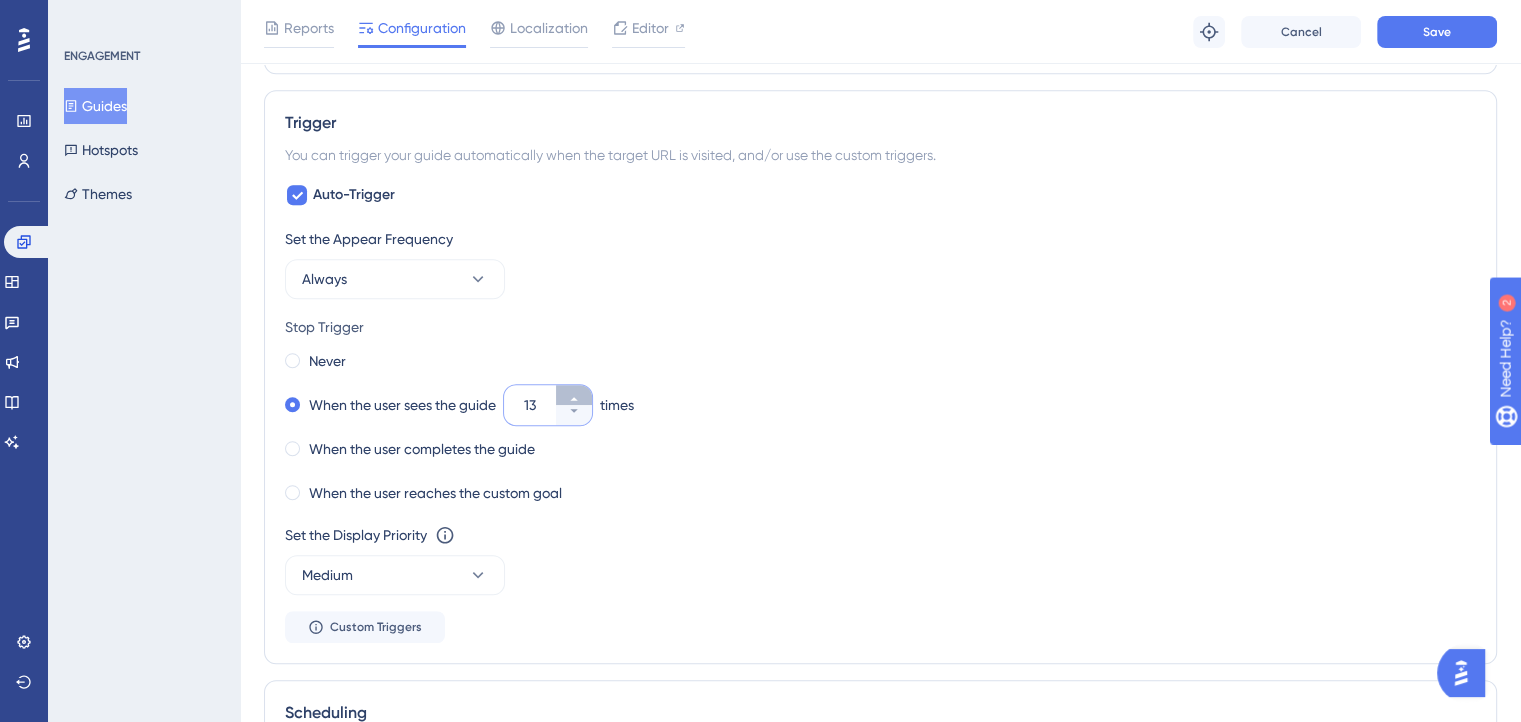 click on "13" at bounding box center [574, 395] 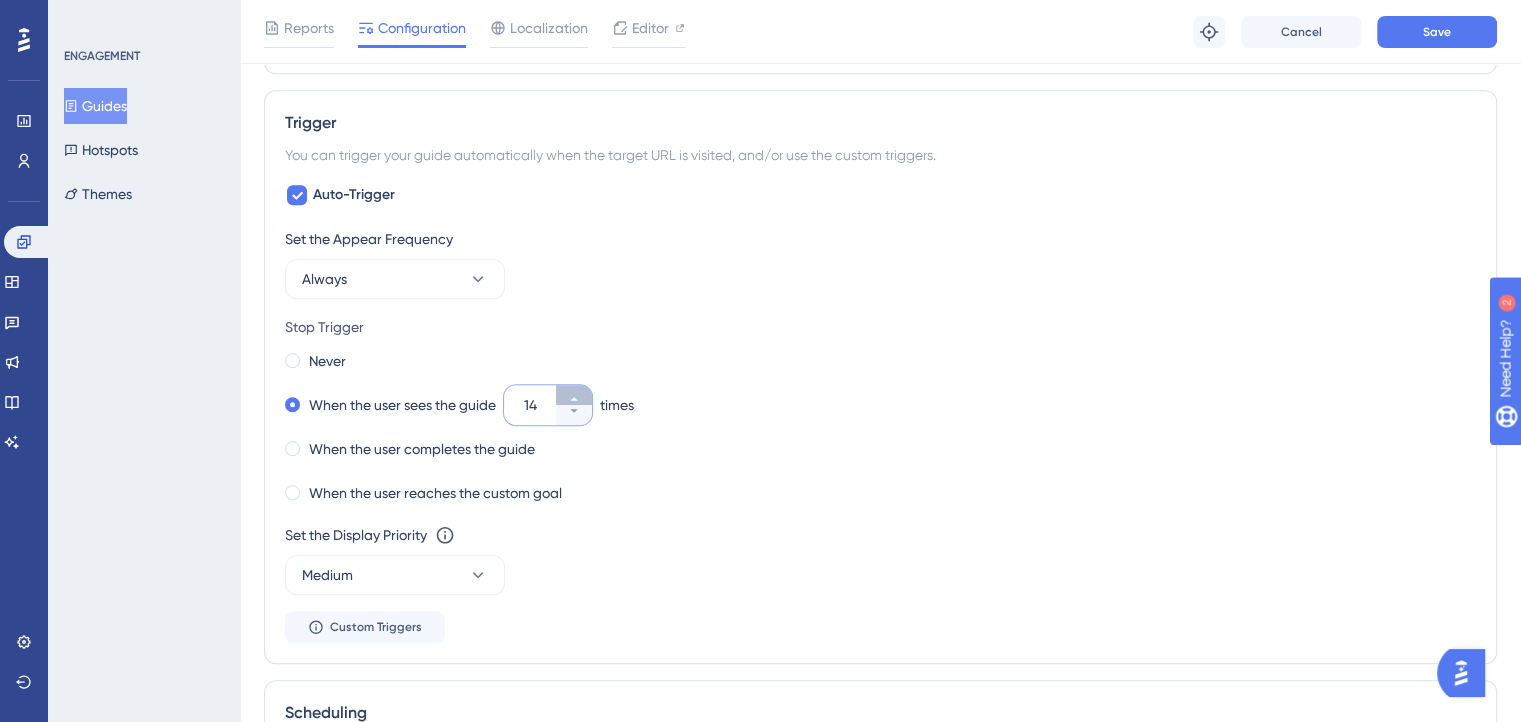 click on "14" at bounding box center (574, 395) 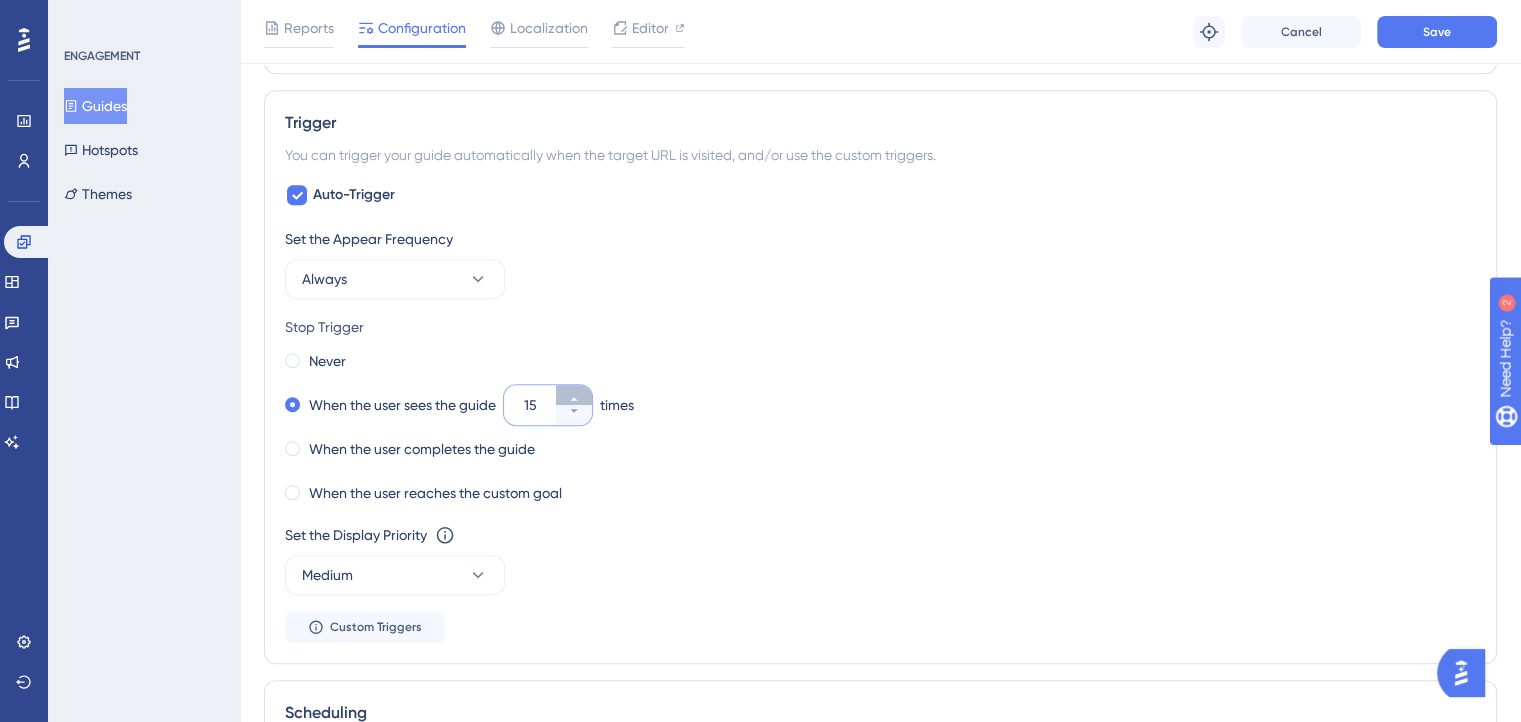 click on "15" at bounding box center (574, 395) 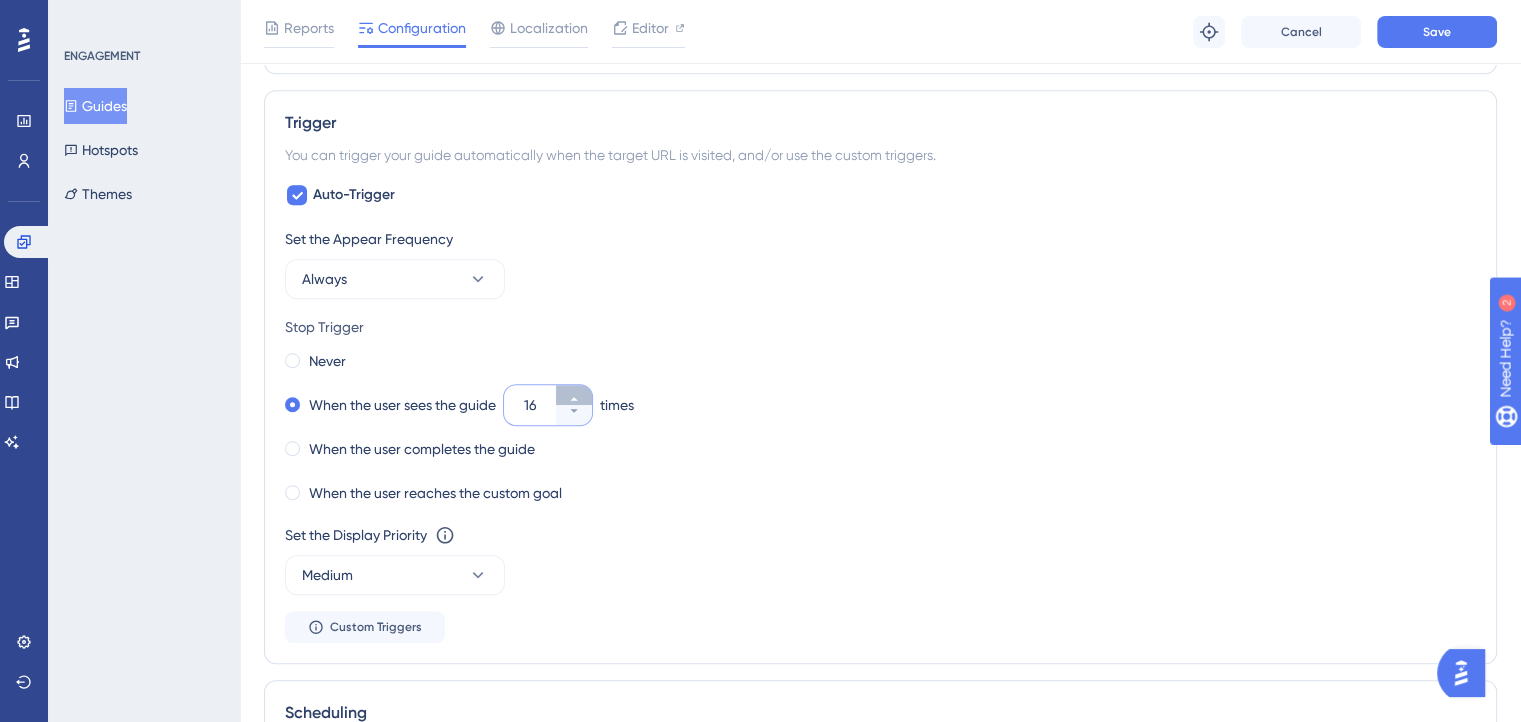 drag, startPoint x: 574, startPoint y: 385, endPoint x: 596, endPoint y: 382, distance: 22.203604 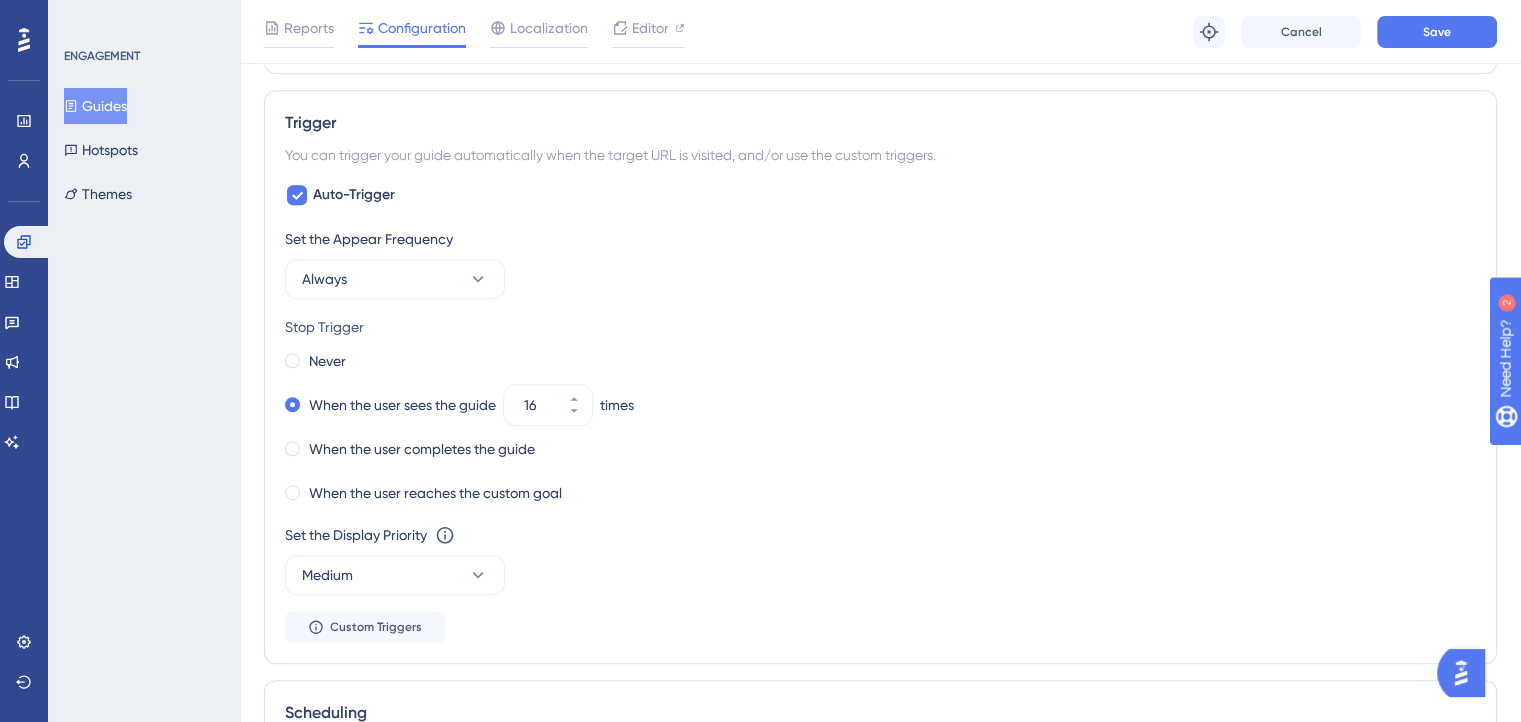 click on "Never When the user sees the guide 16 times When the user completes the guide When the user reaches the custom goal" at bounding box center (880, 427) 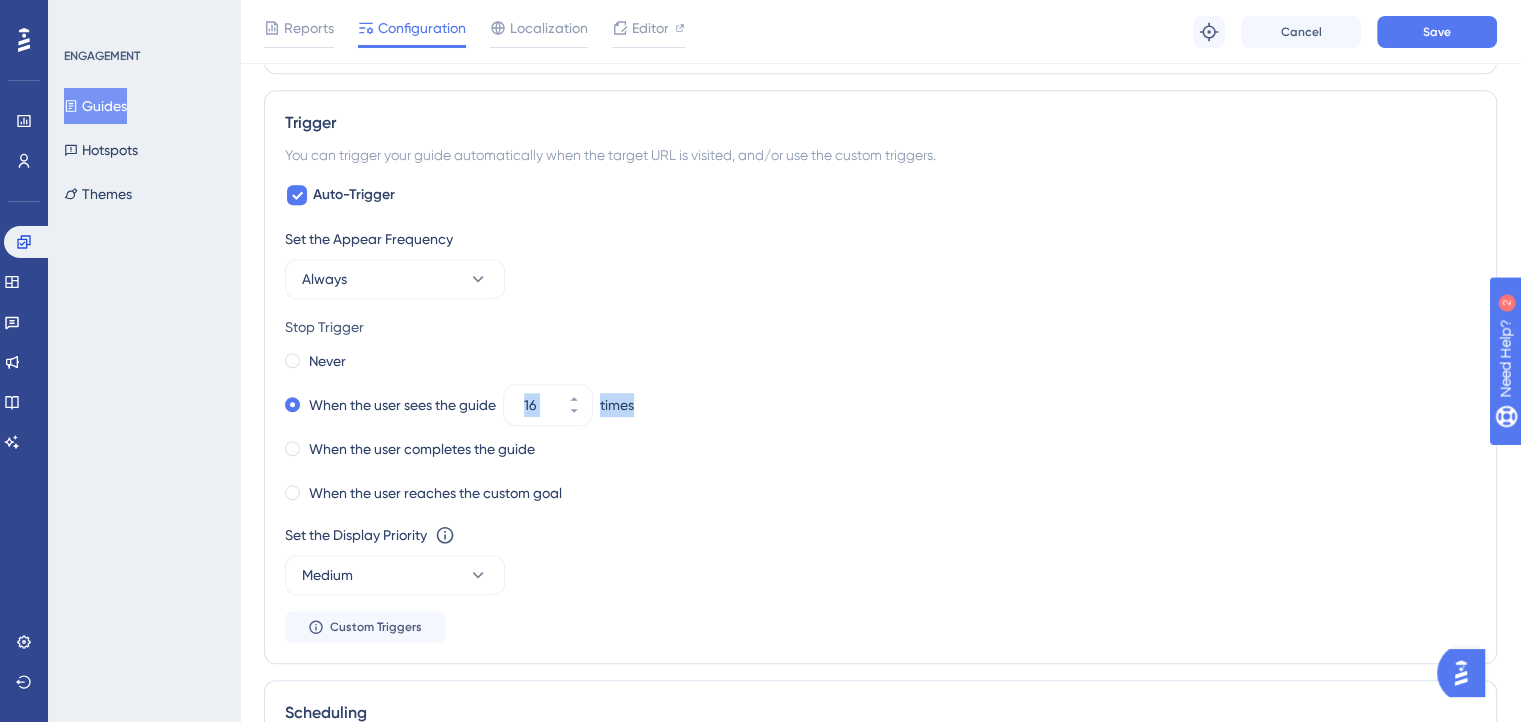 click on "Never When the user sees the guide 16 times When the user completes the guide When the user reaches the custom goal" at bounding box center [880, 427] 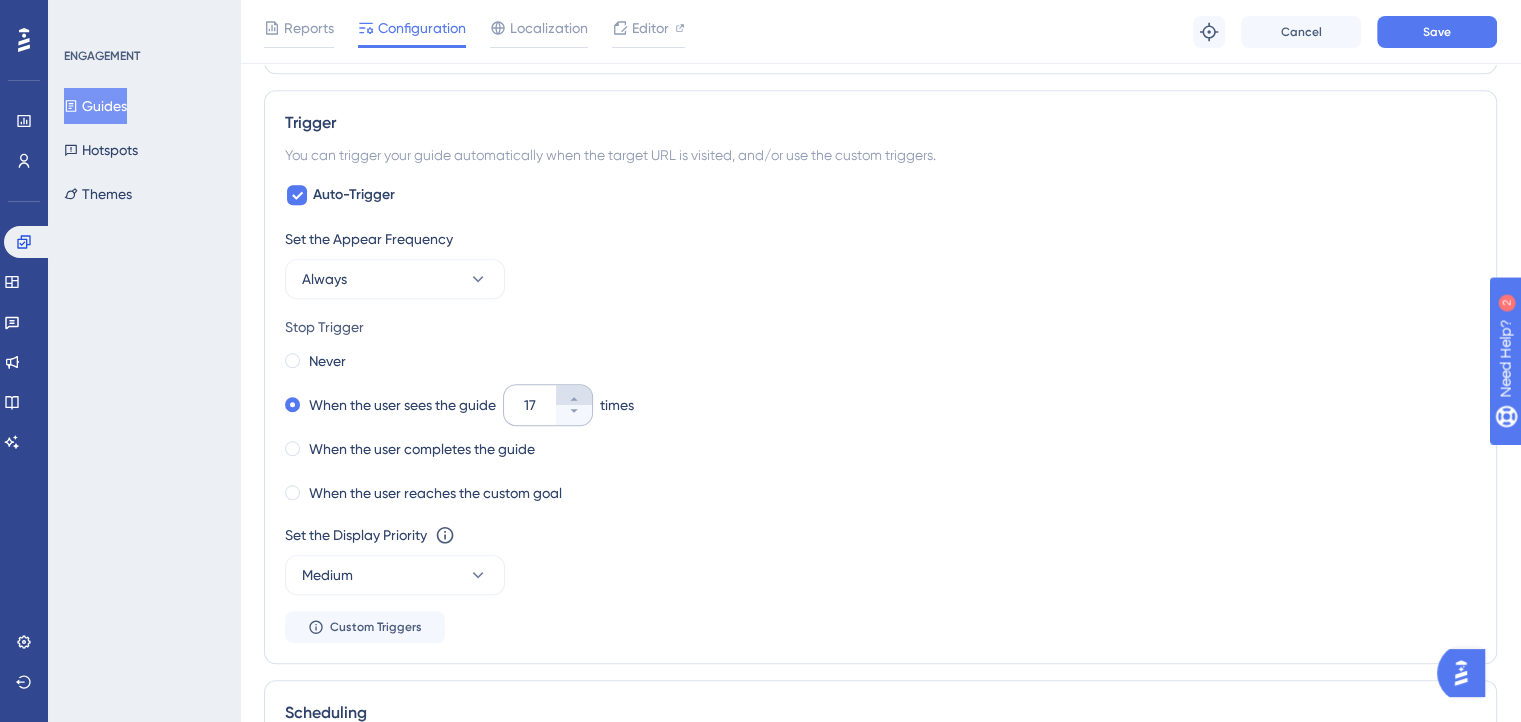 click on "Never When the user sees the guide 17 times When the user completes the guide When the user reaches the custom goal" at bounding box center (880, 427) 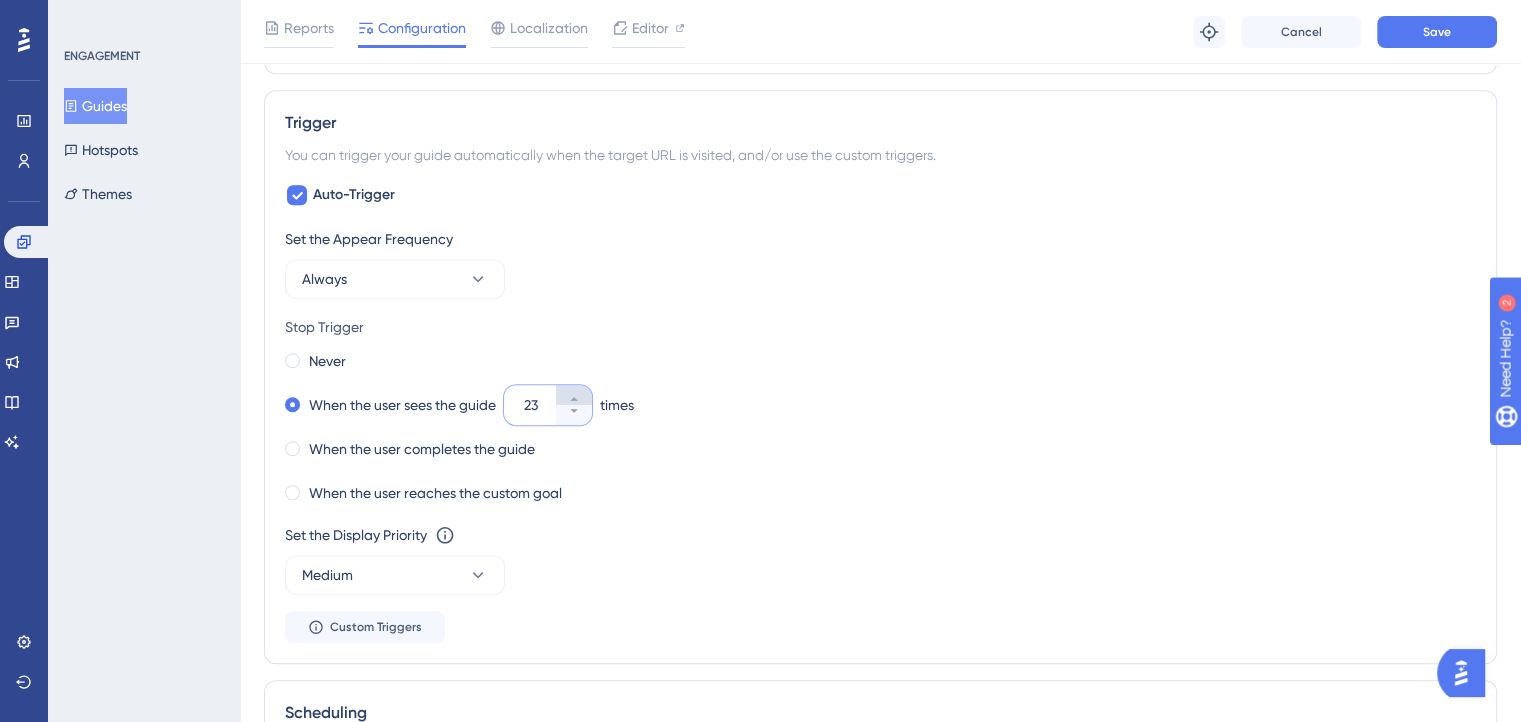 click on "23" at bounding box center (574, 395) 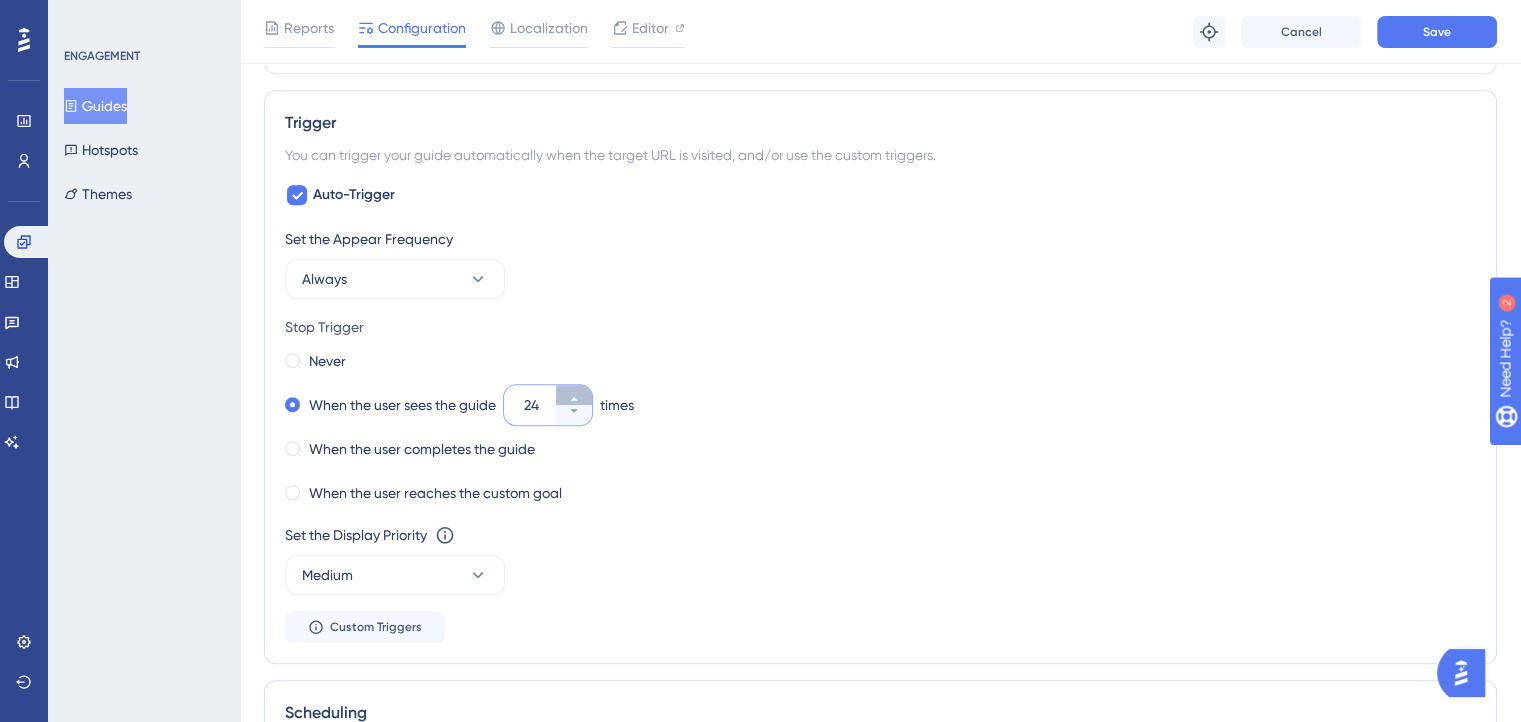 click on "24" at bounding box center (574, 395) 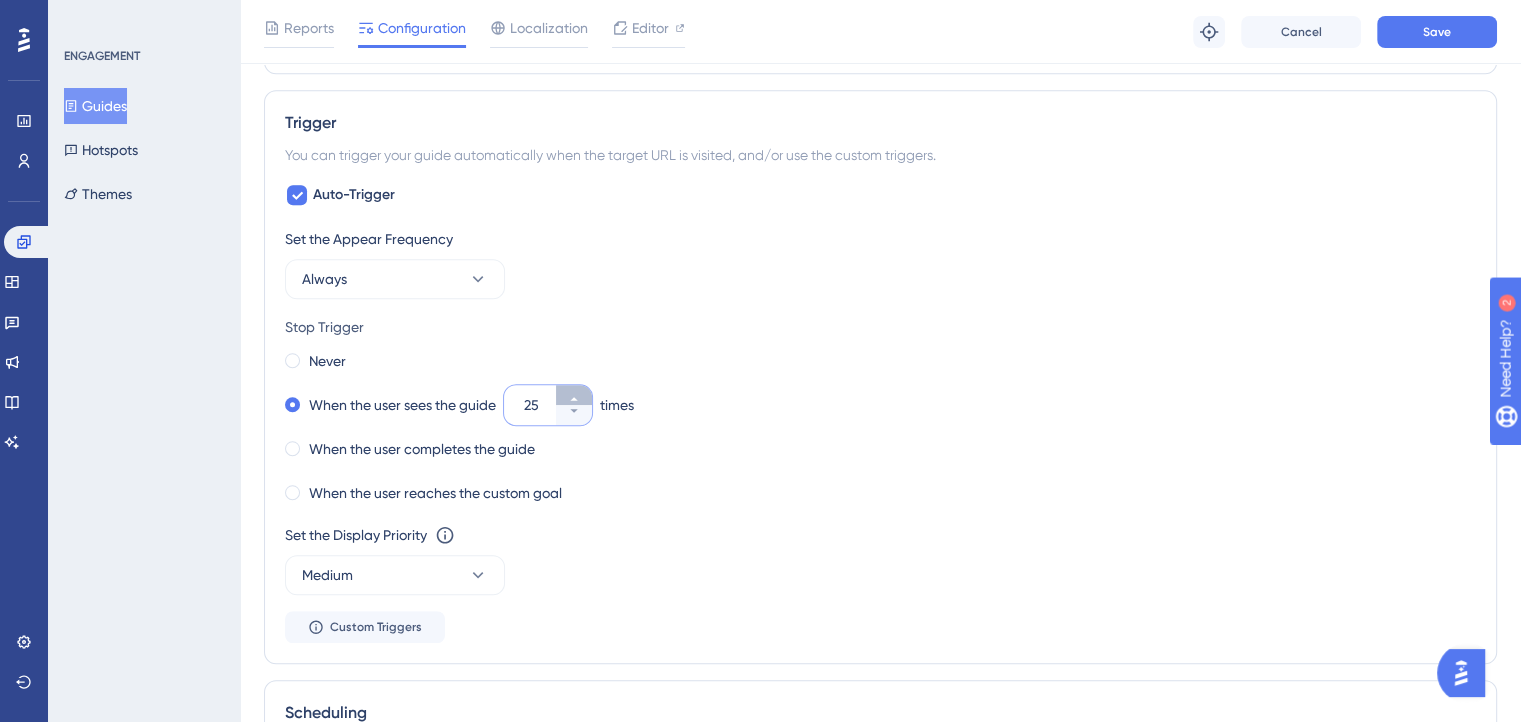 click 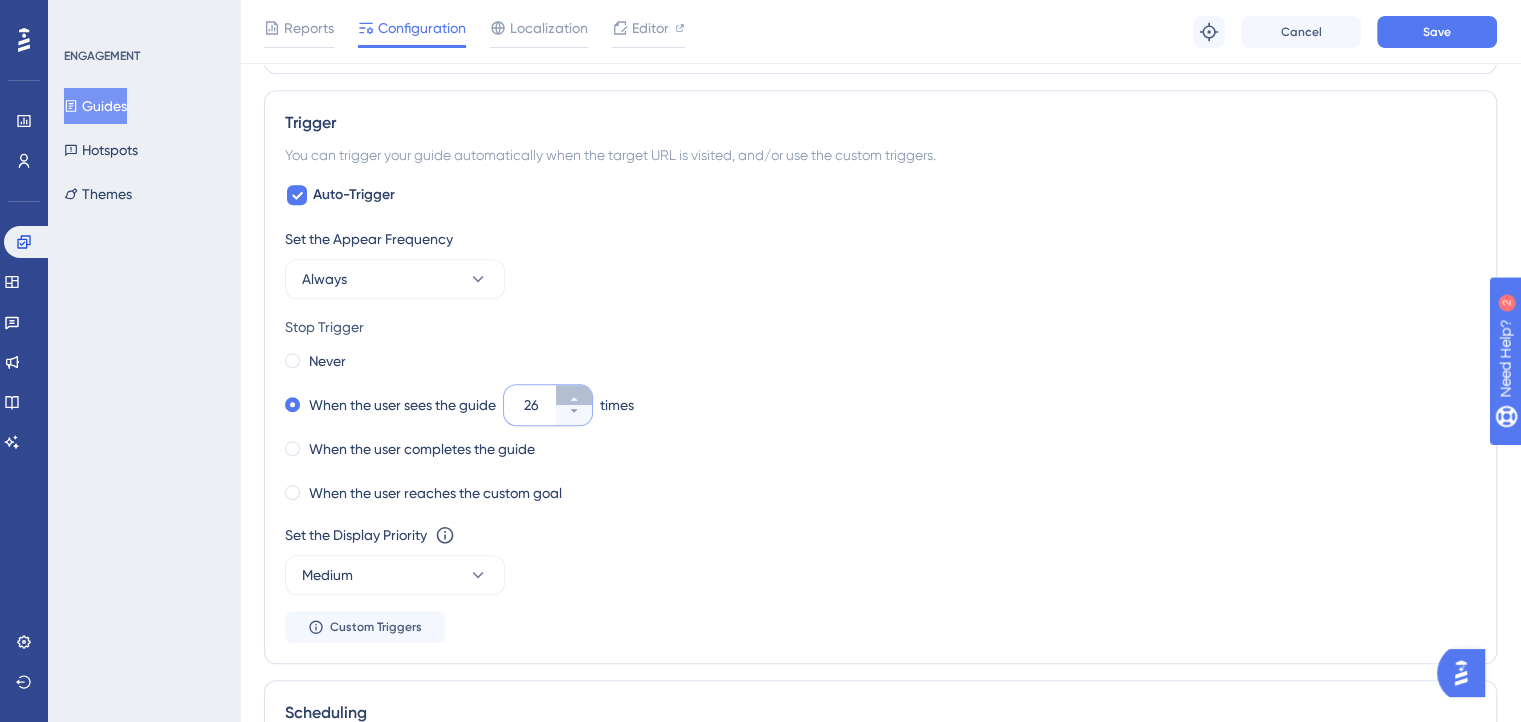click 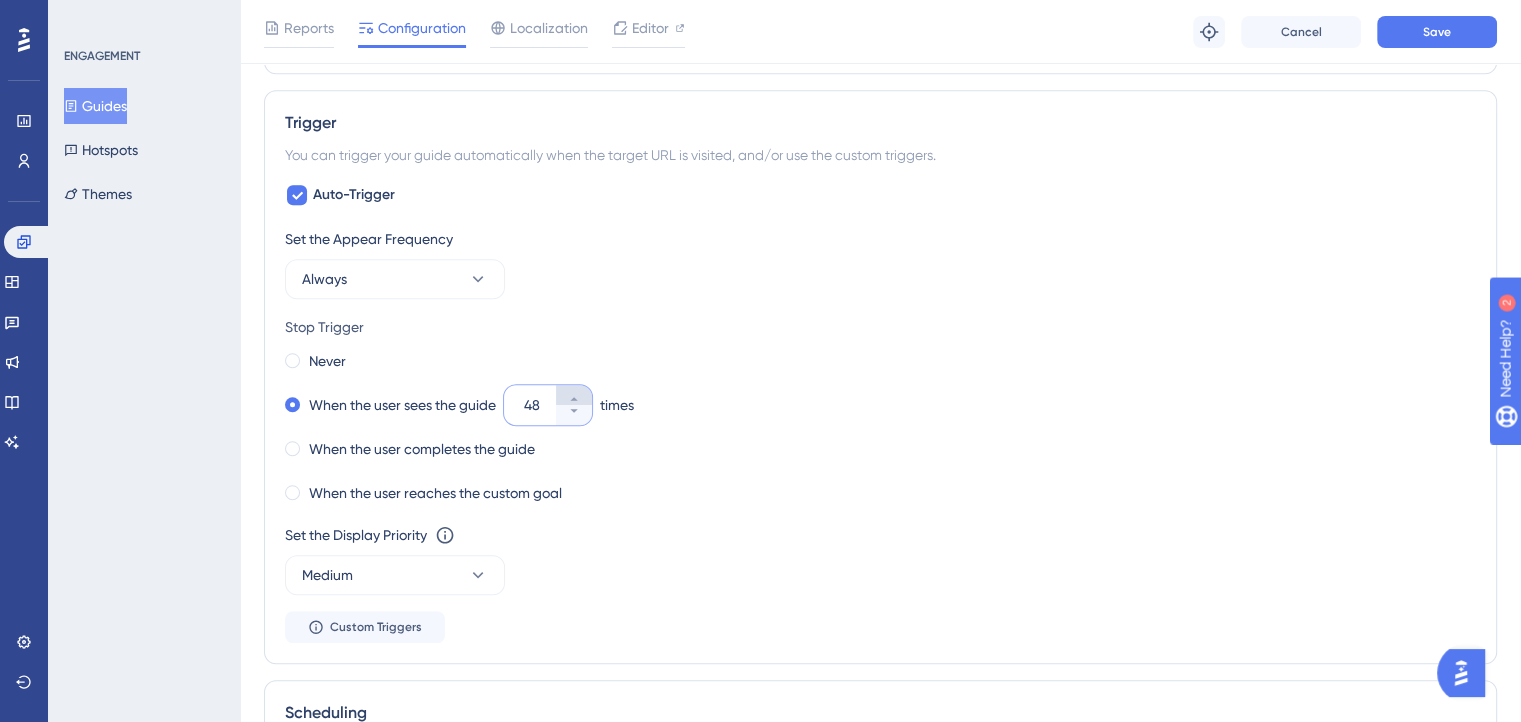 click on "48" at bounding box center (574, 395) 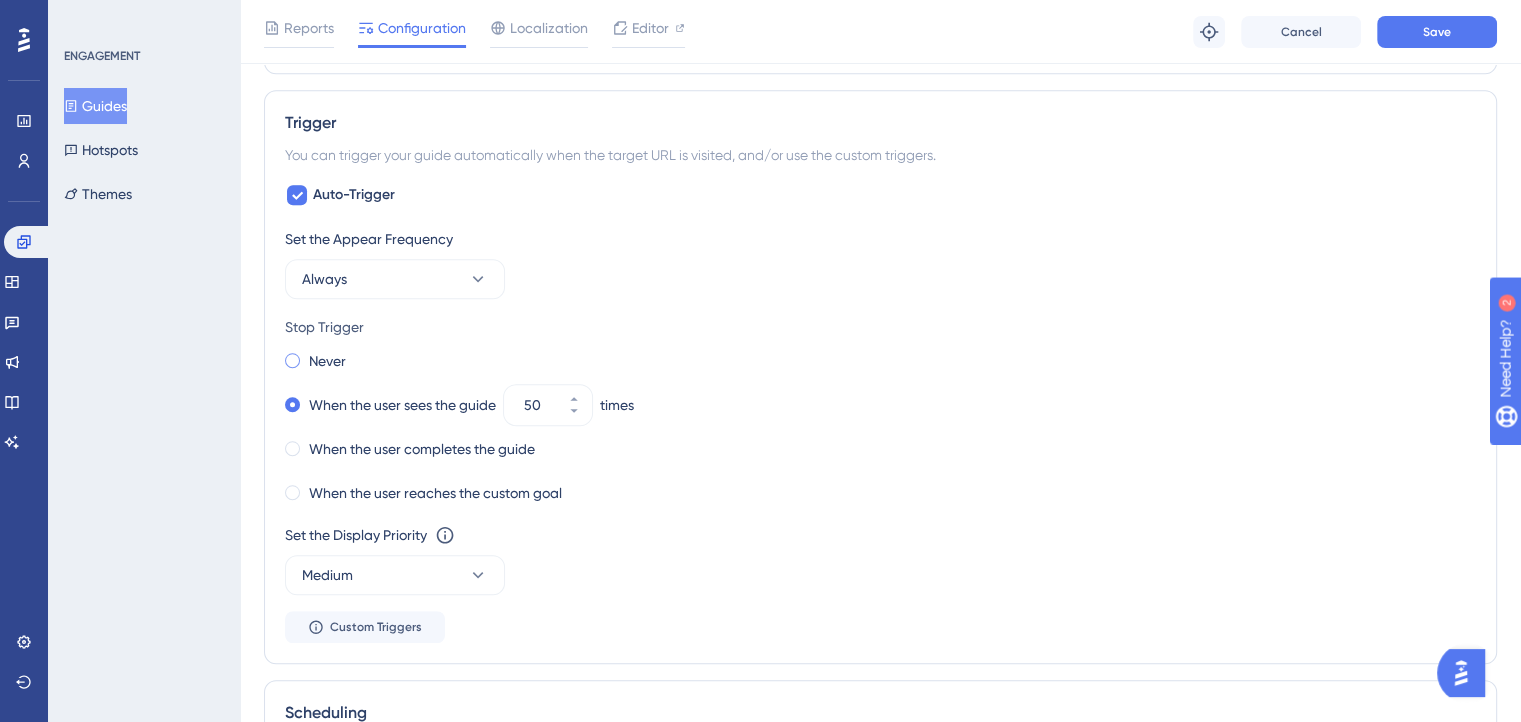 click on "Never" at bounding box center (315, 361) 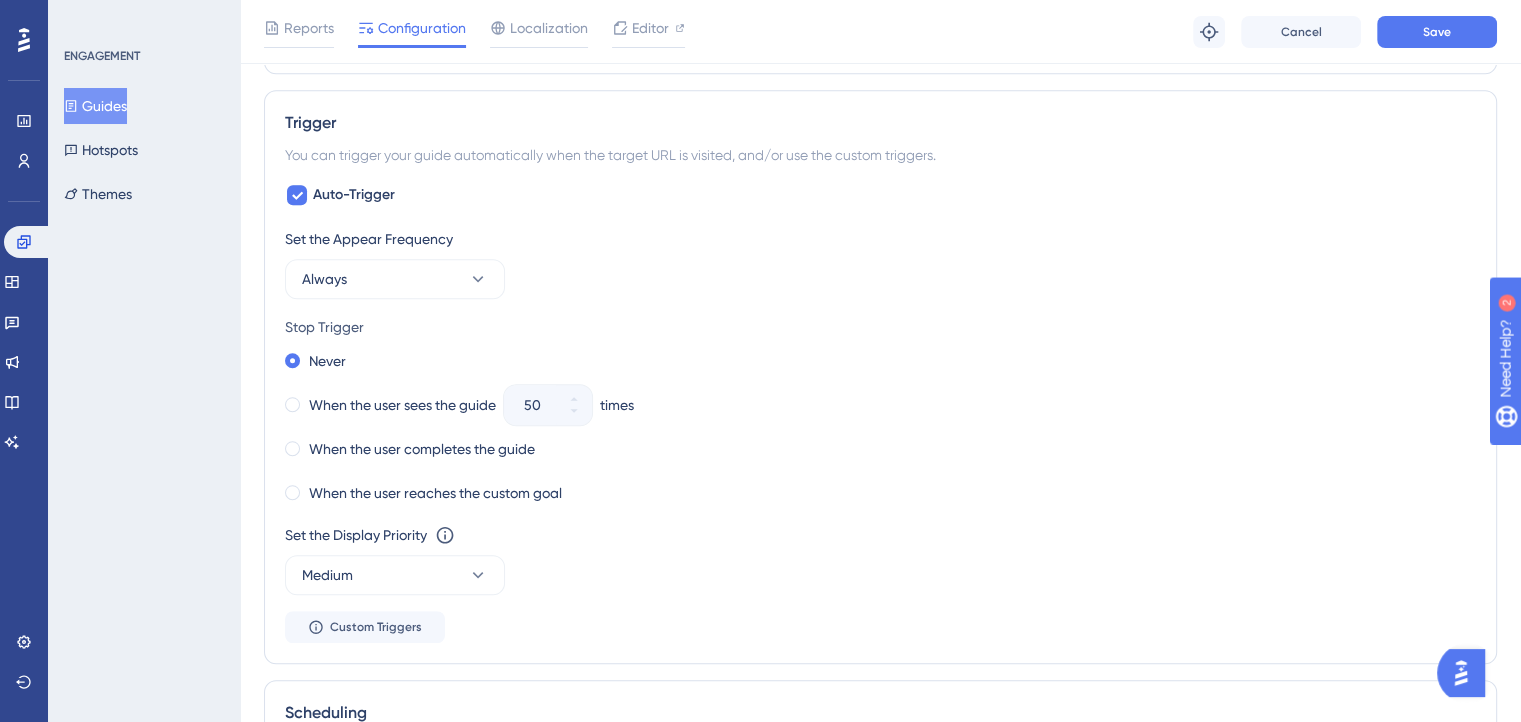click on "Stop Trigger" at bounding box center [880, 327] 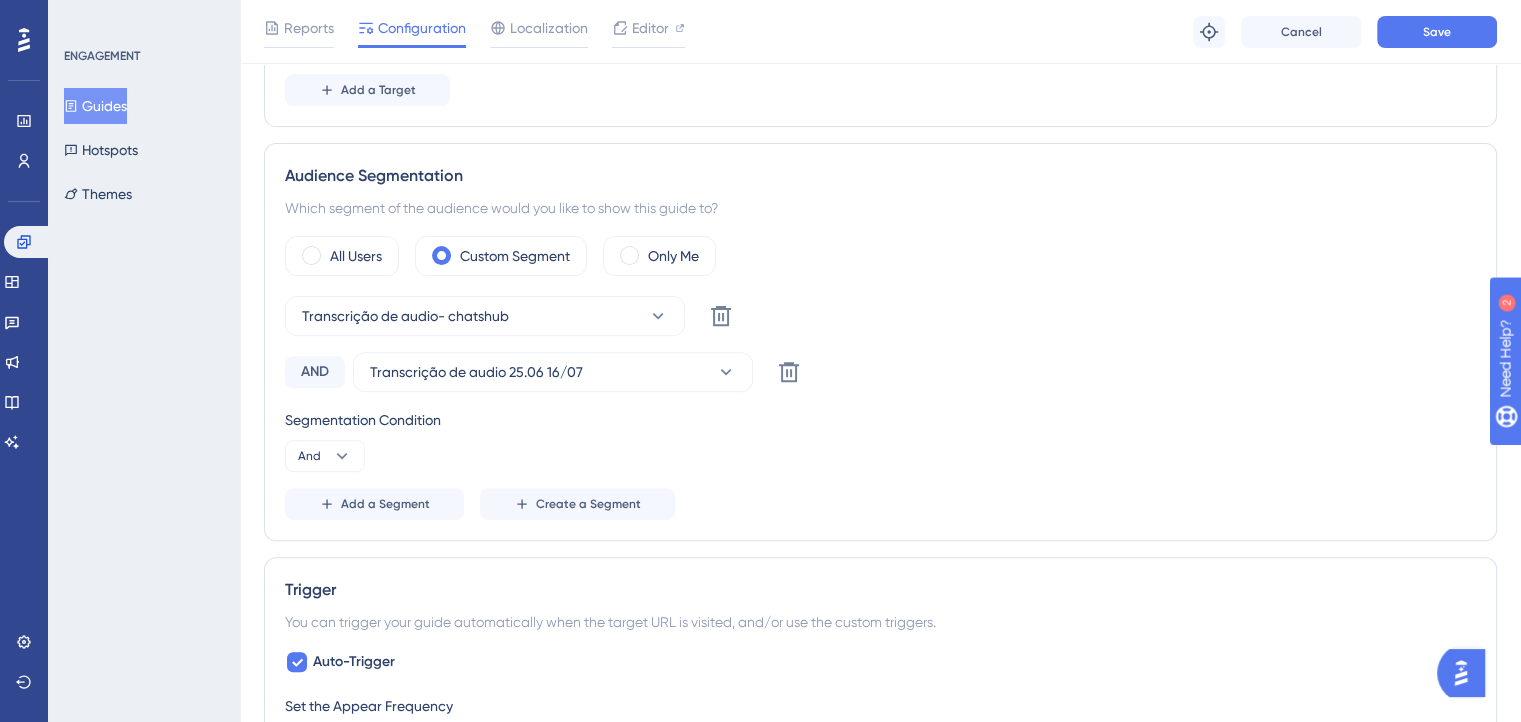 scroll, scrollTop: 500, scrollLeft: 0, axis: vertical 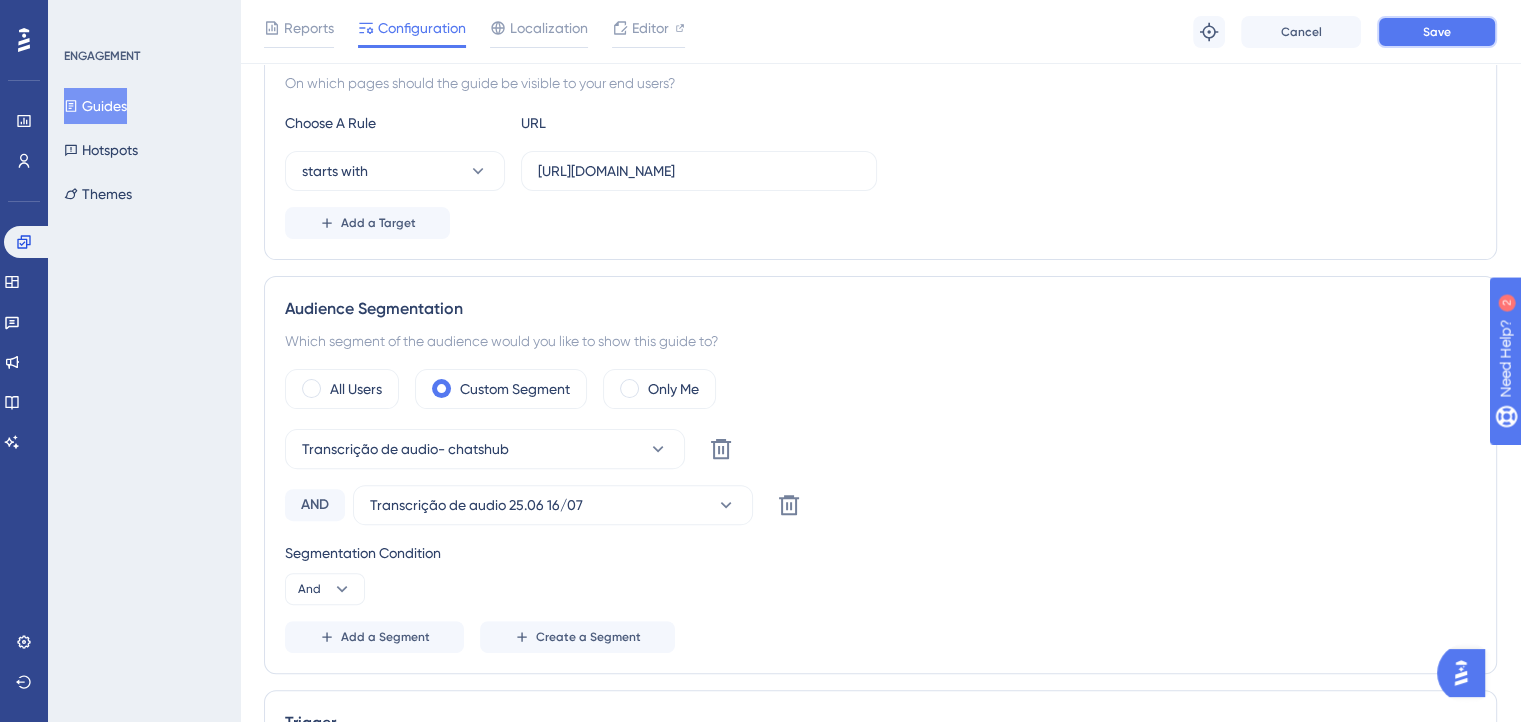 click on "Save" at bounding box center (1437, 32) 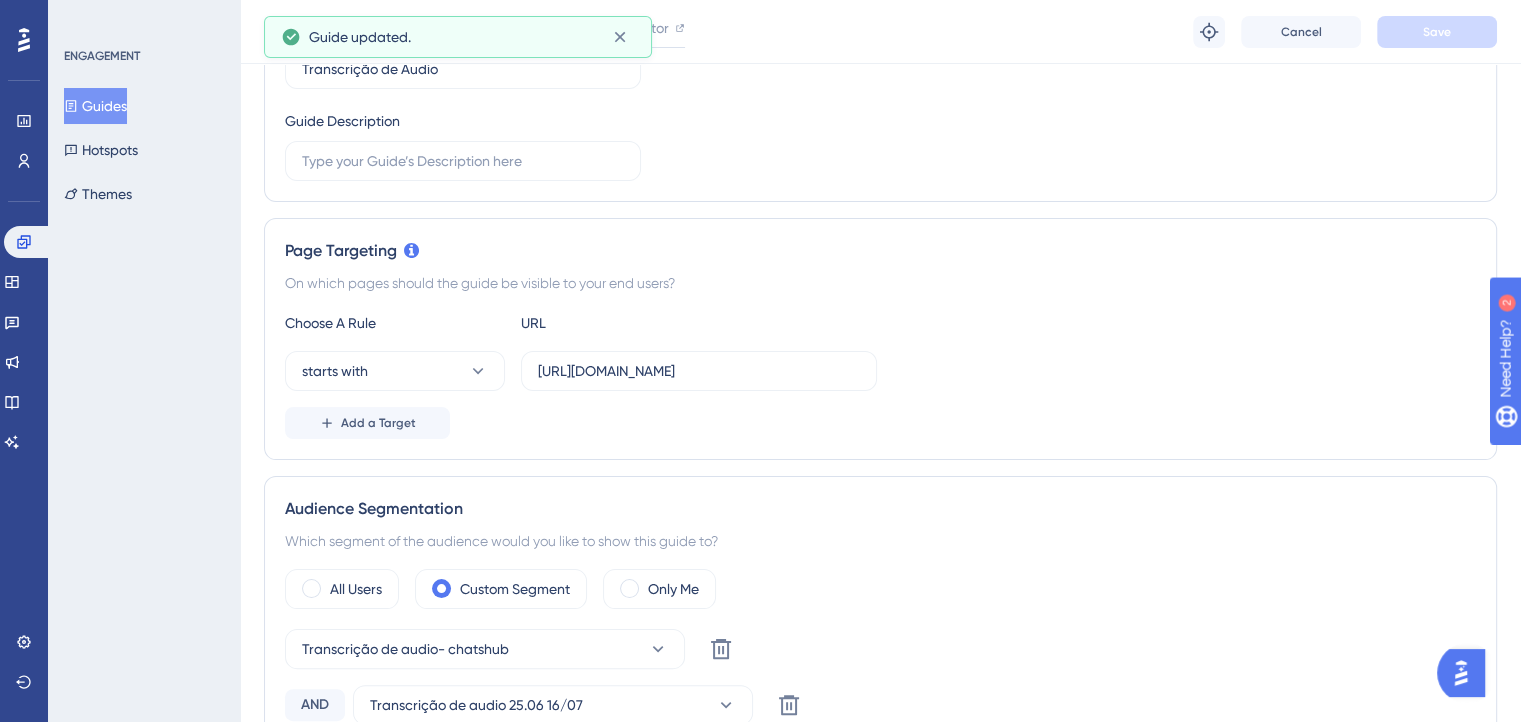 scroll, scrollTop: 0, scrollLeft: 0, axis: both 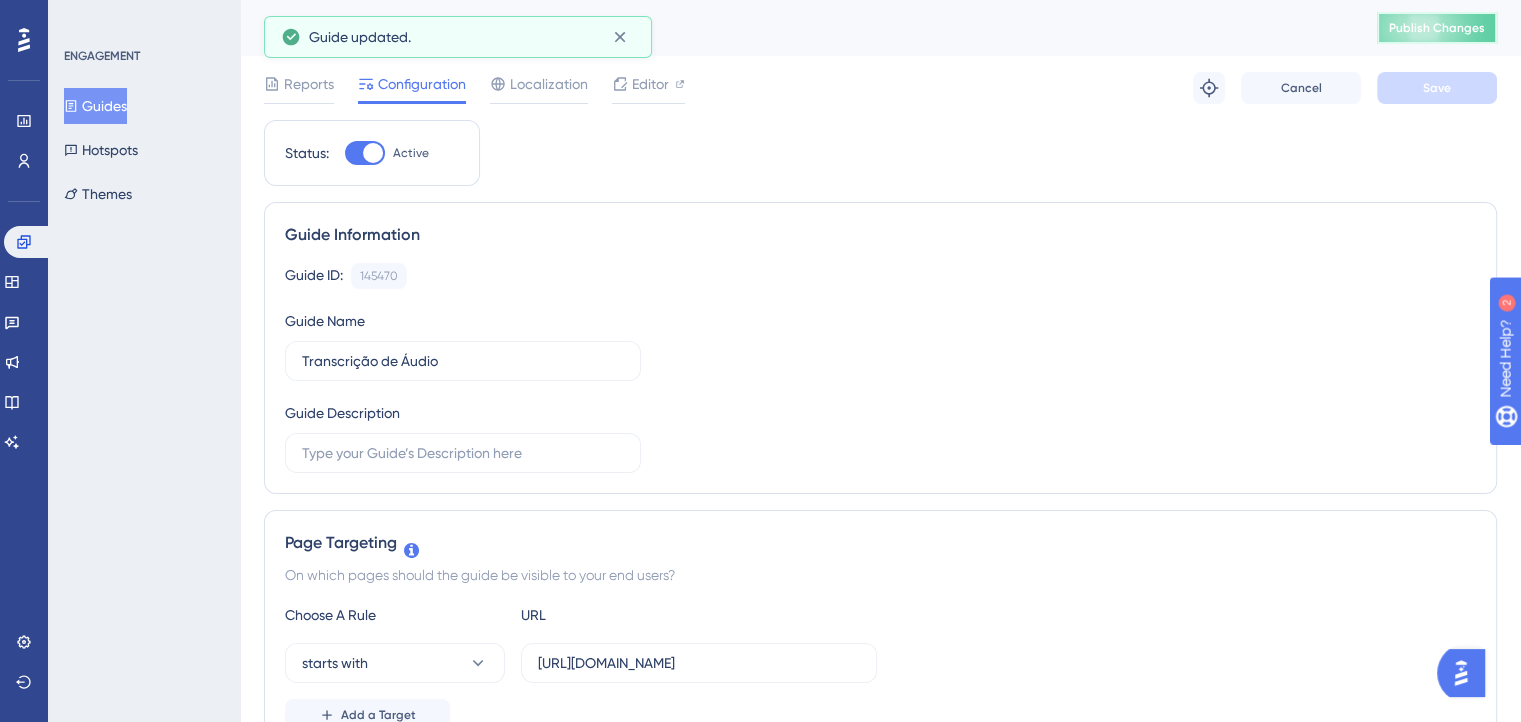 click on "Publish Changes" at bounding box center (1437, 28) 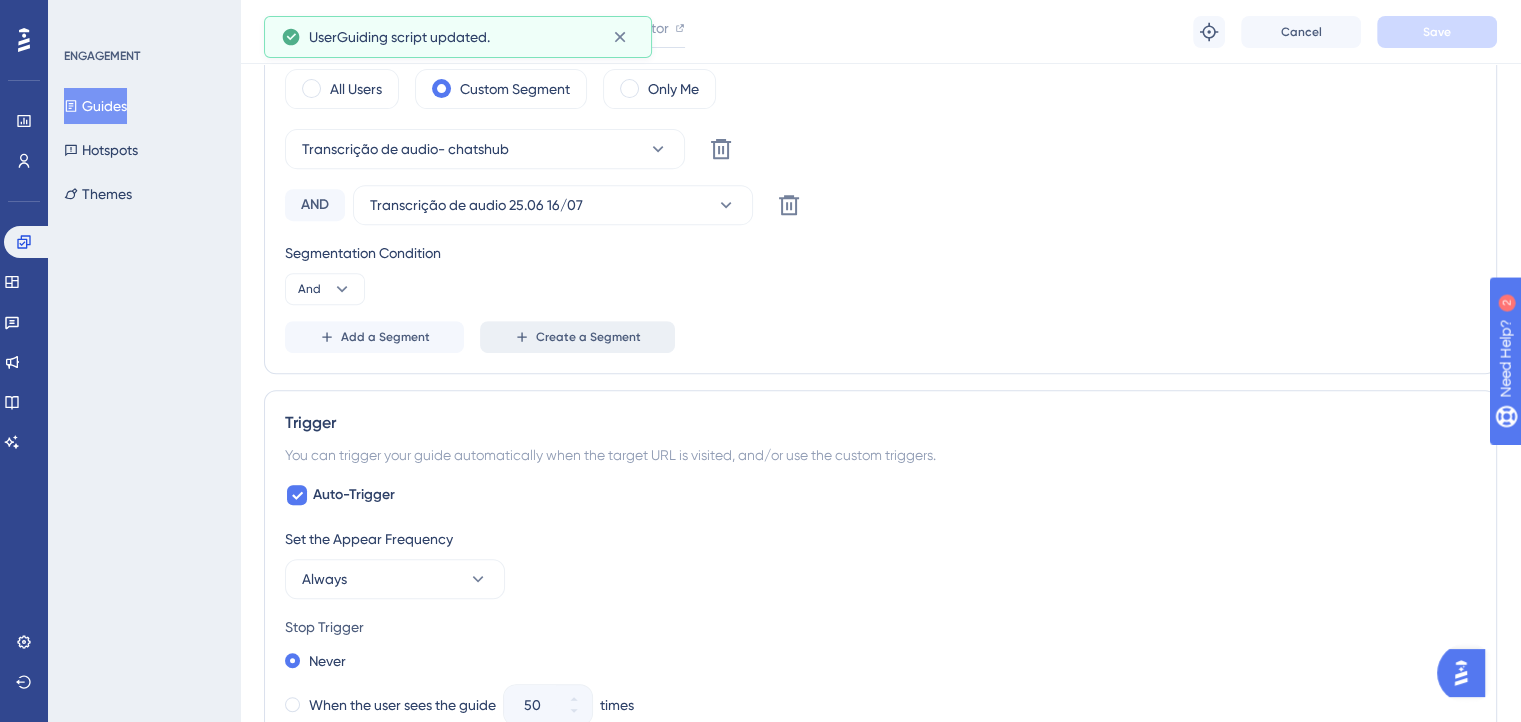 scroll, scrollTop: 700, scrollLeft: 0, axis: vertical 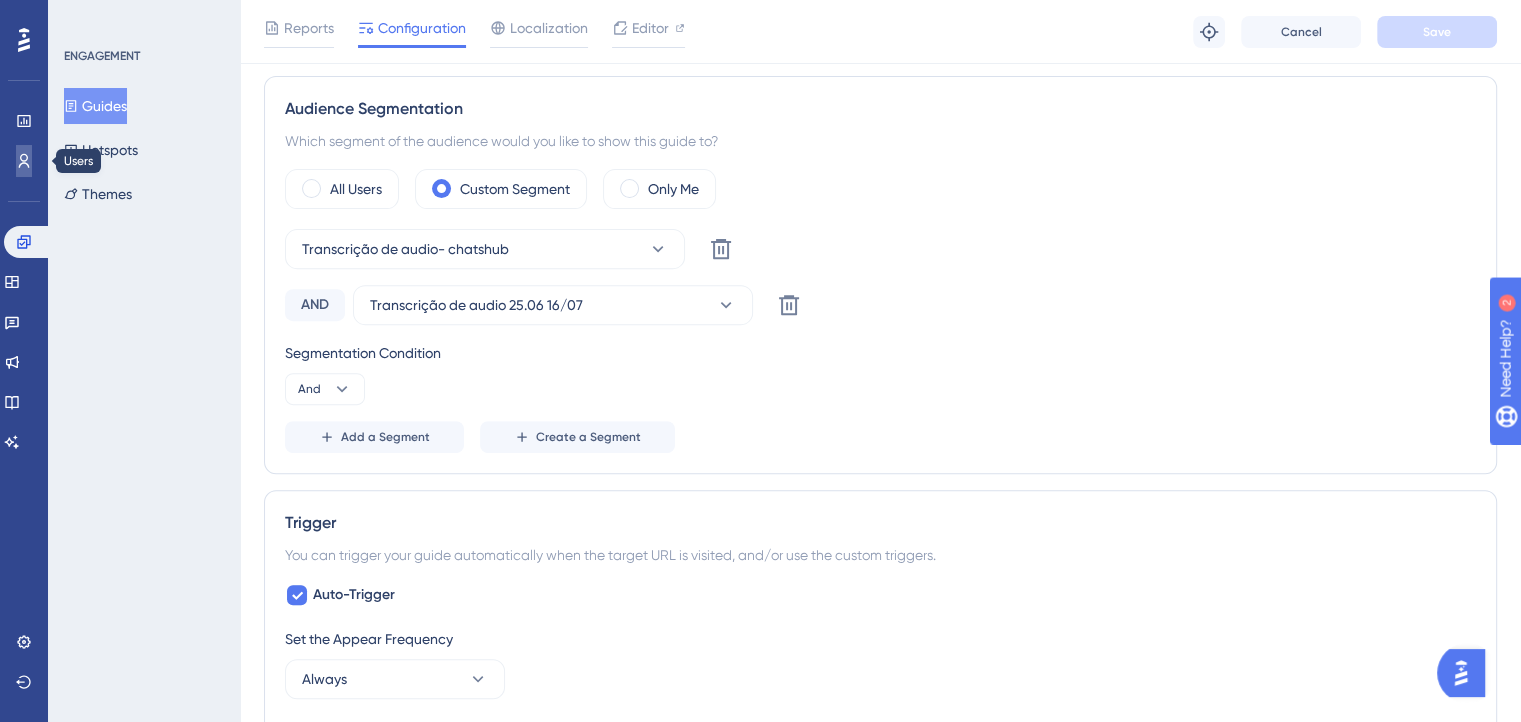 click at bounding box center (24, 161) 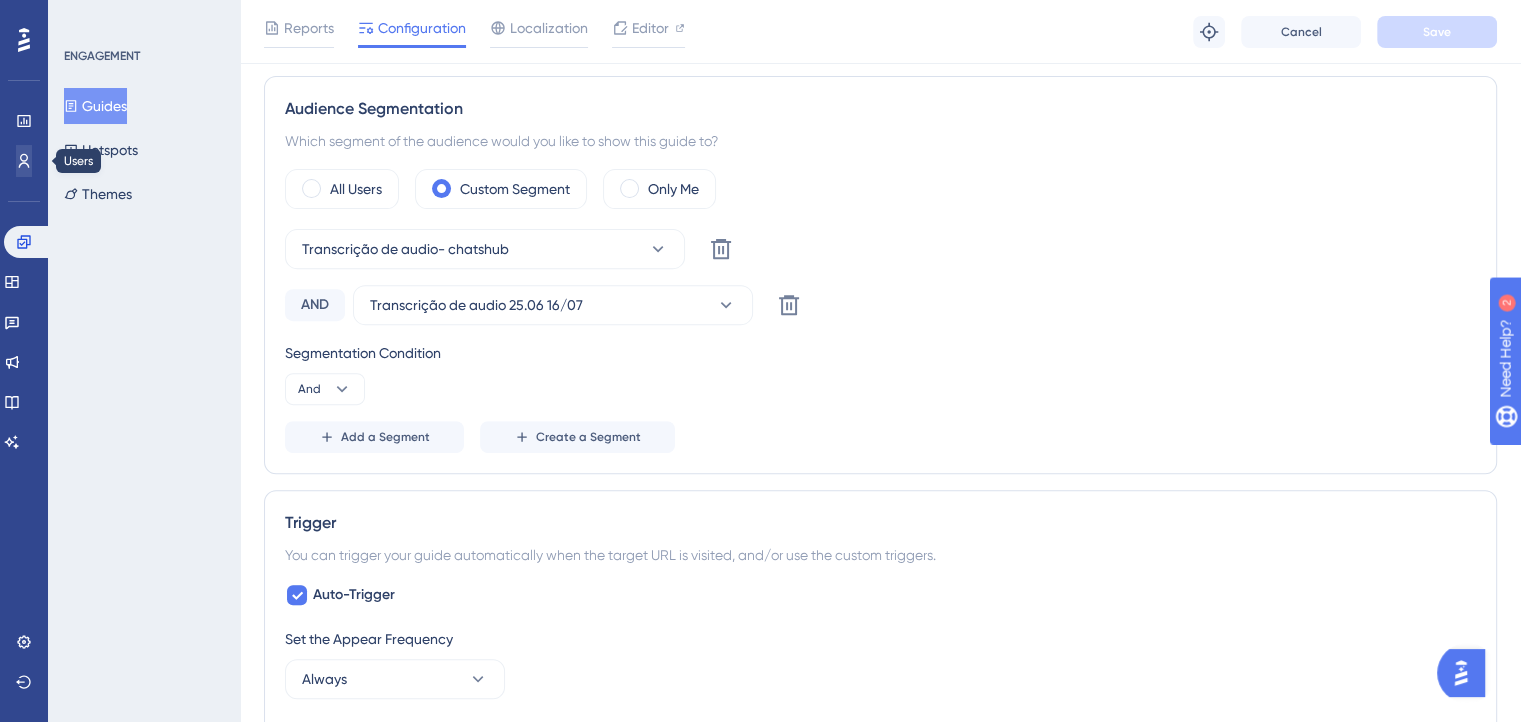 scroll, scrollTop: 0, scrollLeft: 0, axis: both 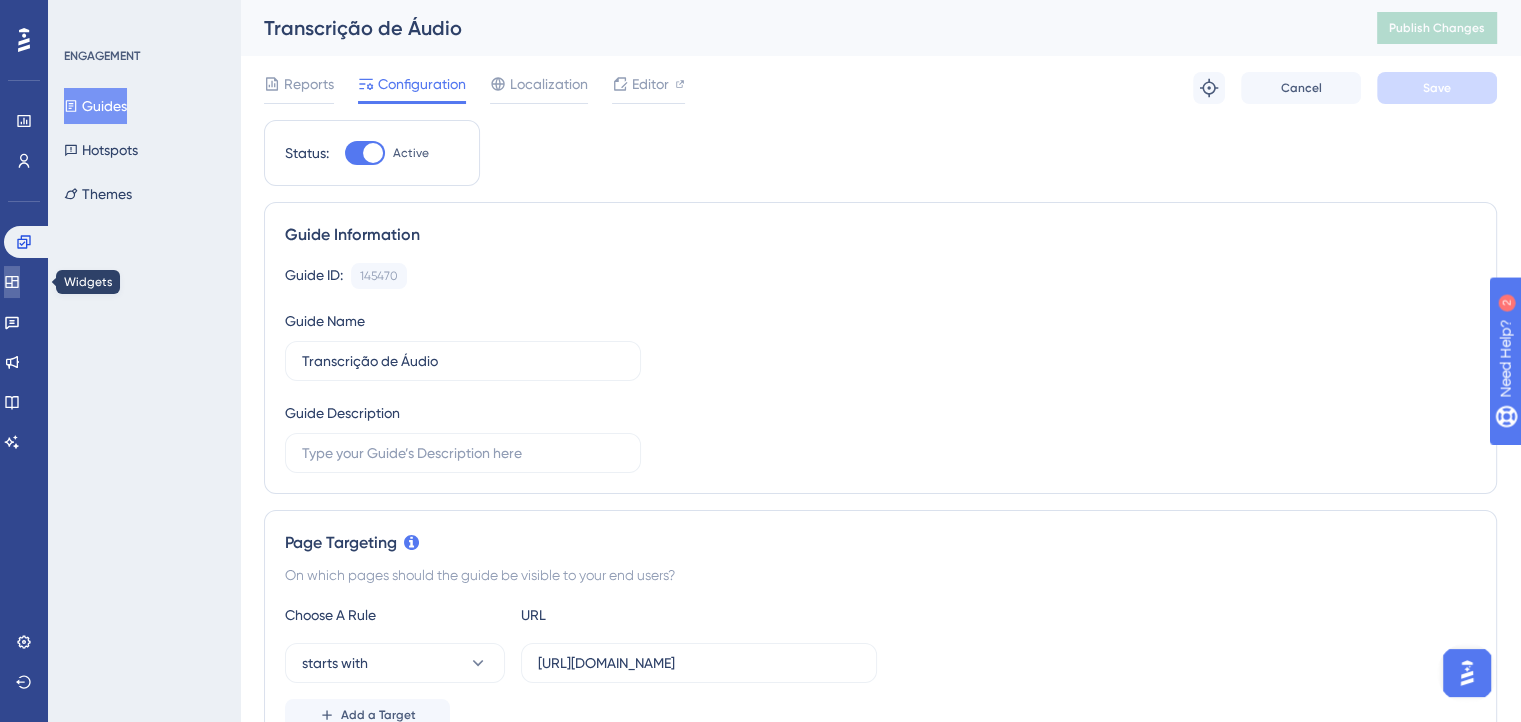 click at bounding box center (12, 282) 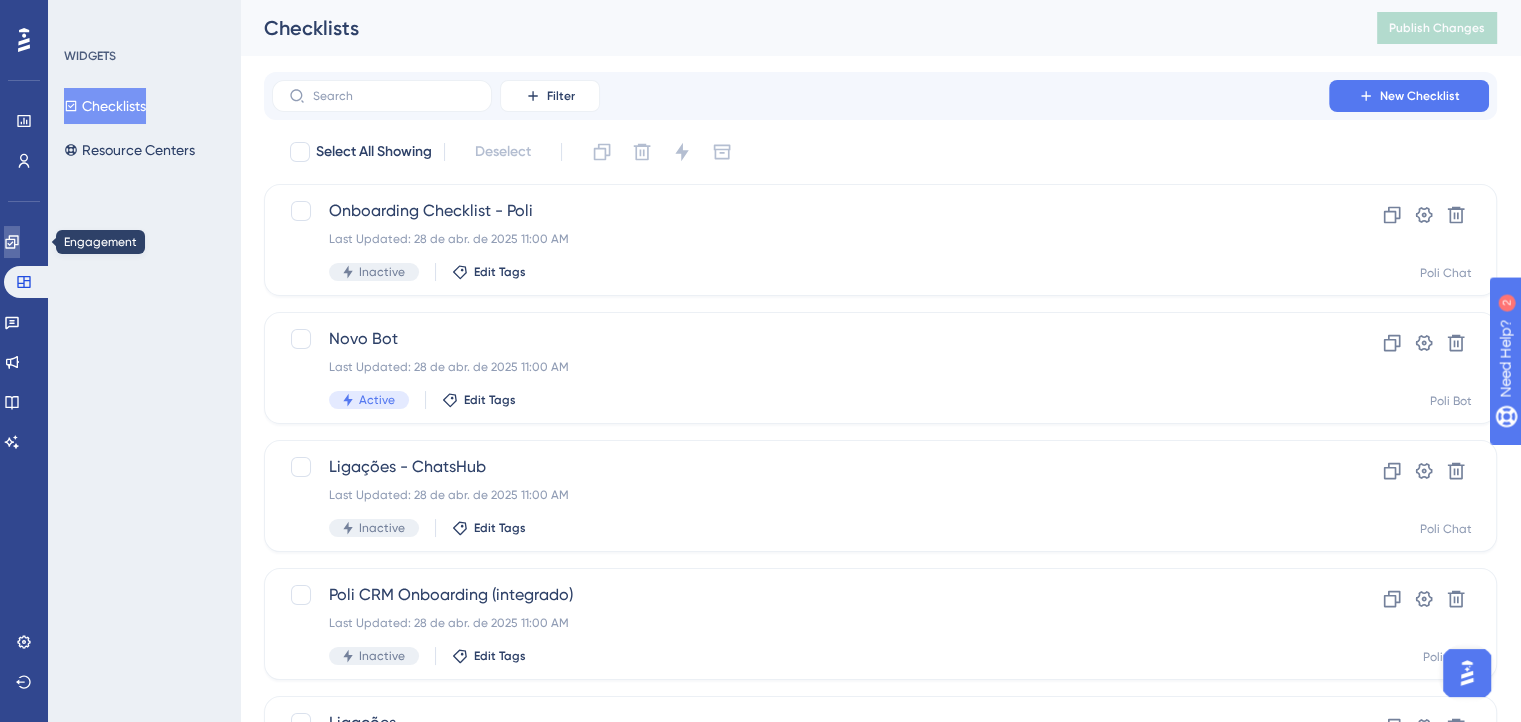 click at bounding box center [12, 242] 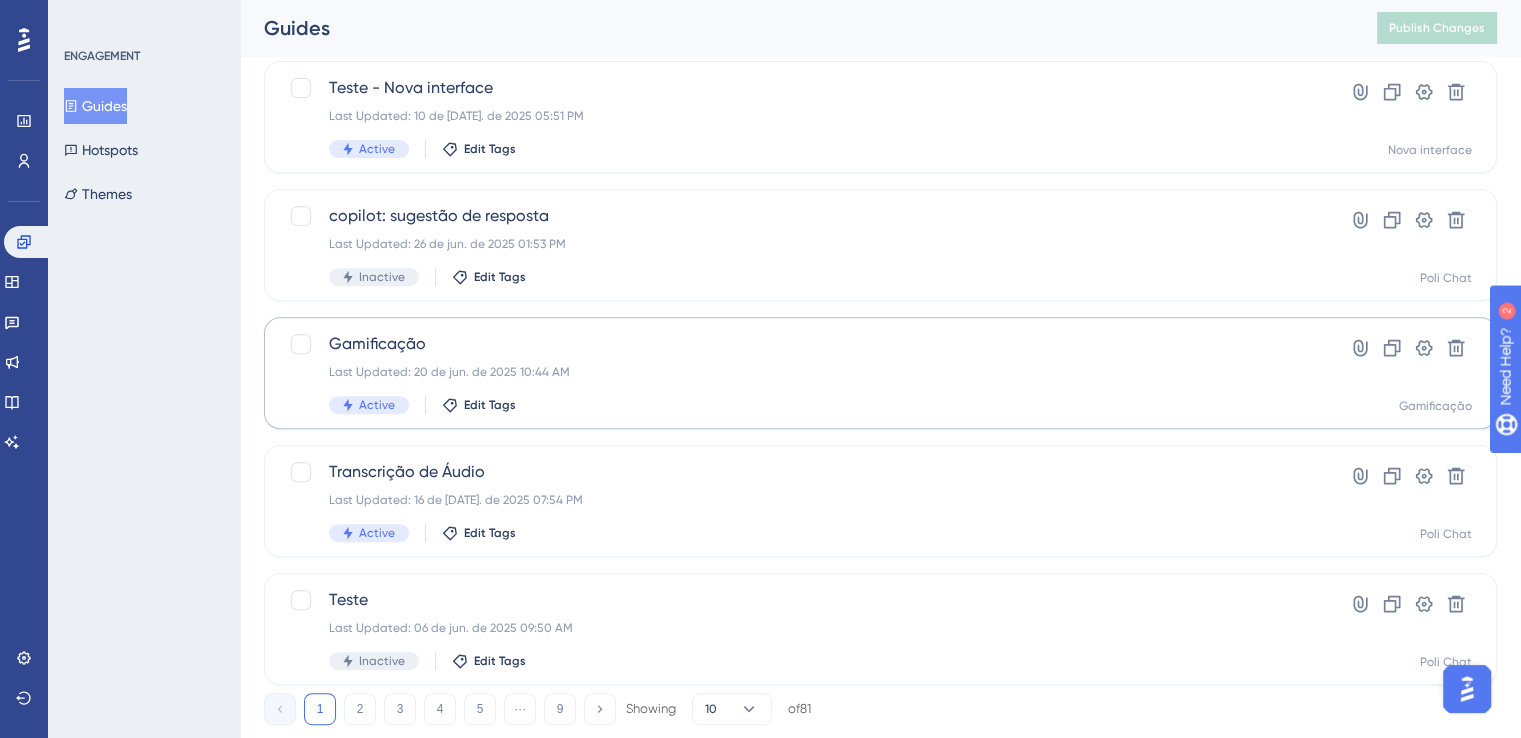 scroll, scrollTop: 814, scrollLeft: 0, axis: vertical 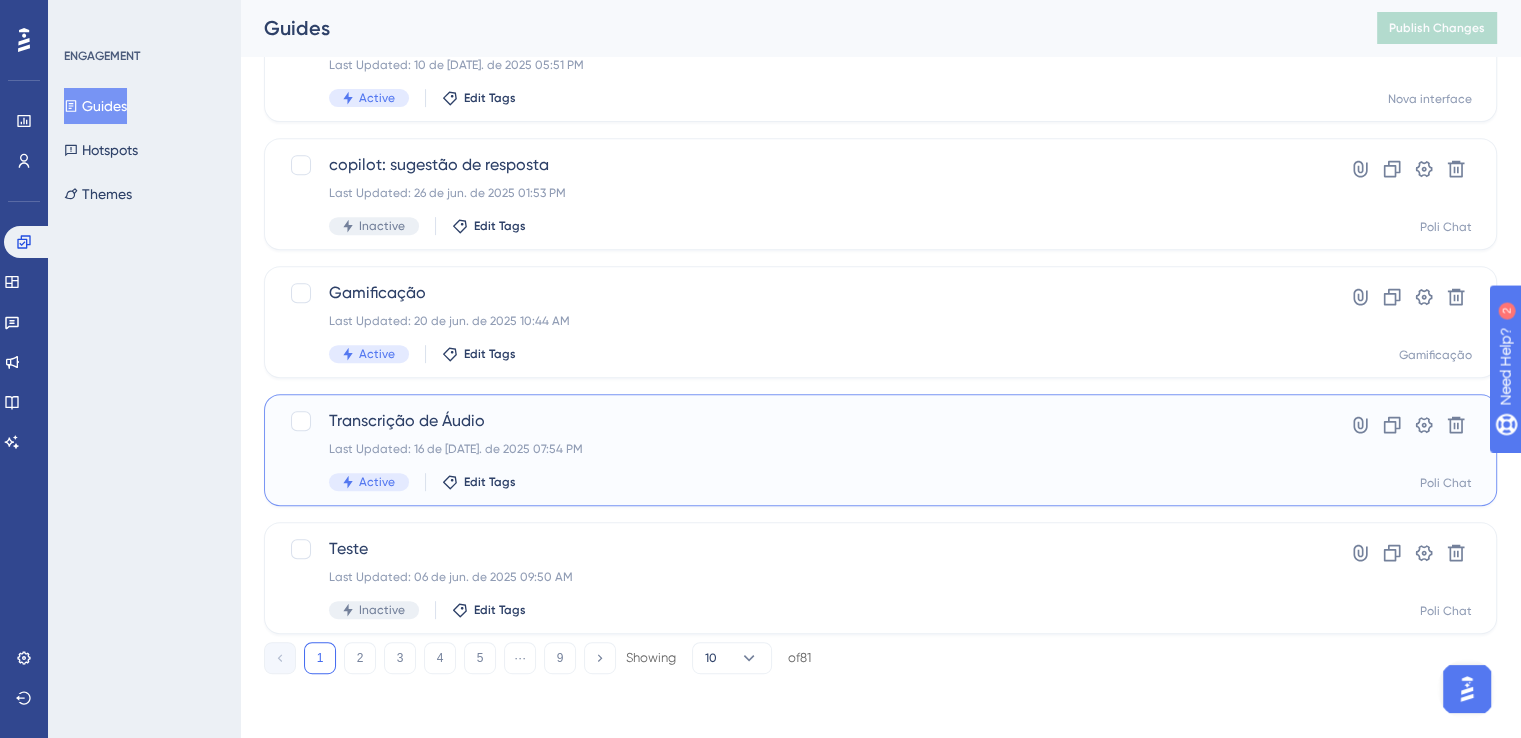 click on "Transcrição de Áudio Last Updated: 16 de [DATE]. de 2025 07:54 PM Active Edit Tags" at bounding box center [800, 450] 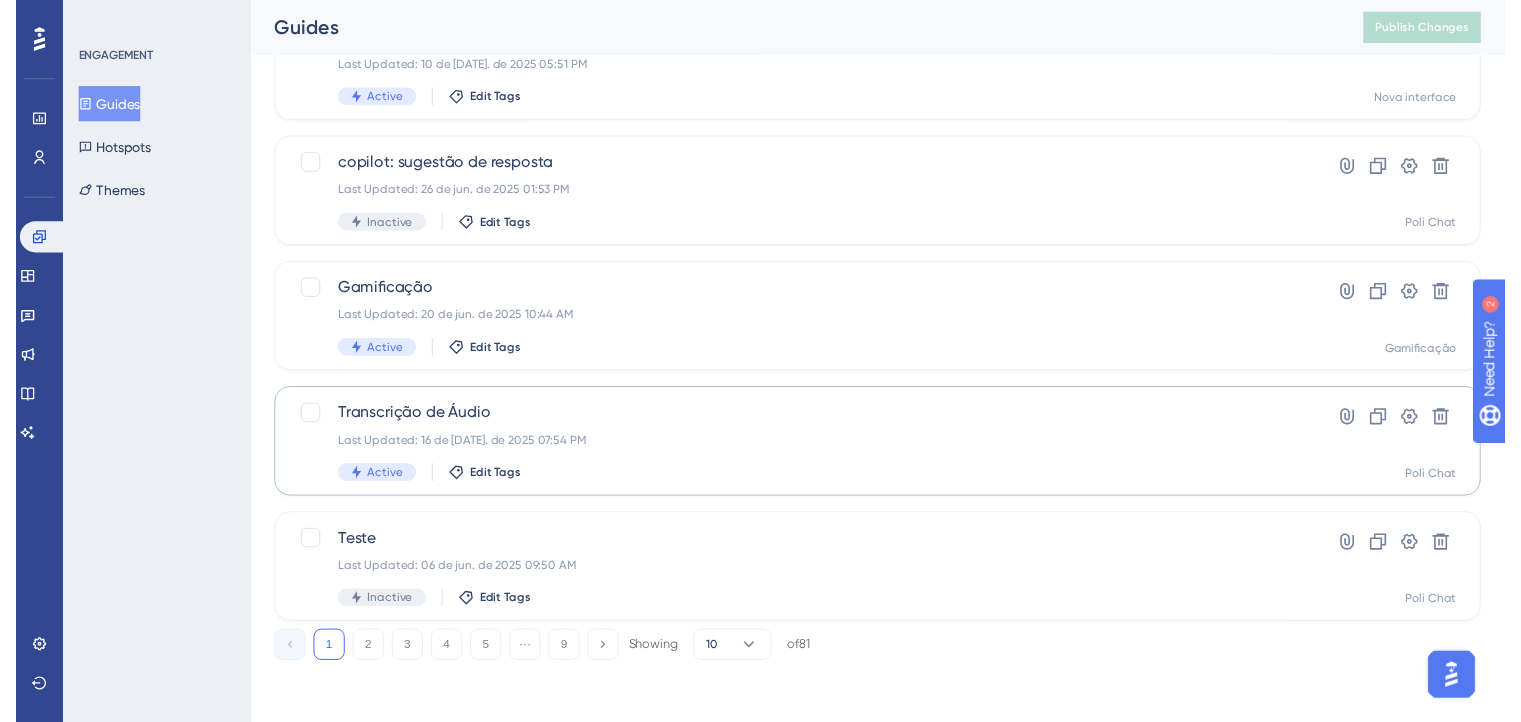 scroll, scrollTop: 0, scrollLeft: 0, axis: both 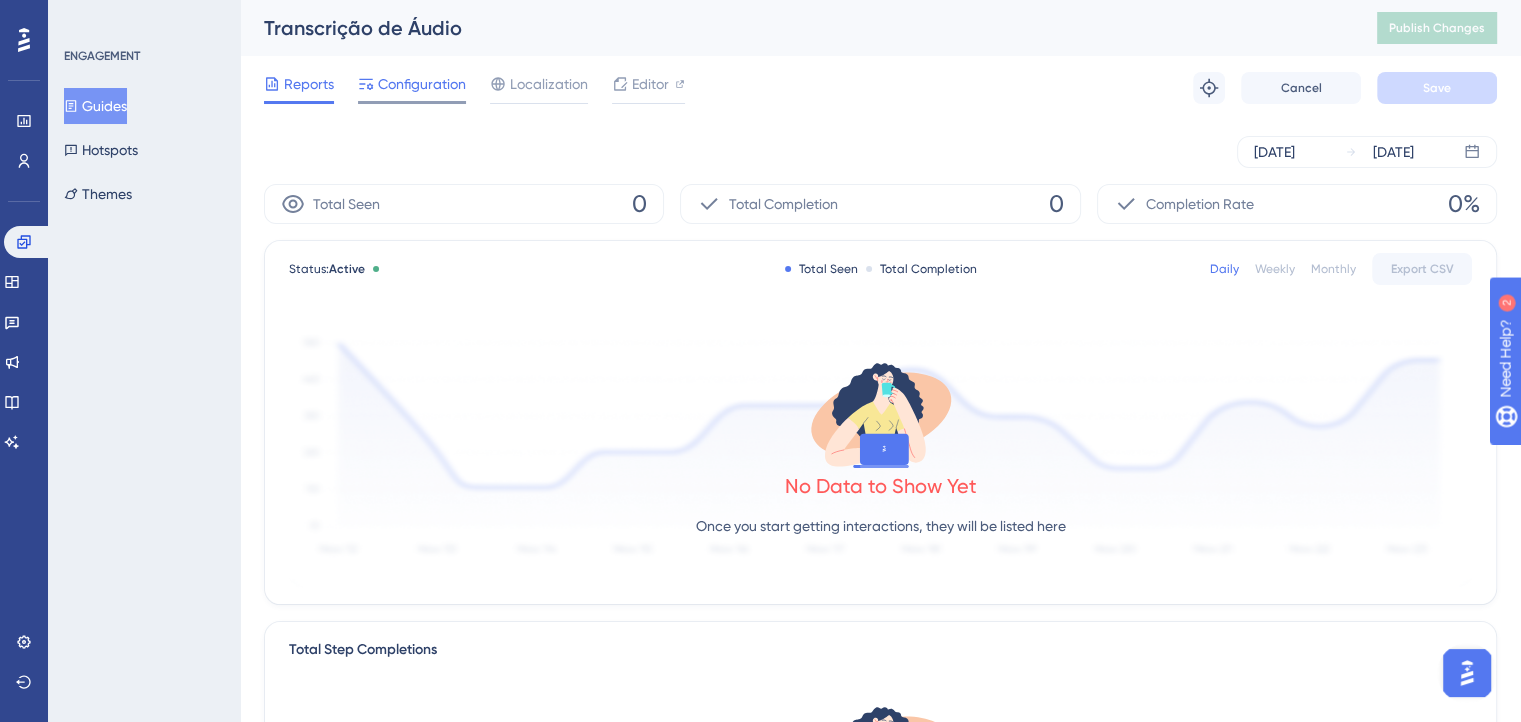 click on "Configuration" at bounding box center [422, 84] 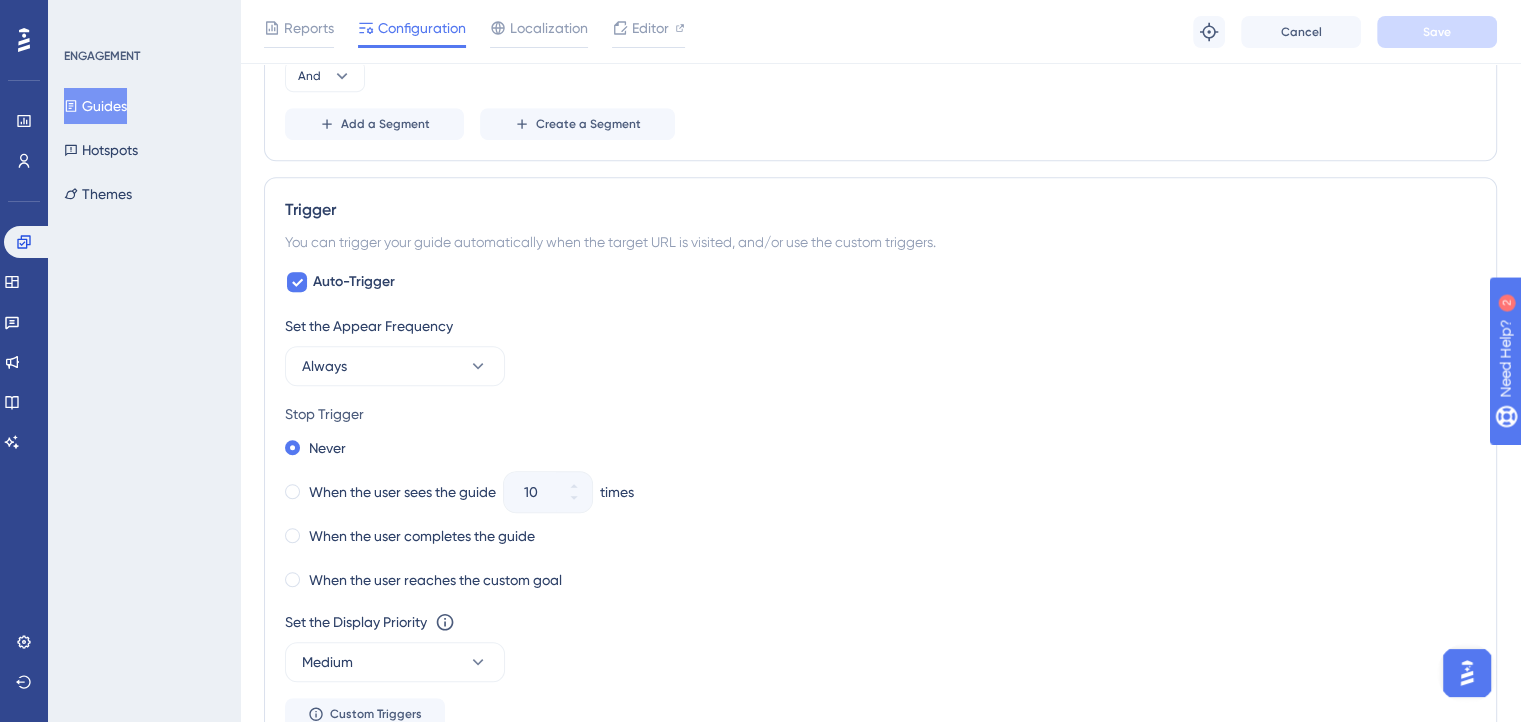 scroll, scrollTop: 1100, scrollLeft: 0, axis: vertical 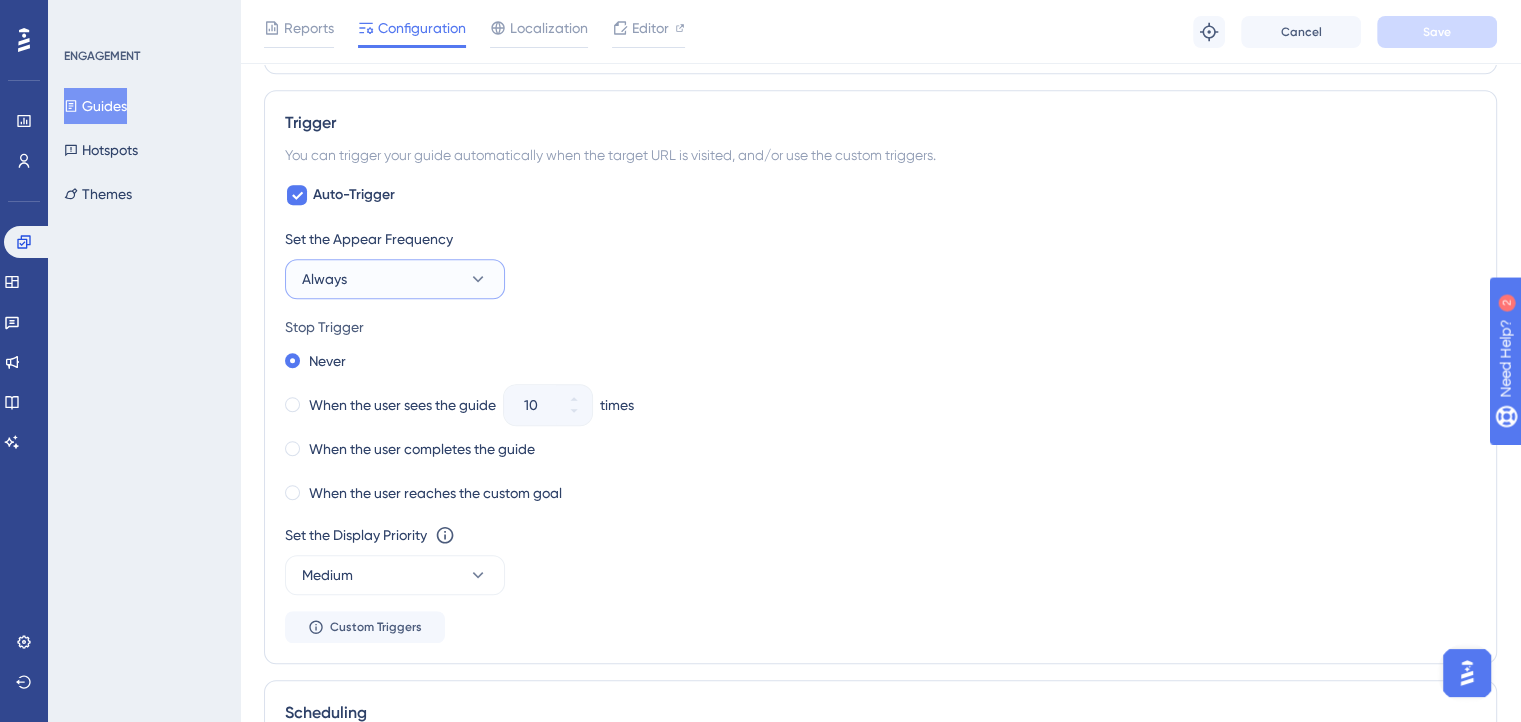 click on "Always" at bounding box center (395, 279) 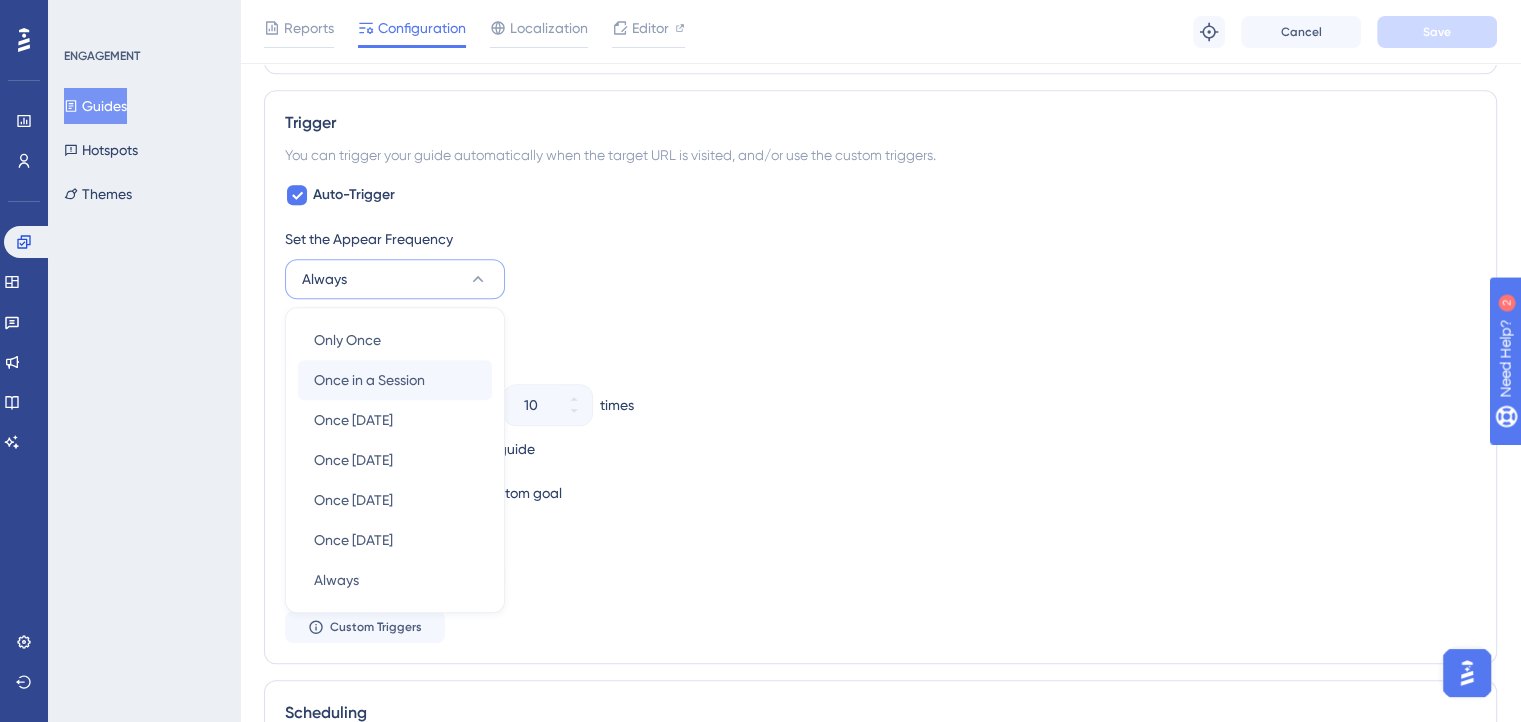 scroll, scrollTop: 1196, scrollLeft: 0, axis: vertical 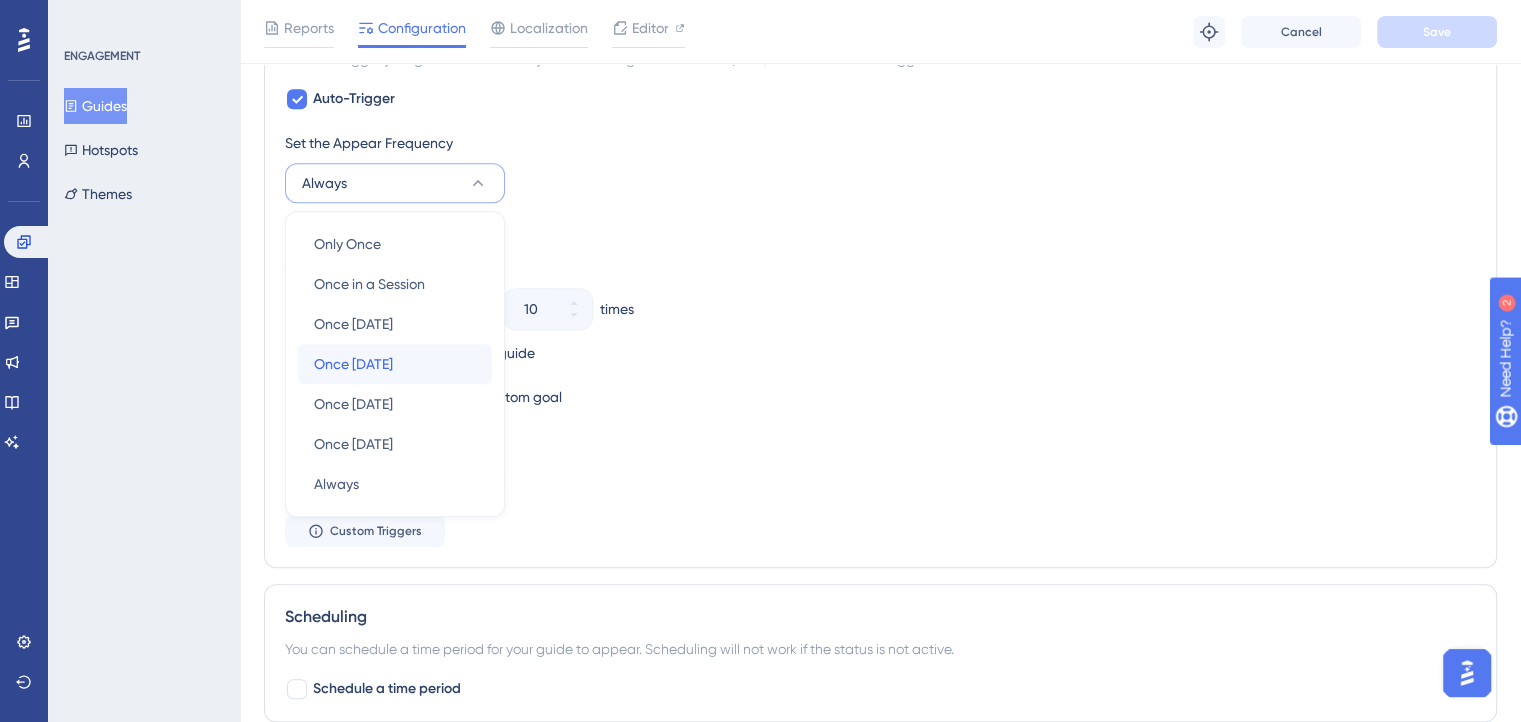 click on "Once [DATE] Once [DATE]" at bounding box center [395, 364] 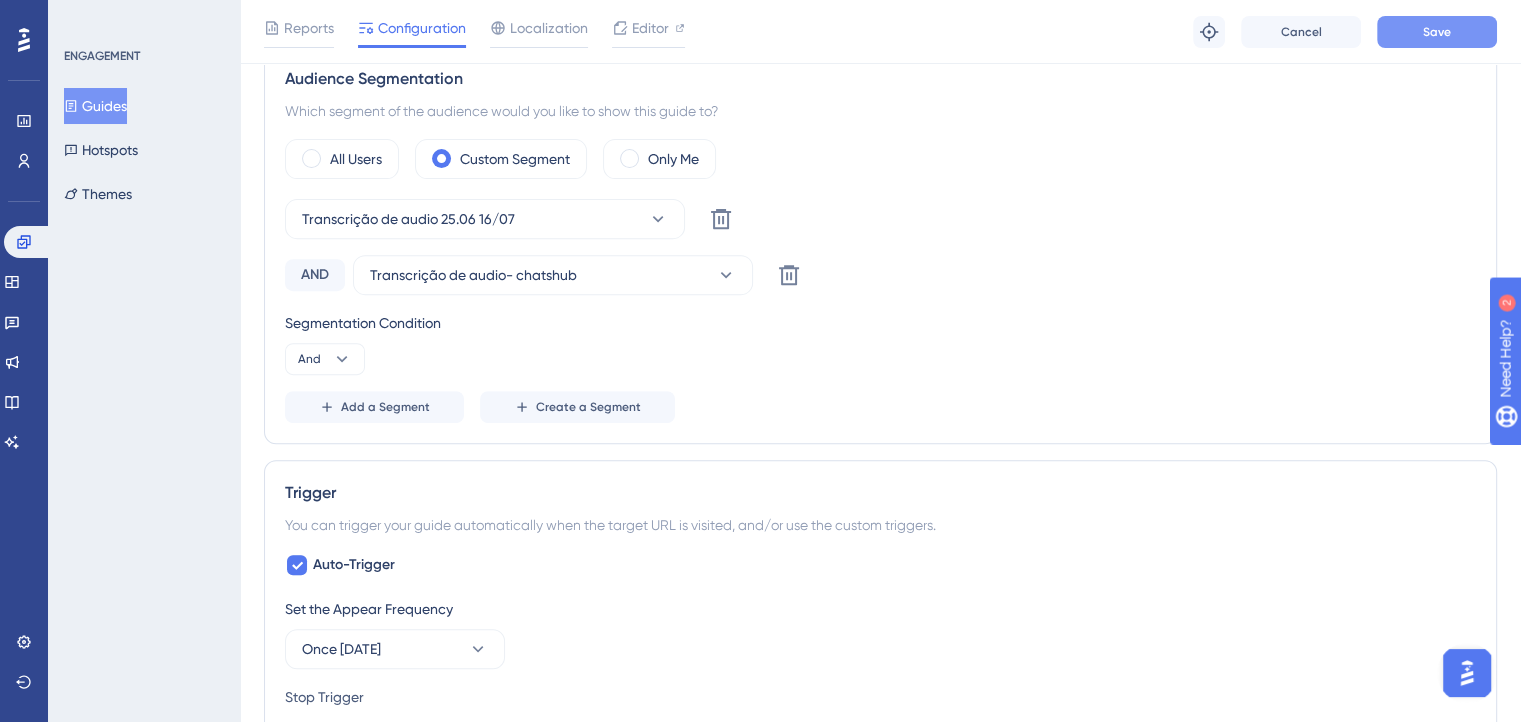 scroll, scrollTop: 696, scrollLeft: 0, axis: vertical 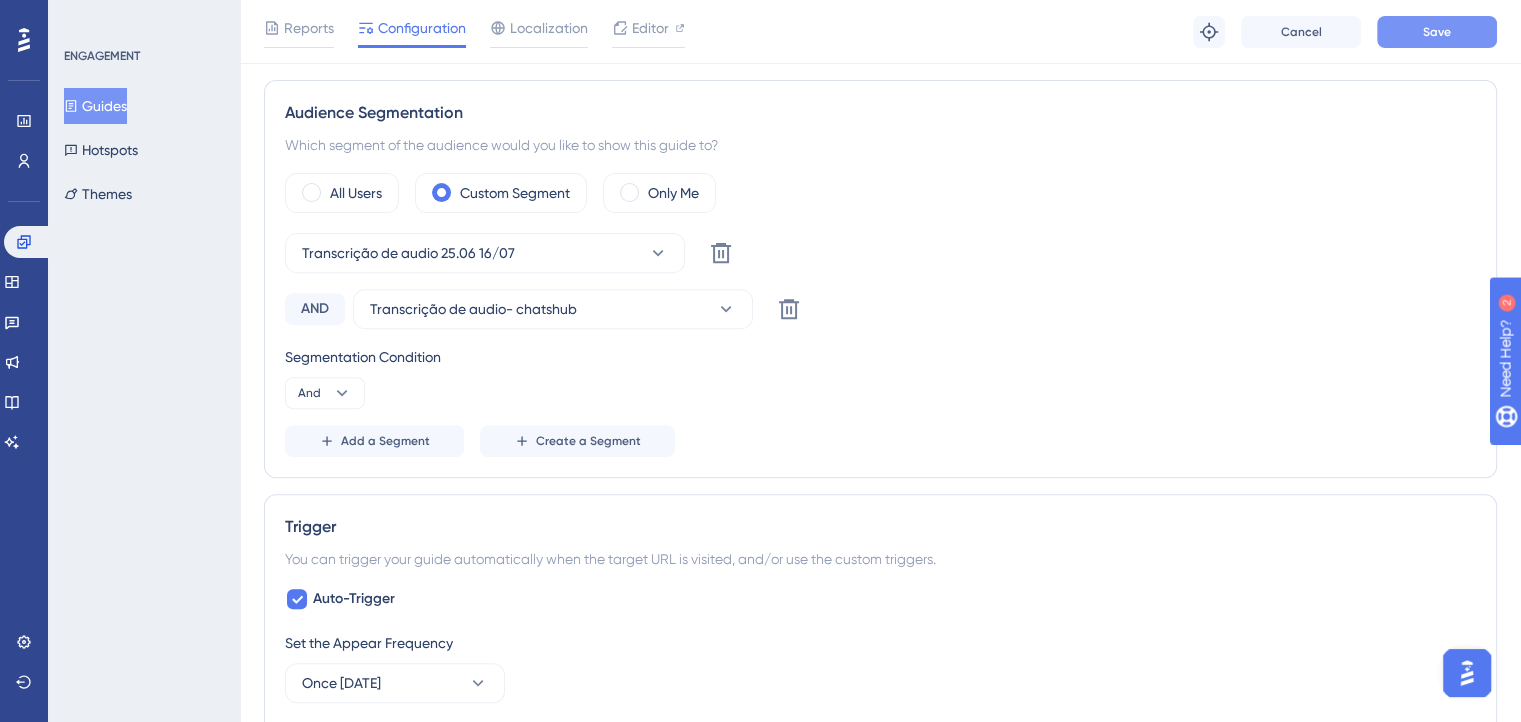 click on "Save" at bounding box center (1437, 32) 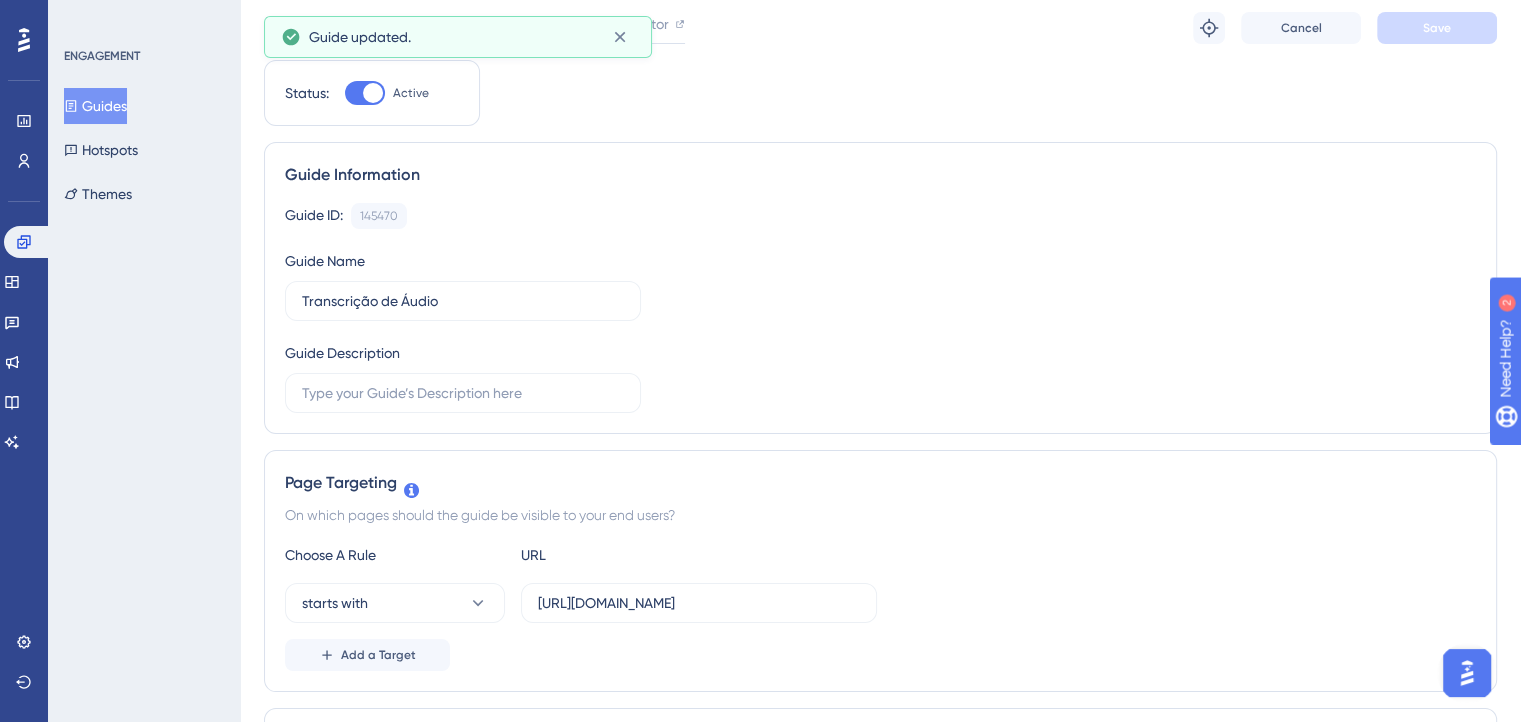 scroll, scrollTop: 0, scrollLeft: 0, axis: both 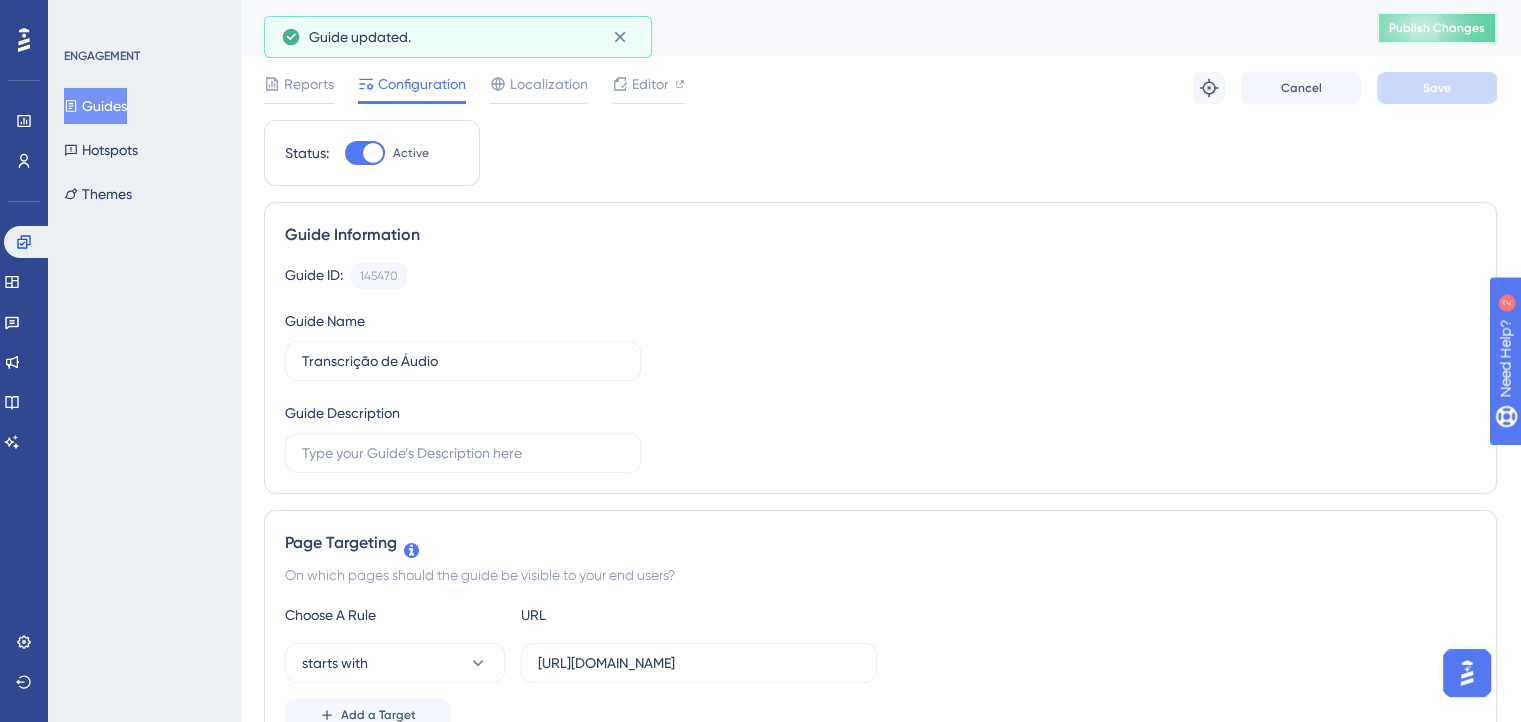 click on "Publish Changes" at bounding box center (1437, 28) 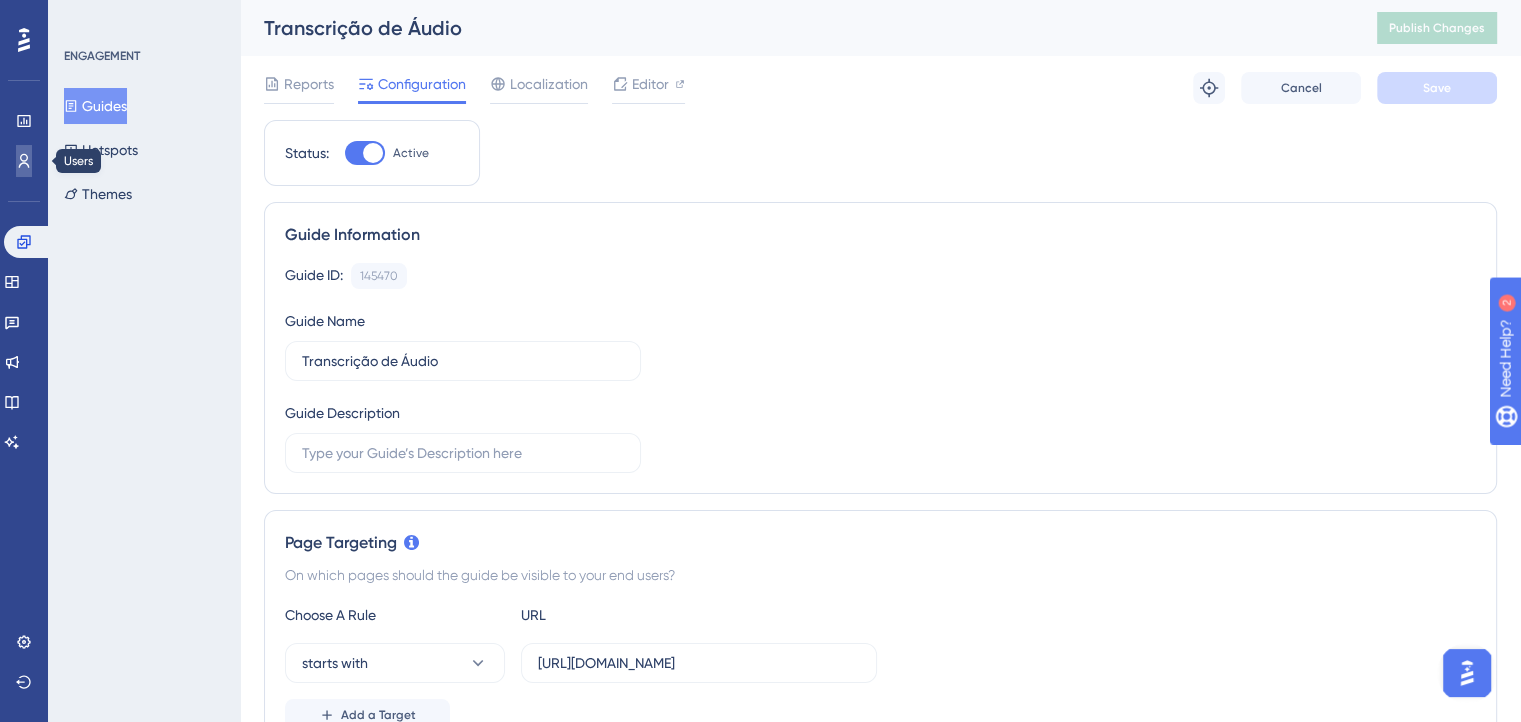 click at bounding box center [24, 161] 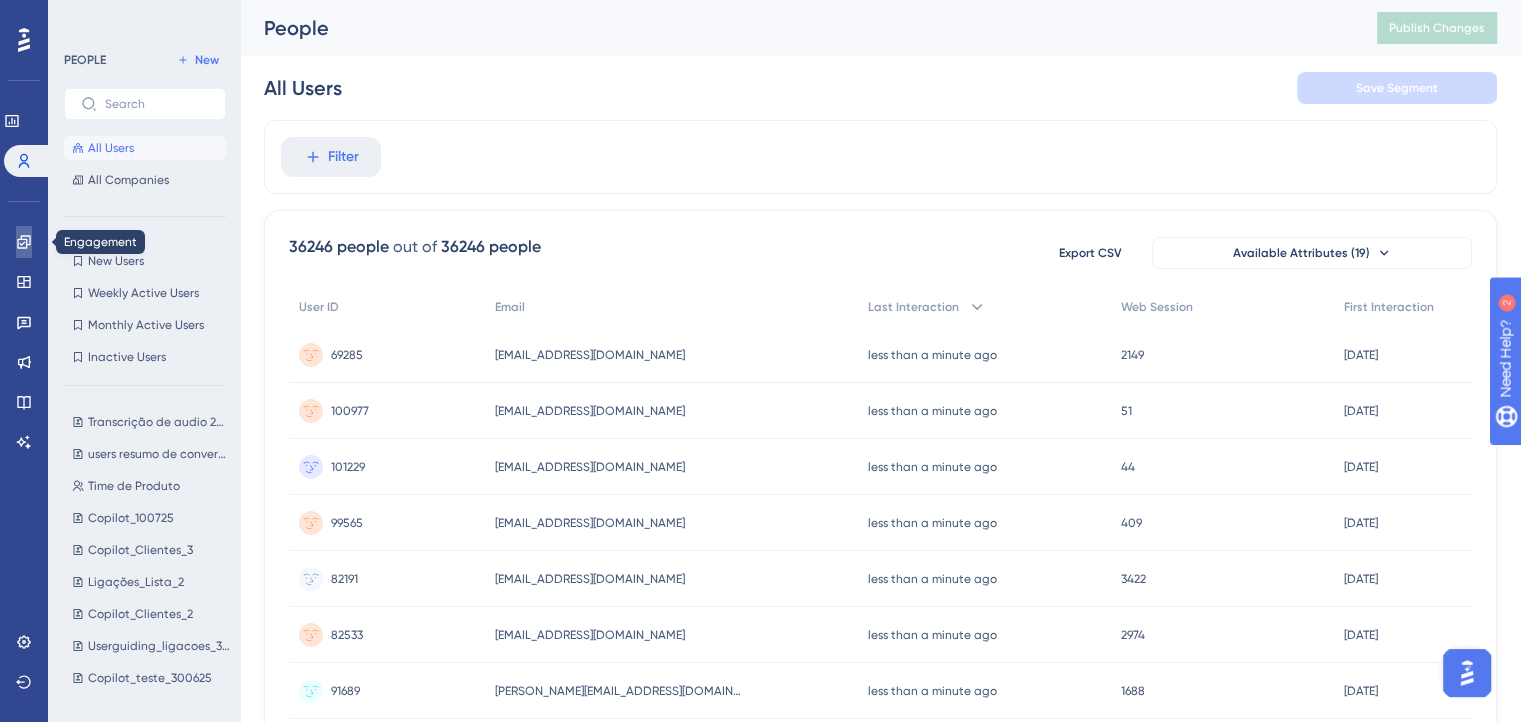 click at bounding box center [24, 242] 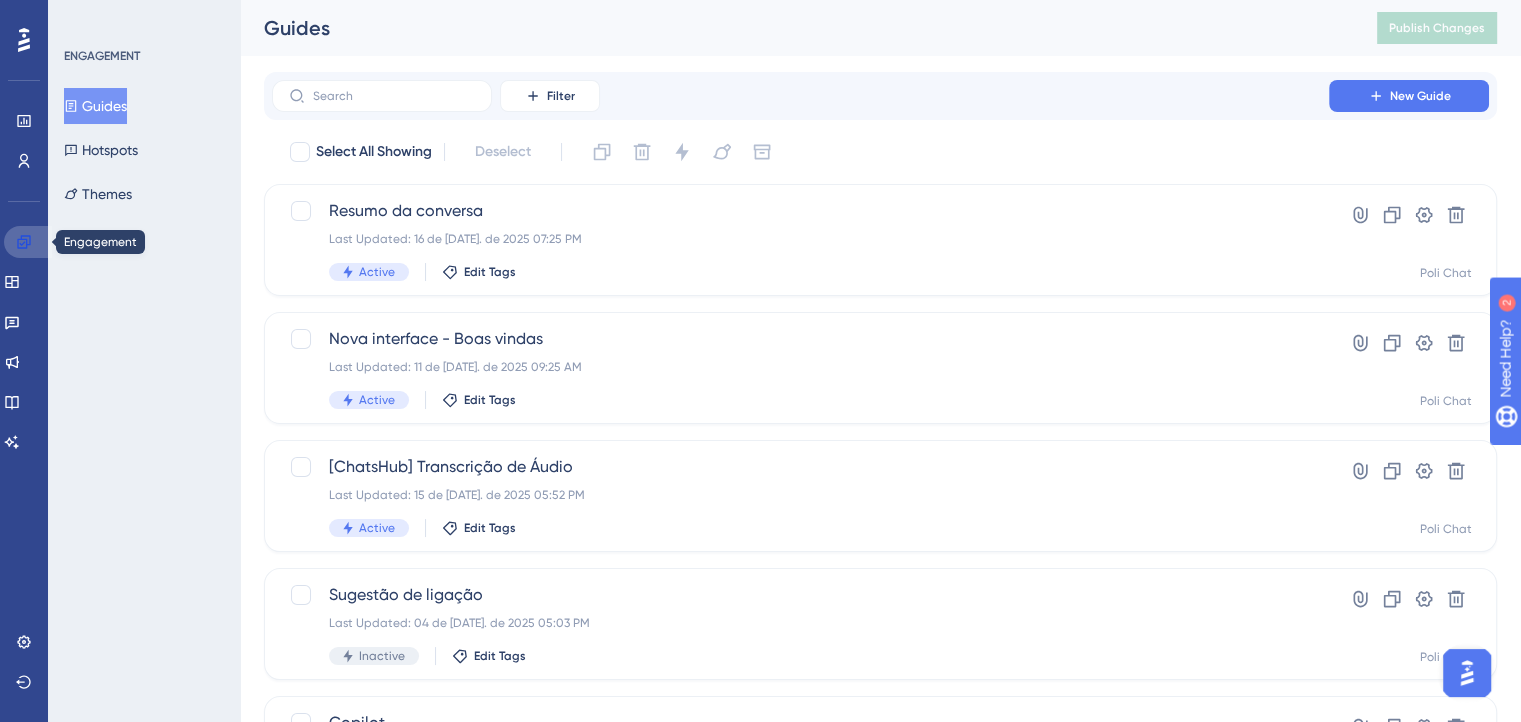 click 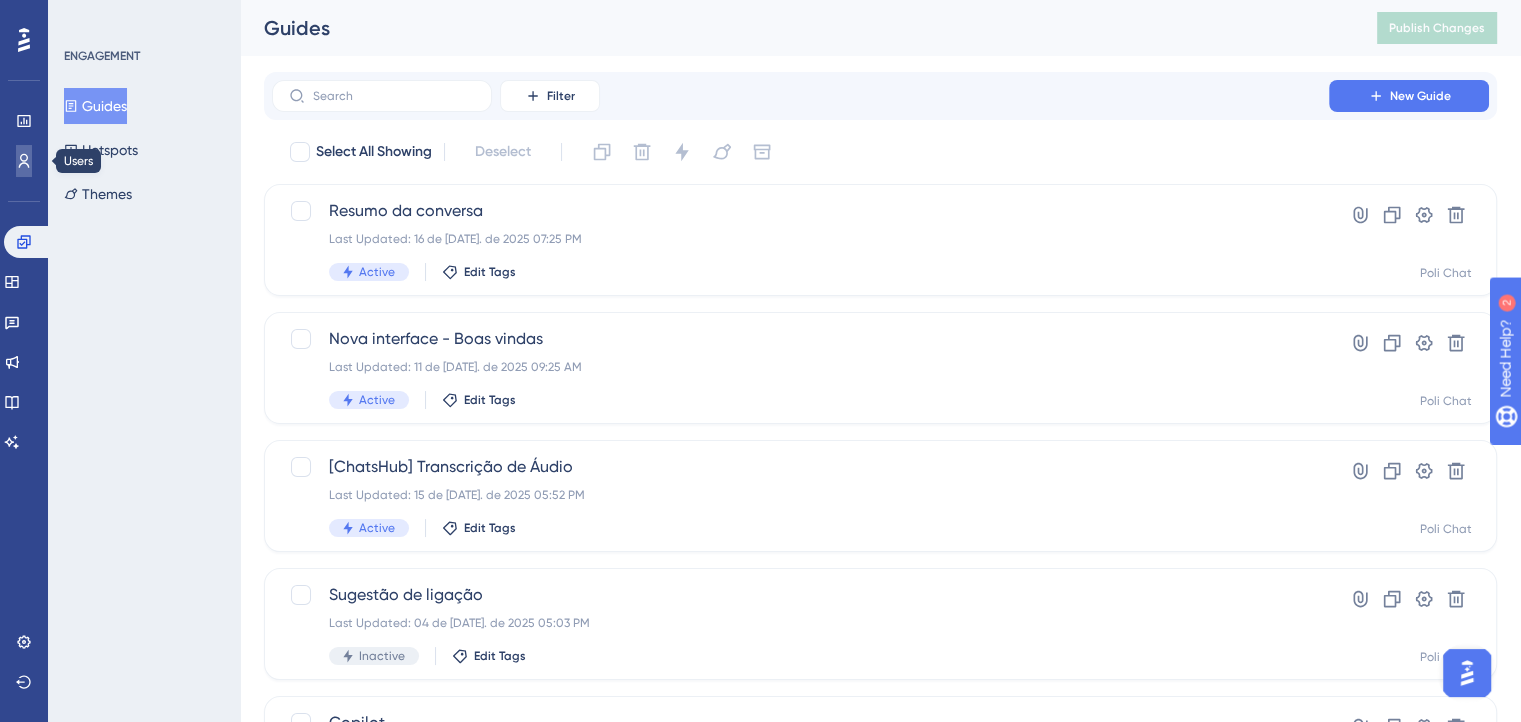 click 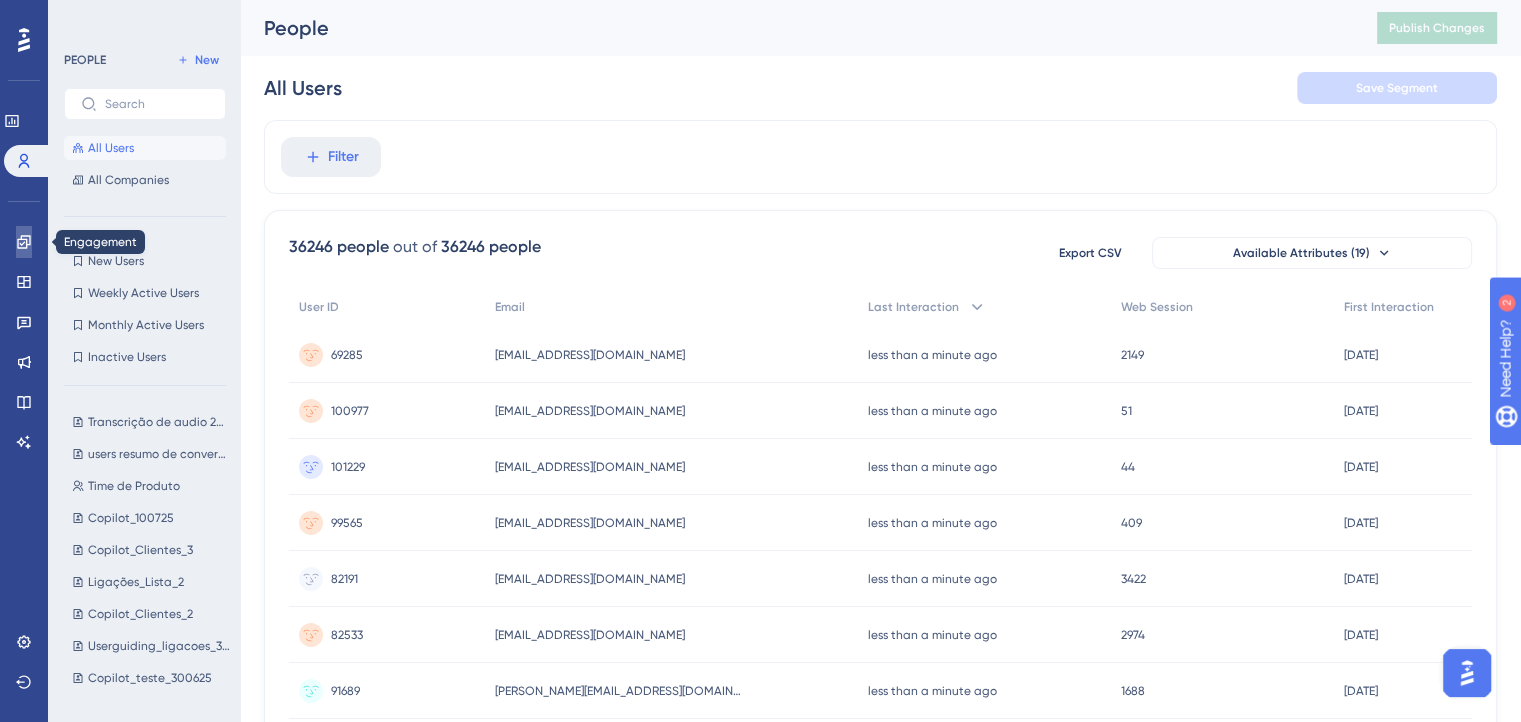 click 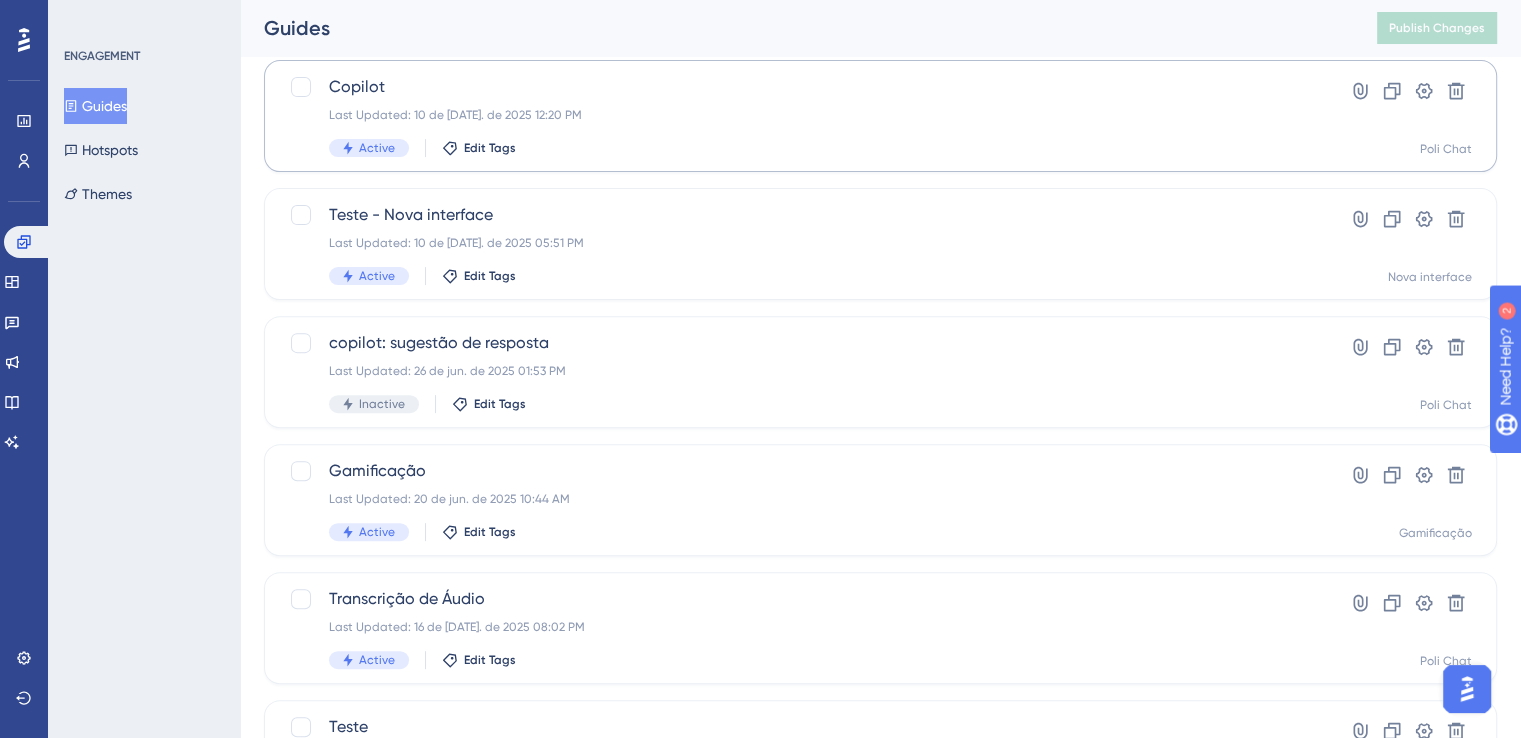 scroll, scrollTop: 700, scrollLeft: 0, axis: vertical 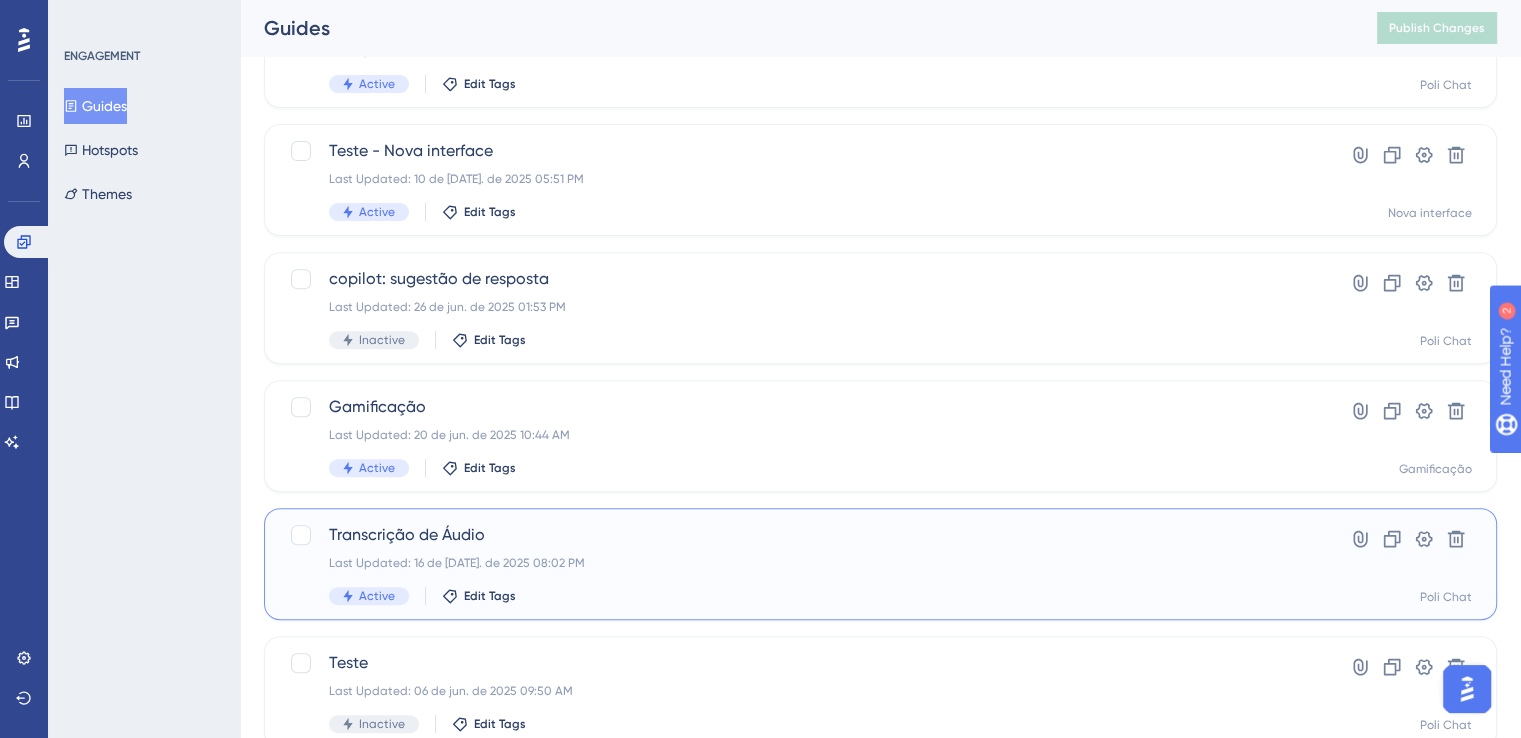 click on "Transcrição de Áudio Last Updated: 16 de [DATE]. de 2025 08:02 PM Active Edit Tags" at bounding box center [800, 564] 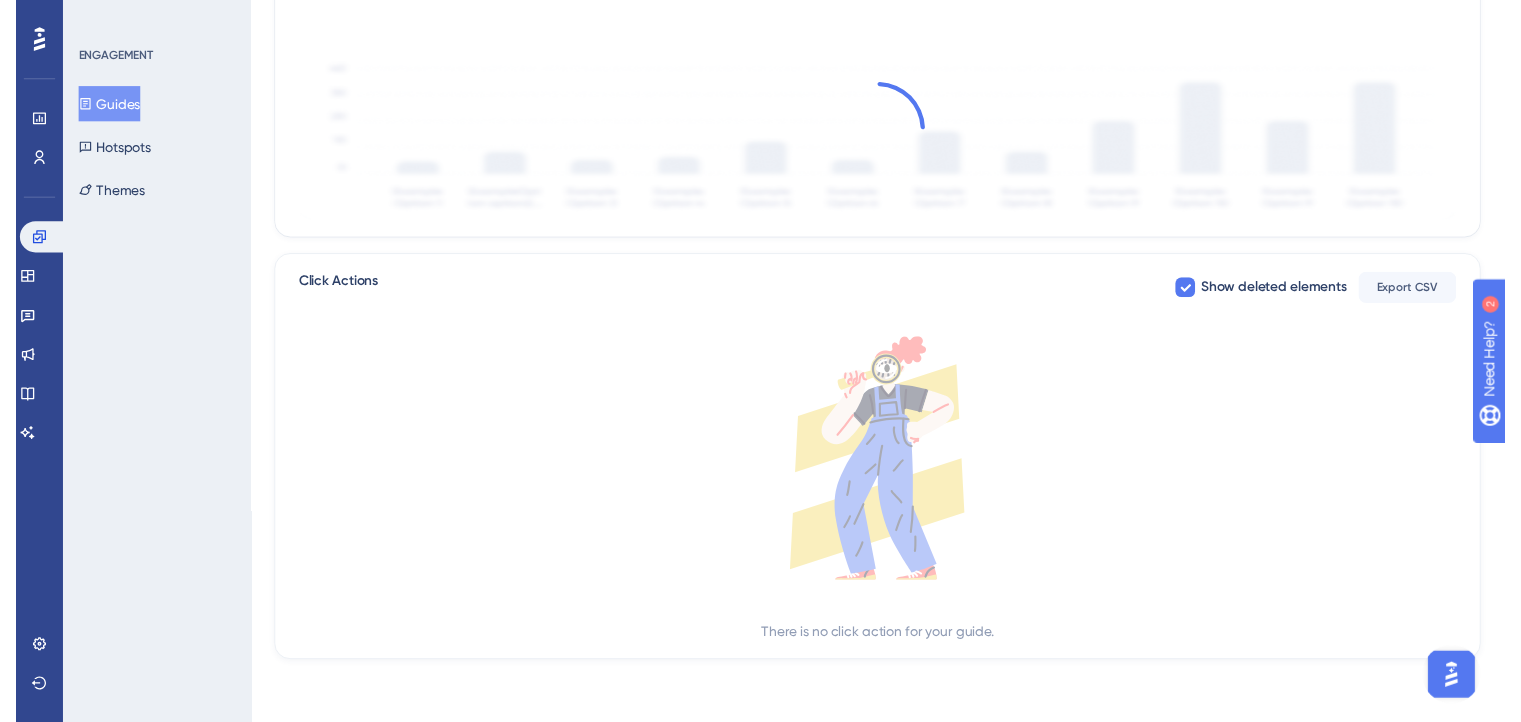 scroll, scrollTop: 0, scrollLeft: 0, axis: both 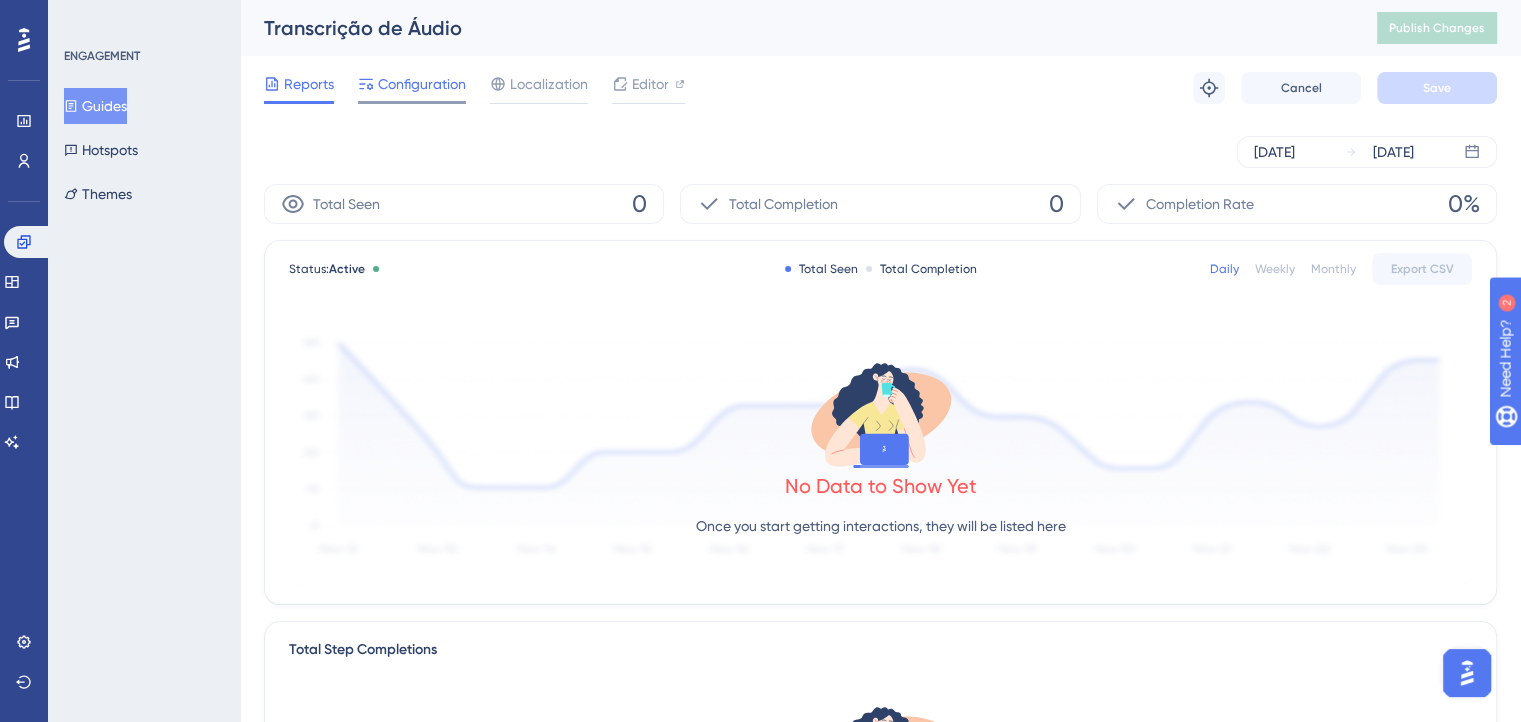 click on "Configuration" at bounding box center (422, 84) 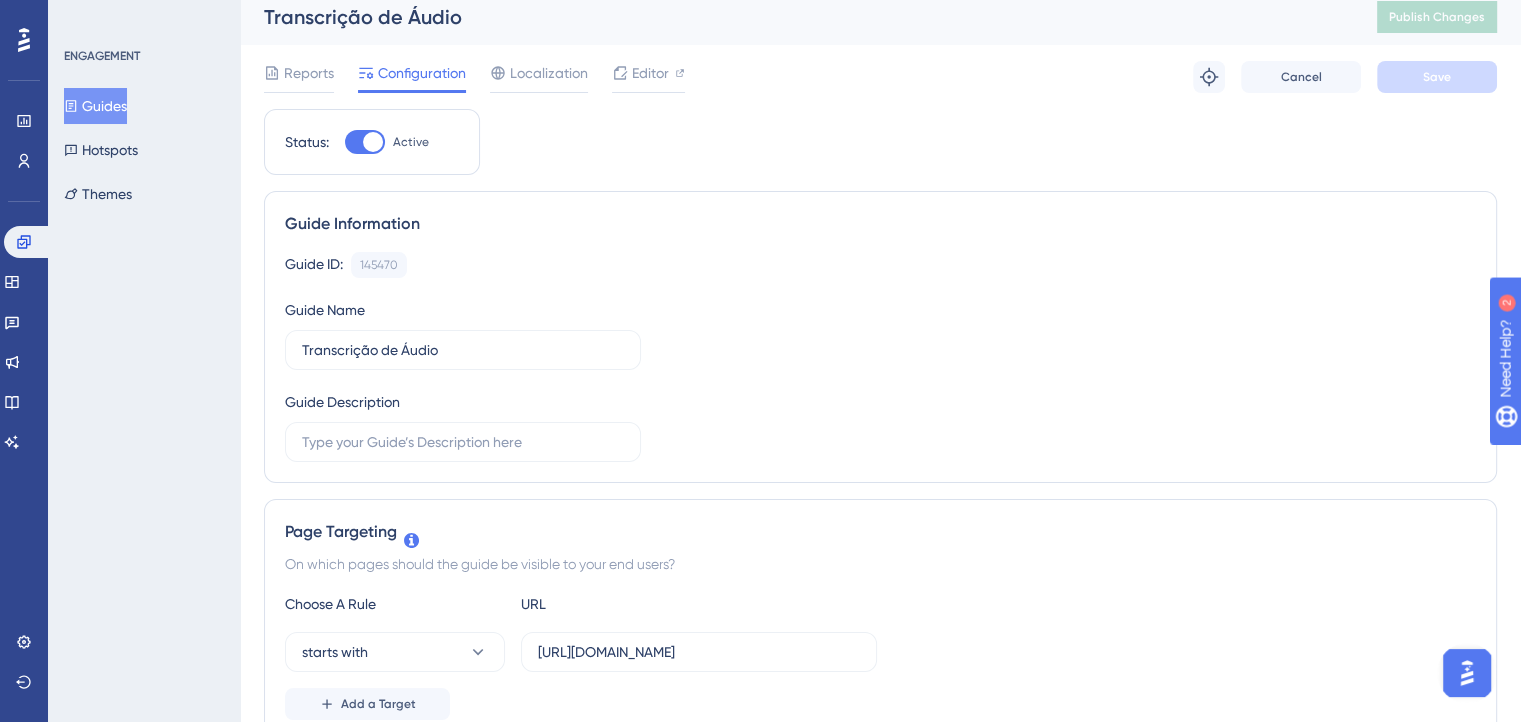 scroll, scrollTop: 0, scrollLeft: 0, axis: both 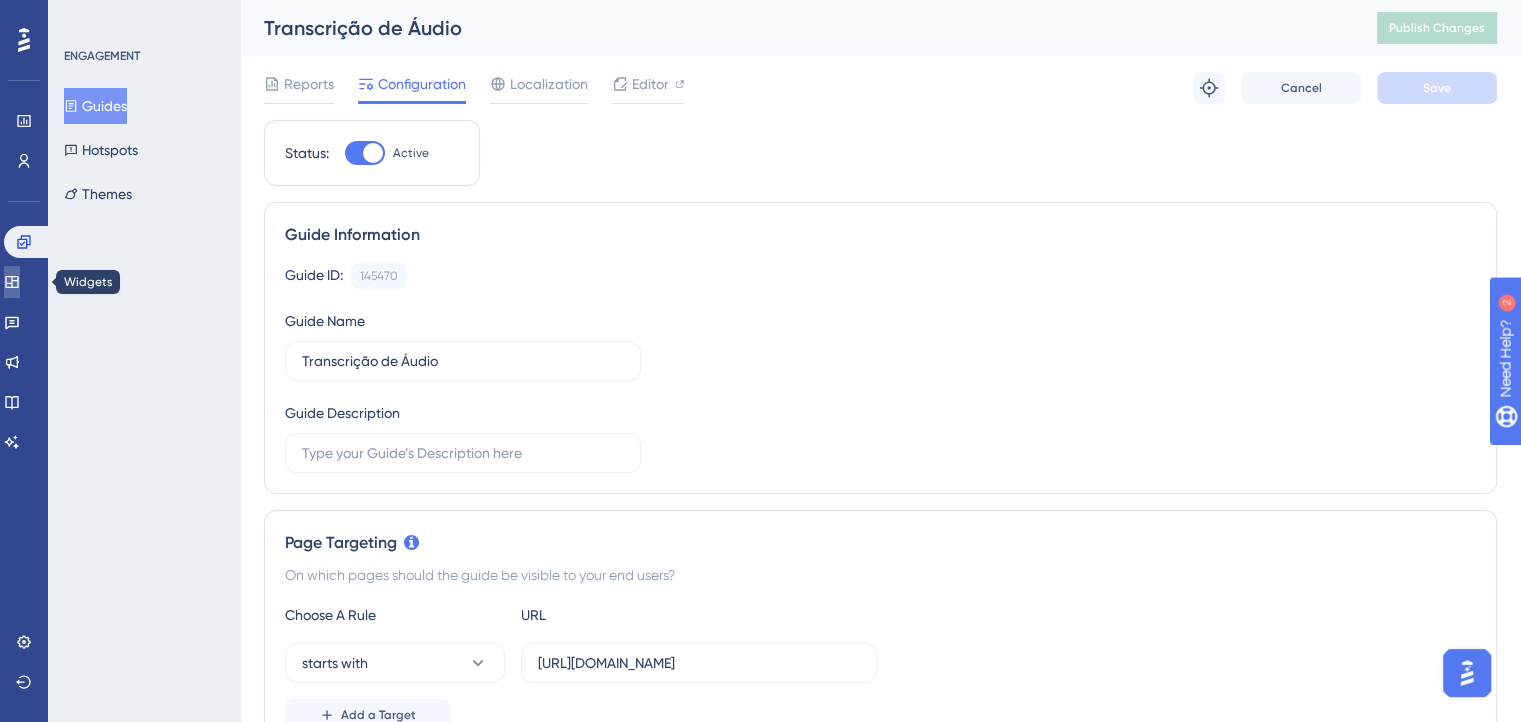 click at bounding box center [12, 282] 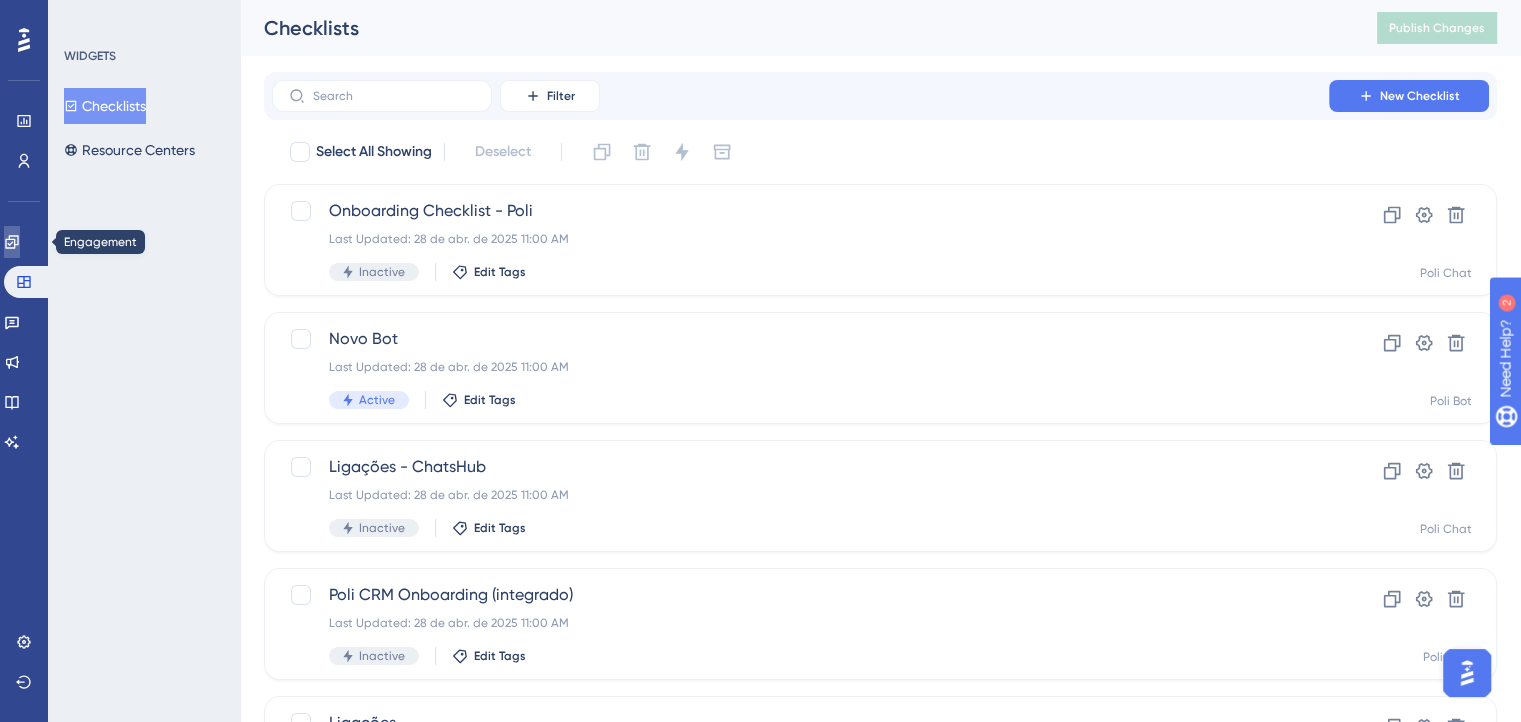 click at bounding box center [12, 242] 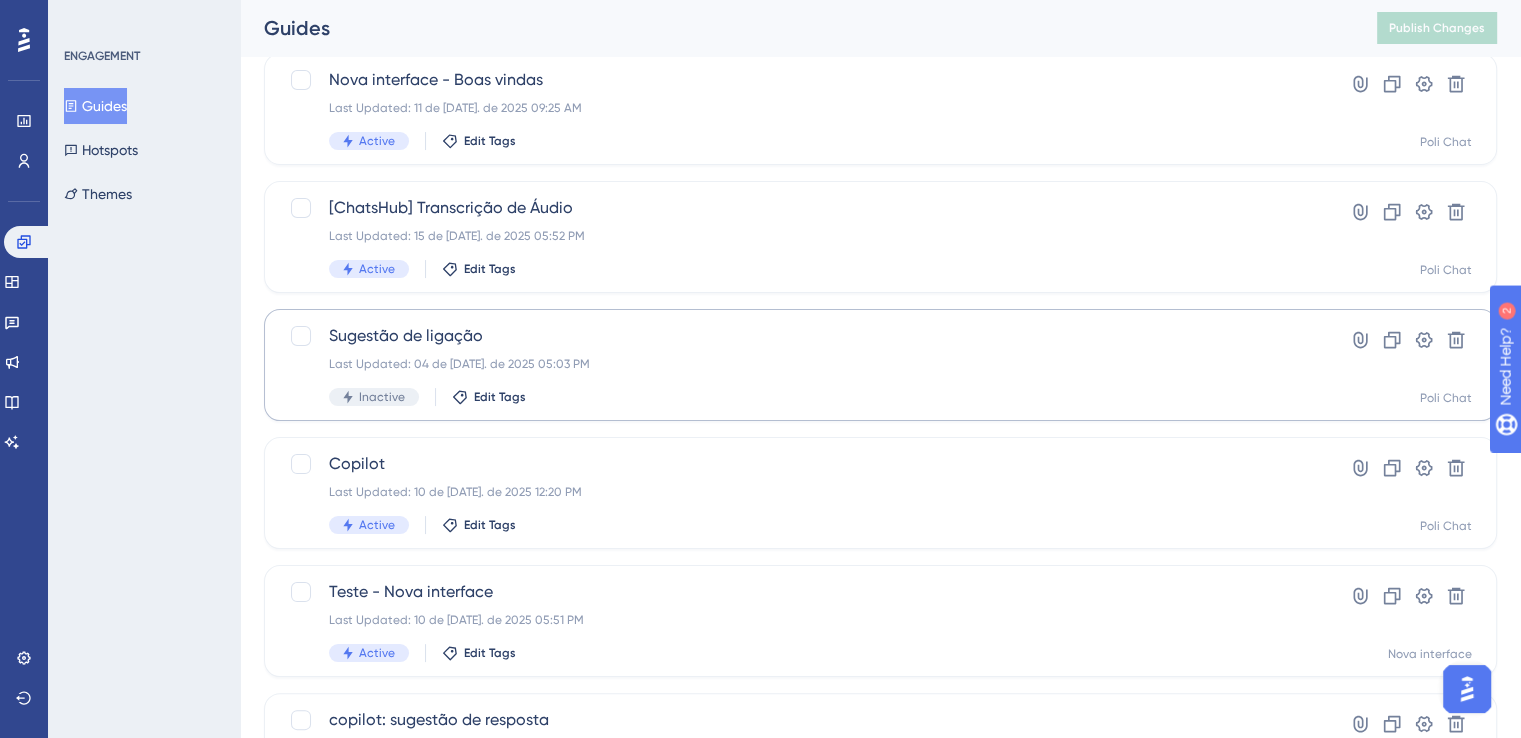 scroll, scrollTop: 300, scrollLeft: 0, axis: vertical 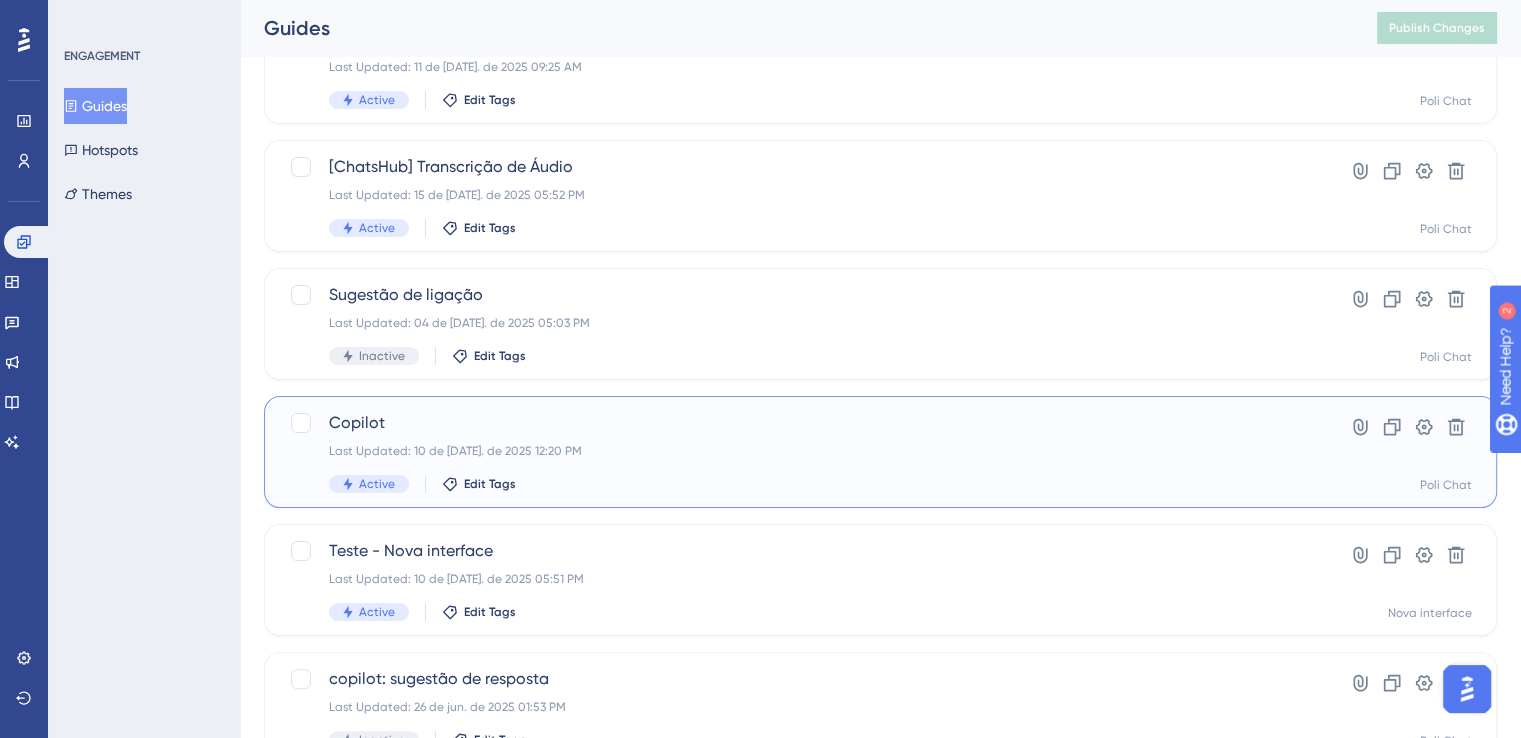 click on "Last Updated: 10 de [DATE]. de 2025 12:20 PM" at bounding box center [800, 451] 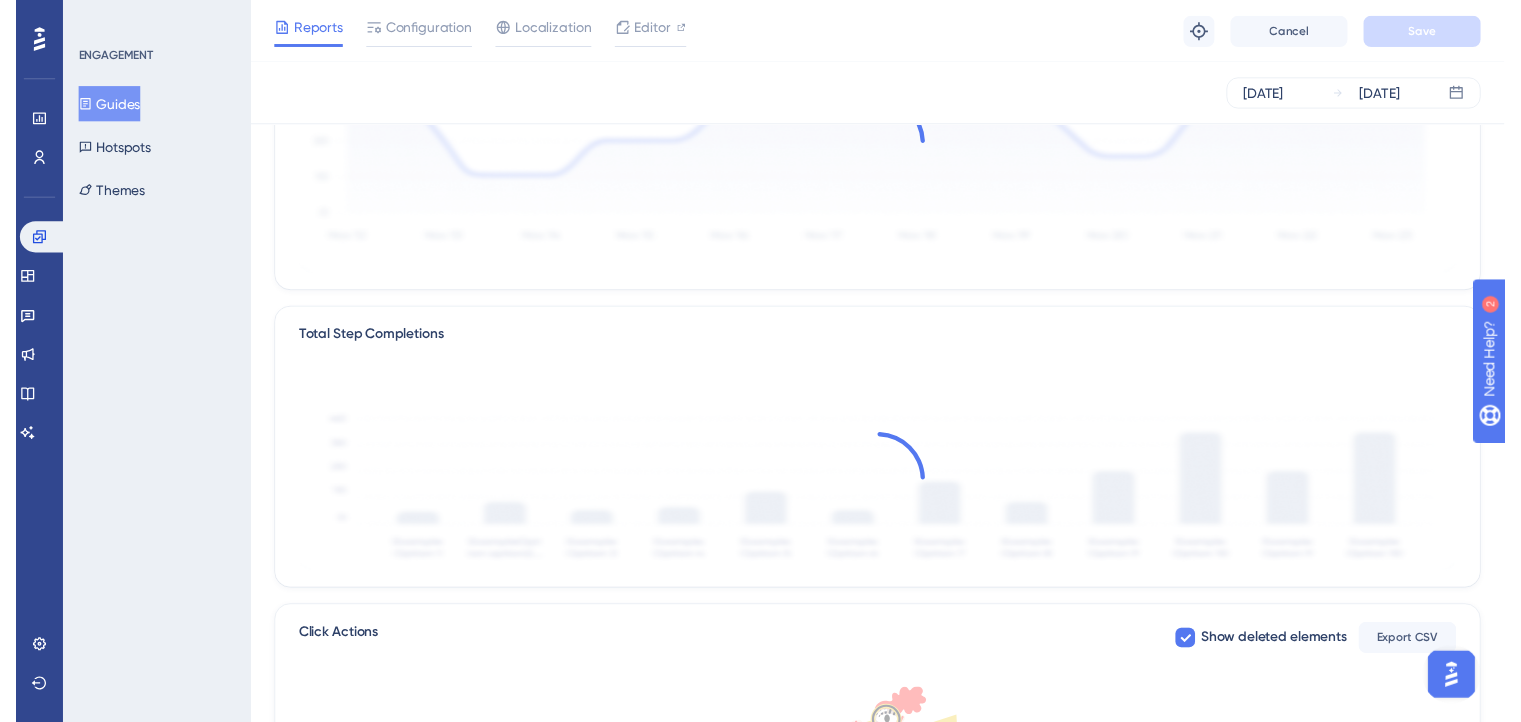 scroll, scrollTop: 0, scrollLeft: 0, axis: both 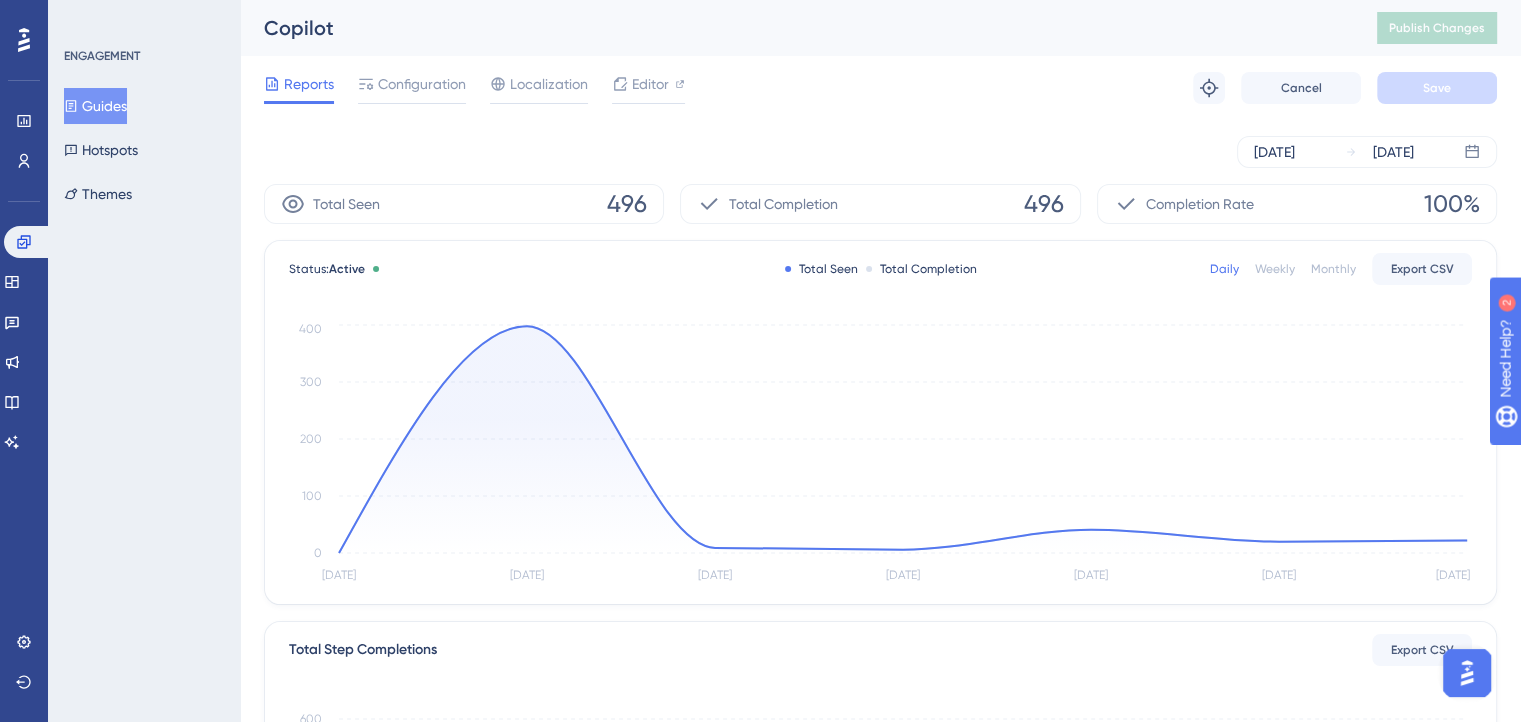 click on "Reports Configuration Localization Editor Troubleshoot Cancel Save" at bounding box center (880, 88) 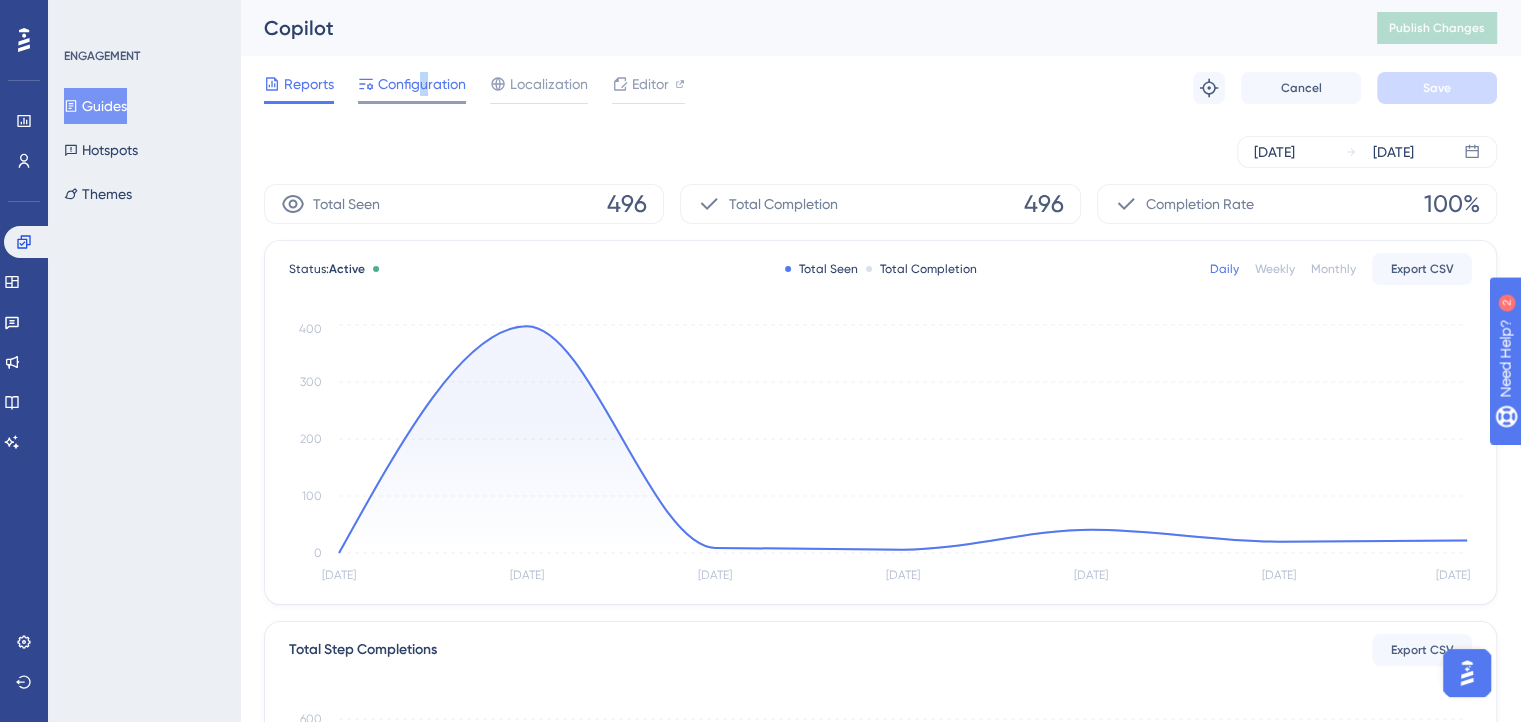 click on "Configuration" at bounding box center [422, 84] 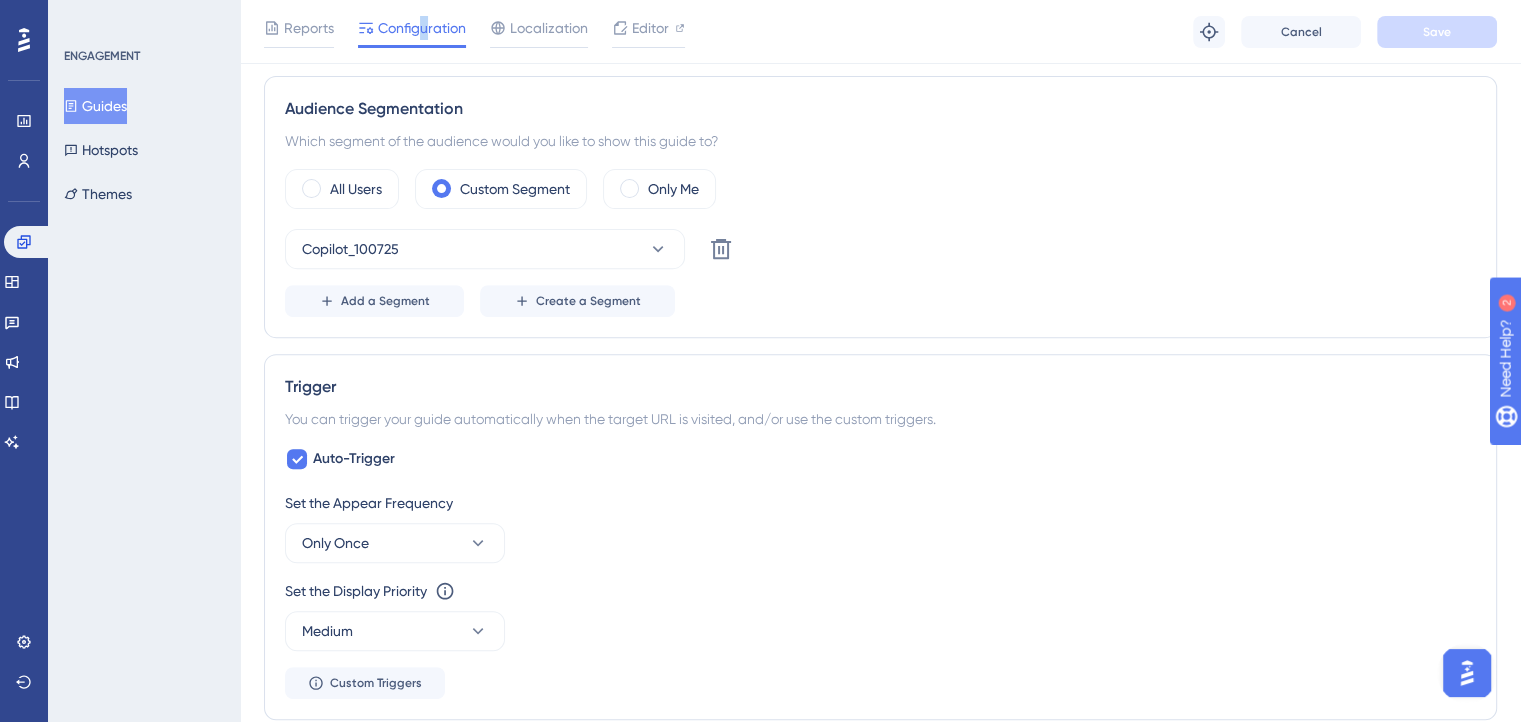 scroll, scrollTop: 900, scrollLeft: 0, axis: vertical 